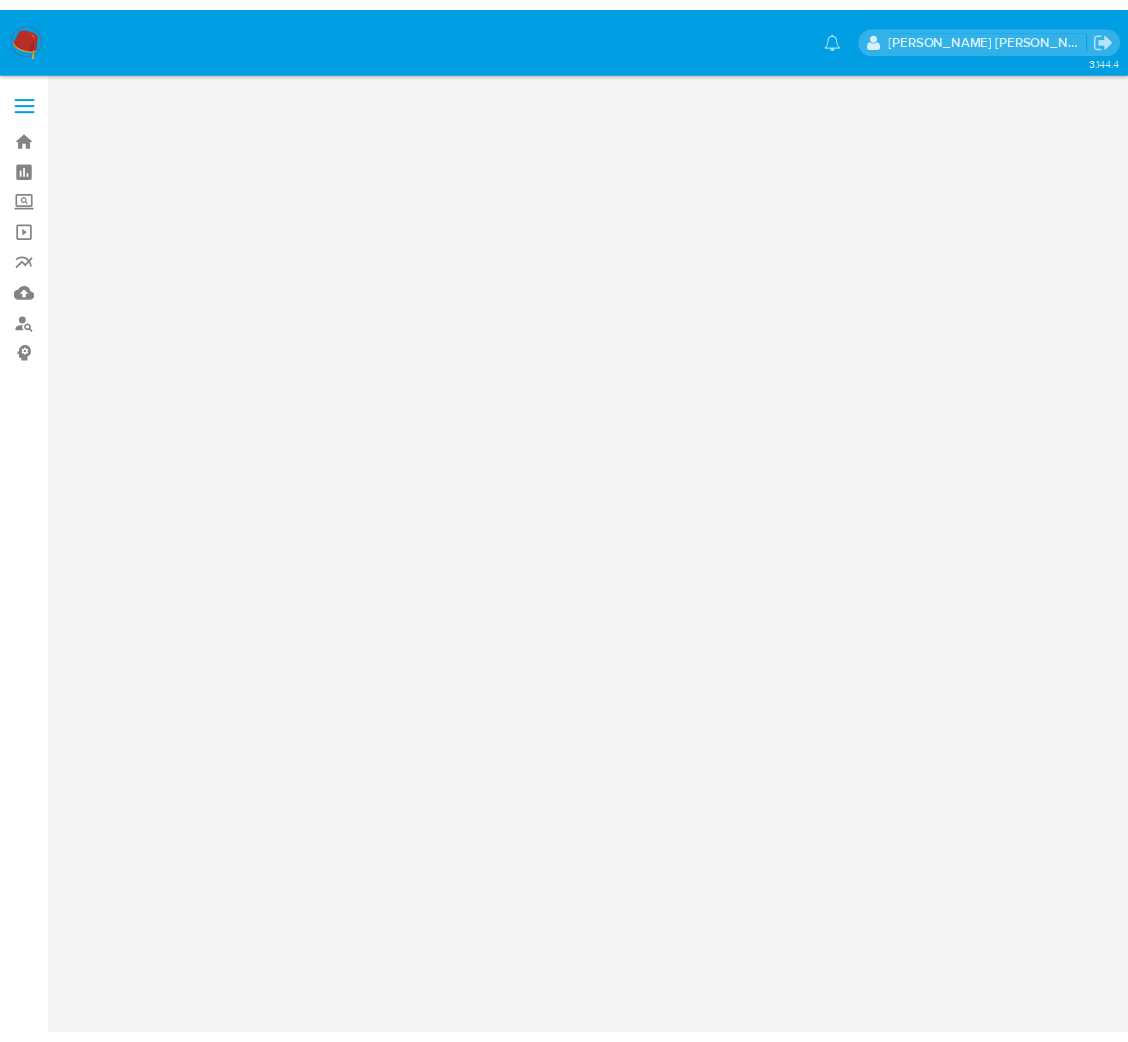 scroll, scrollTop: 0, scrollLeft: 0, axis: both 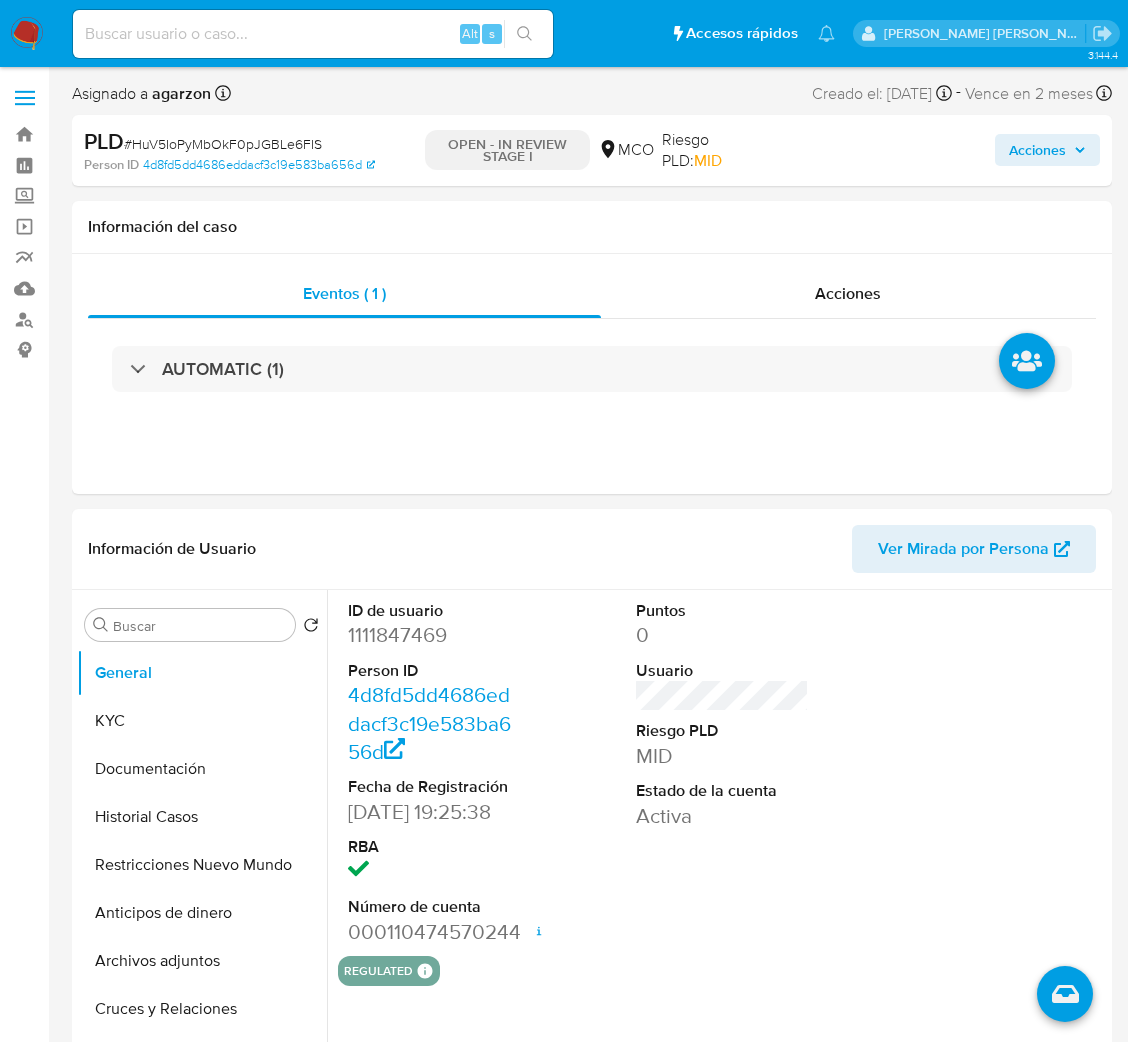 select on "10" 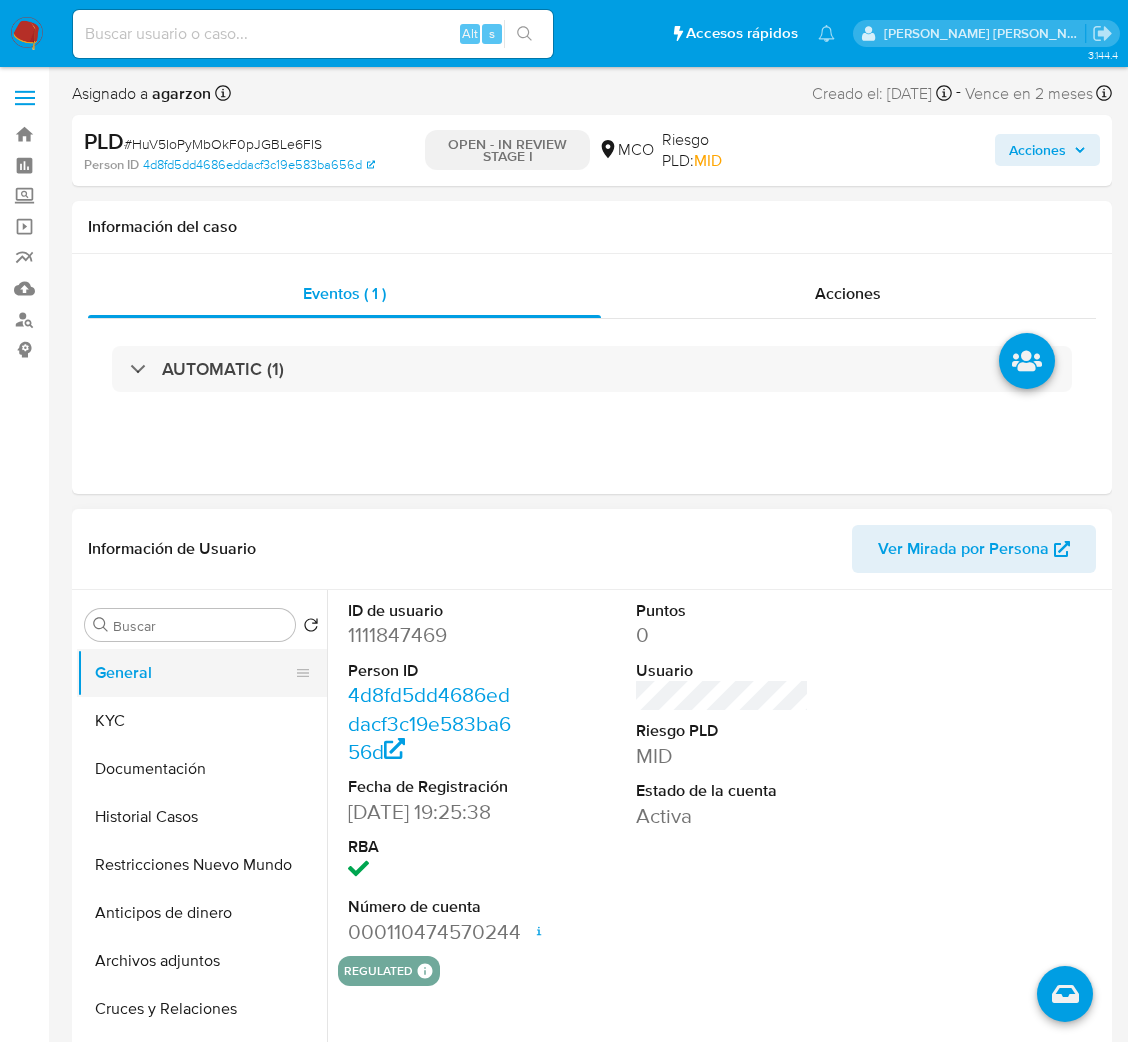 click on "General" at bounding box center (194, 673) 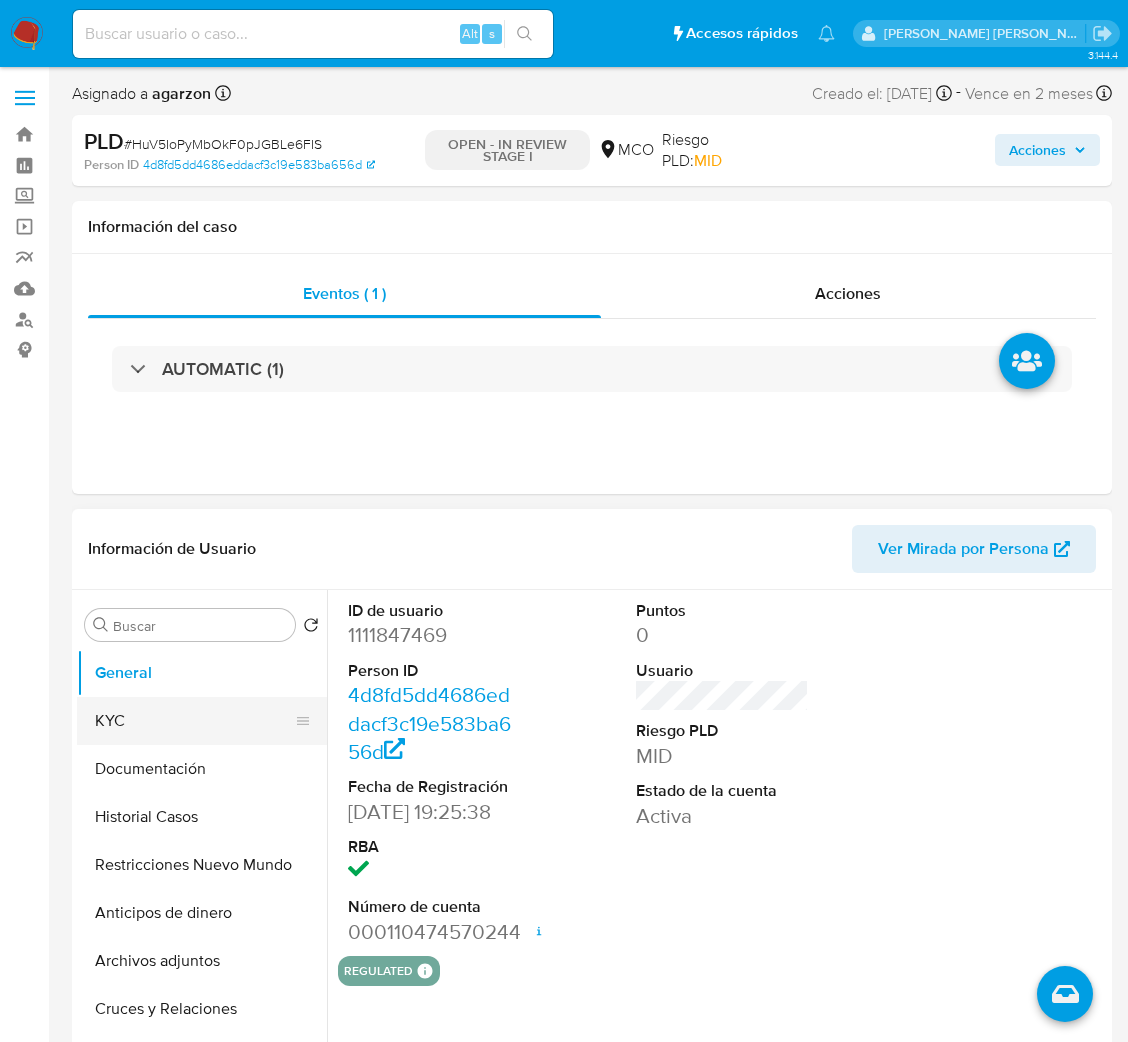 click on "KYC" at bounding box center (194, 721) 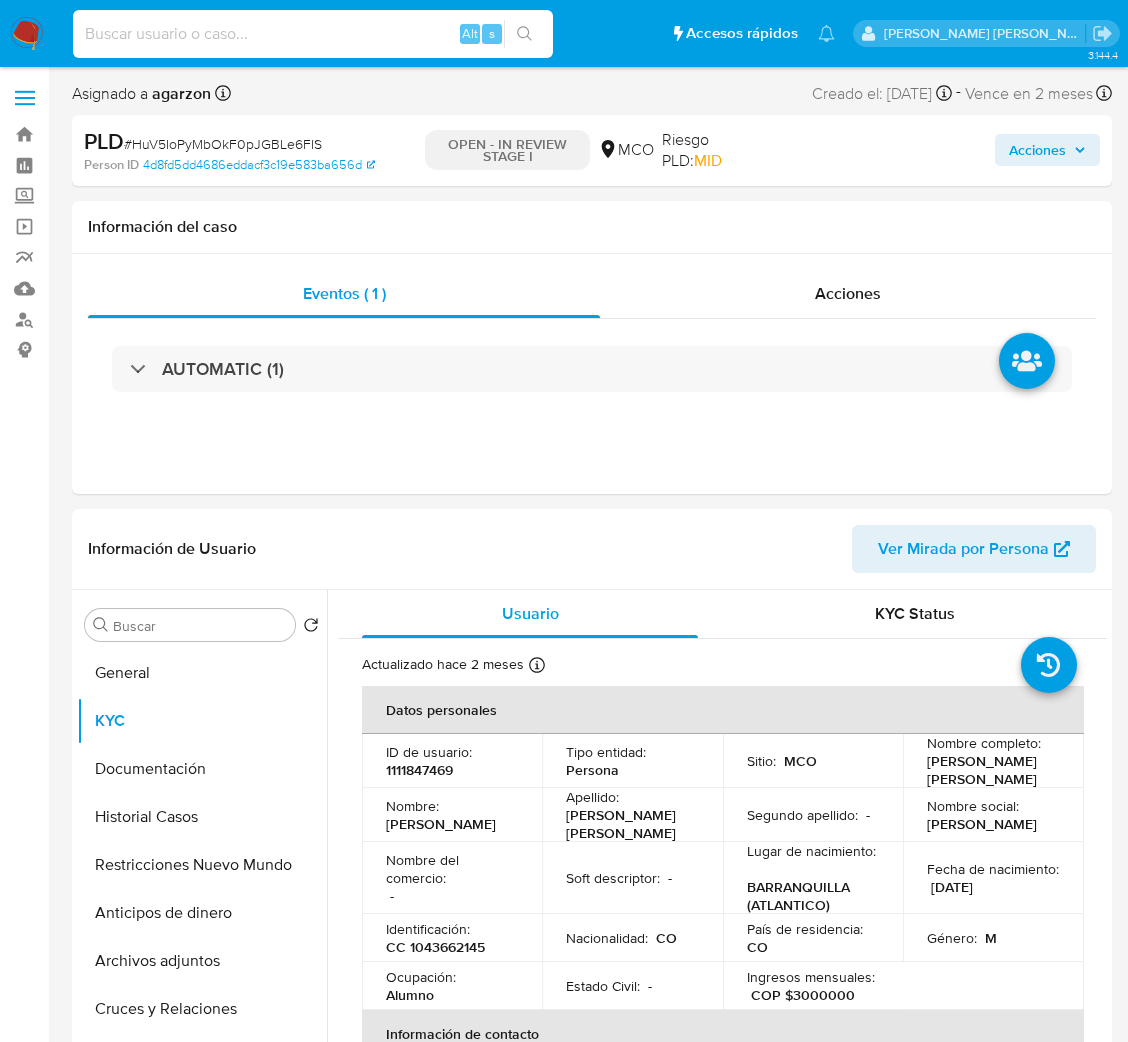 click at bounding box center [313, 34] 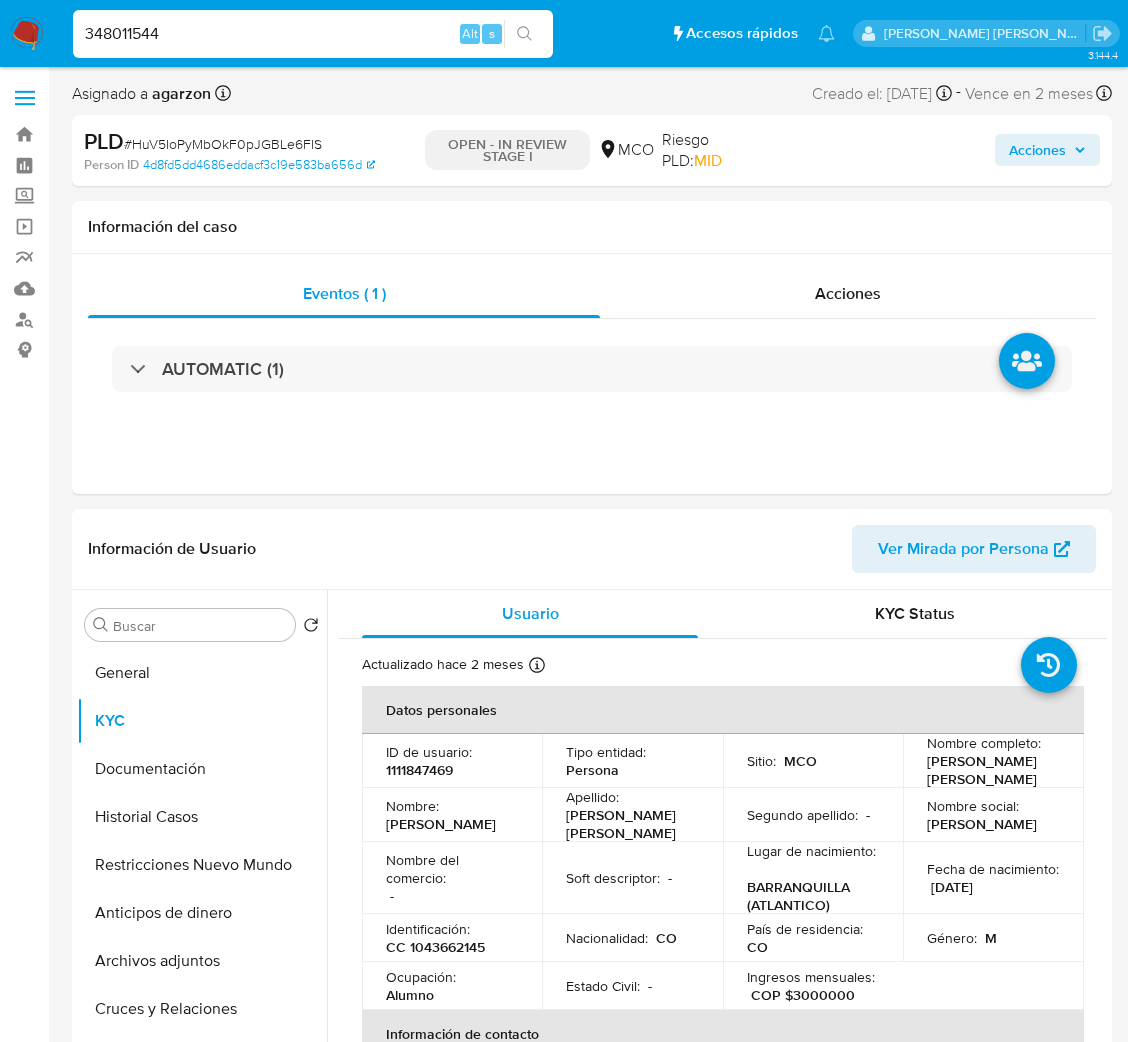 type on "348011544" 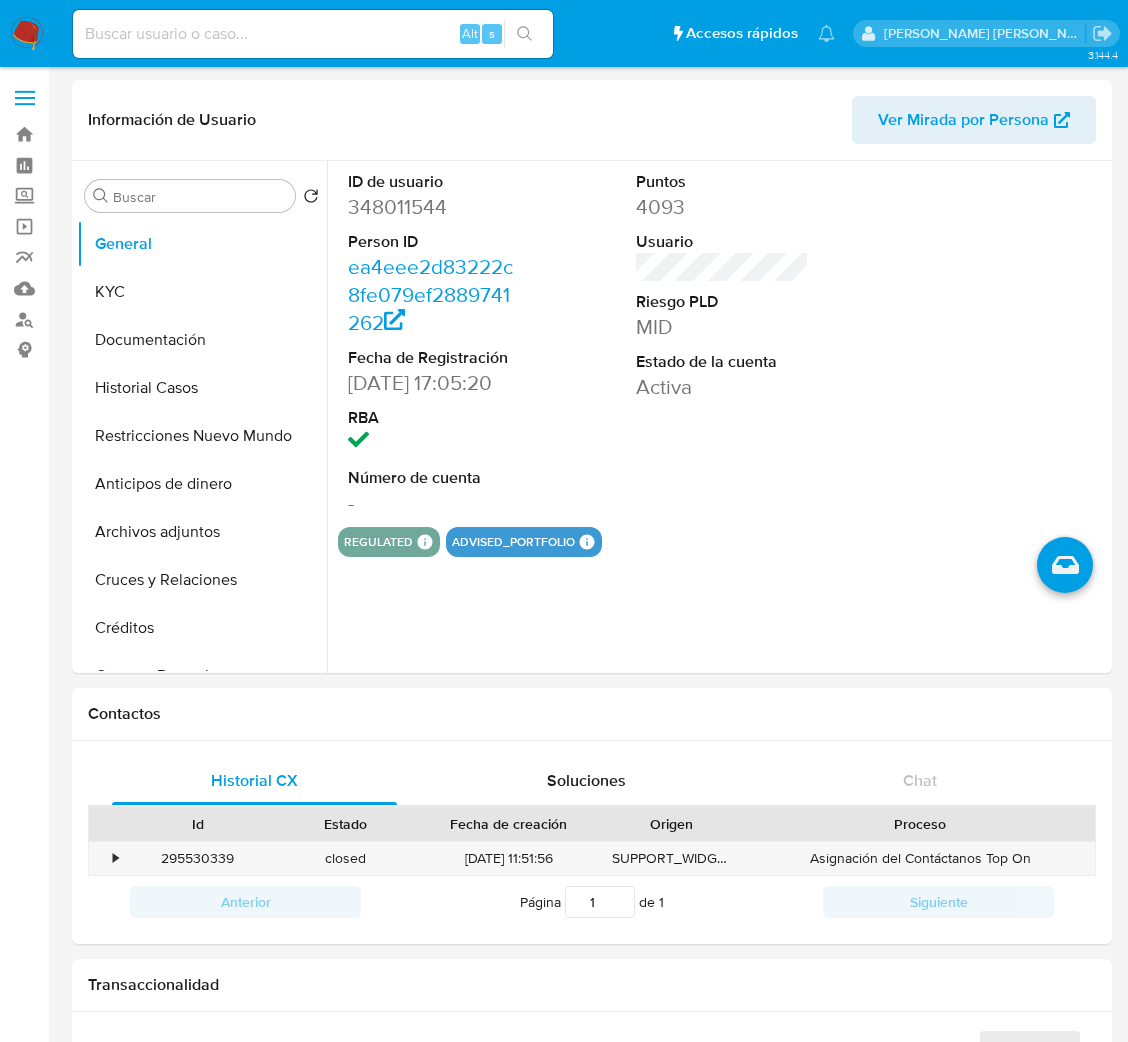 select on "10" 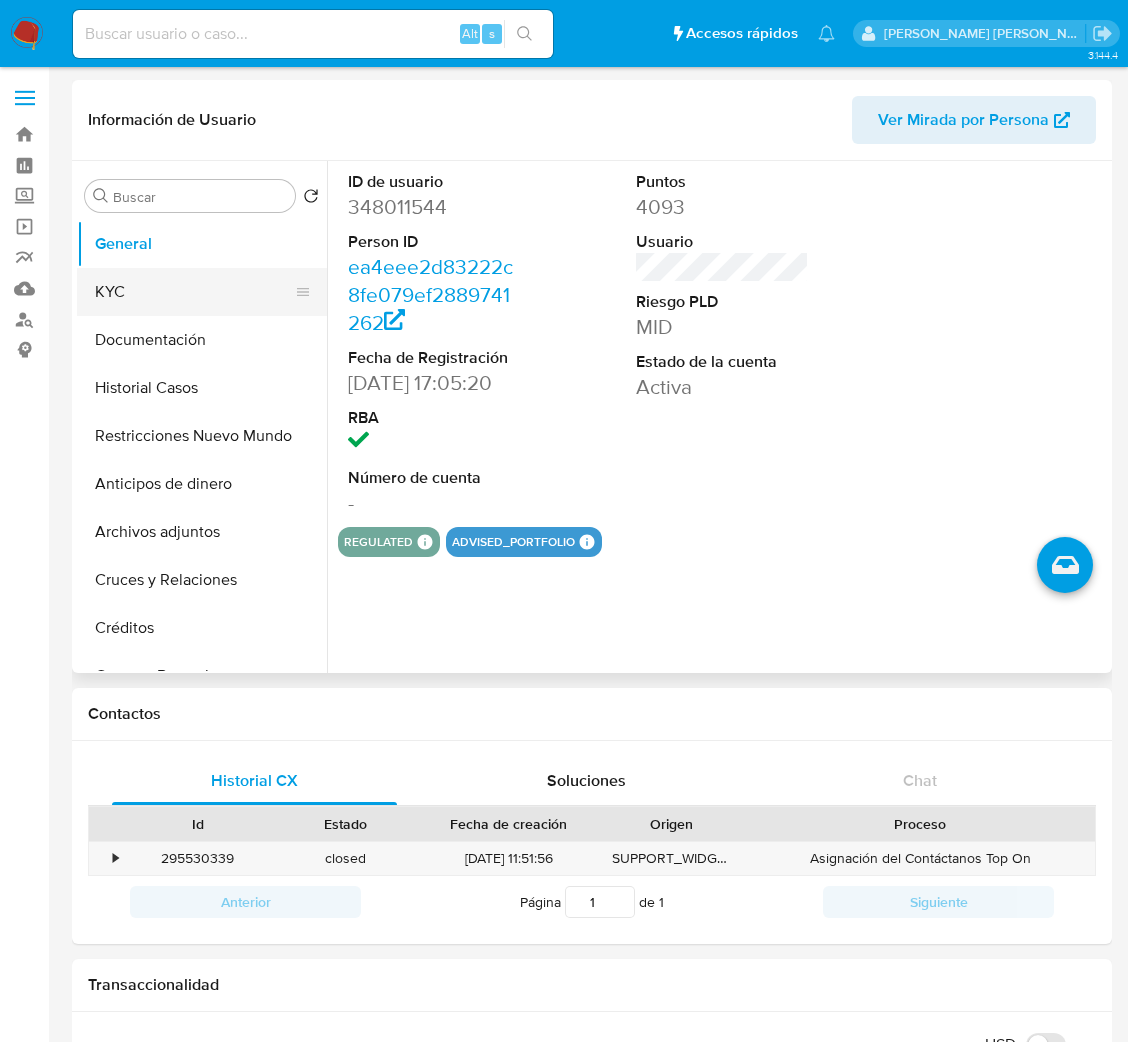 click on "KYC" at bounding box center (194, 292) 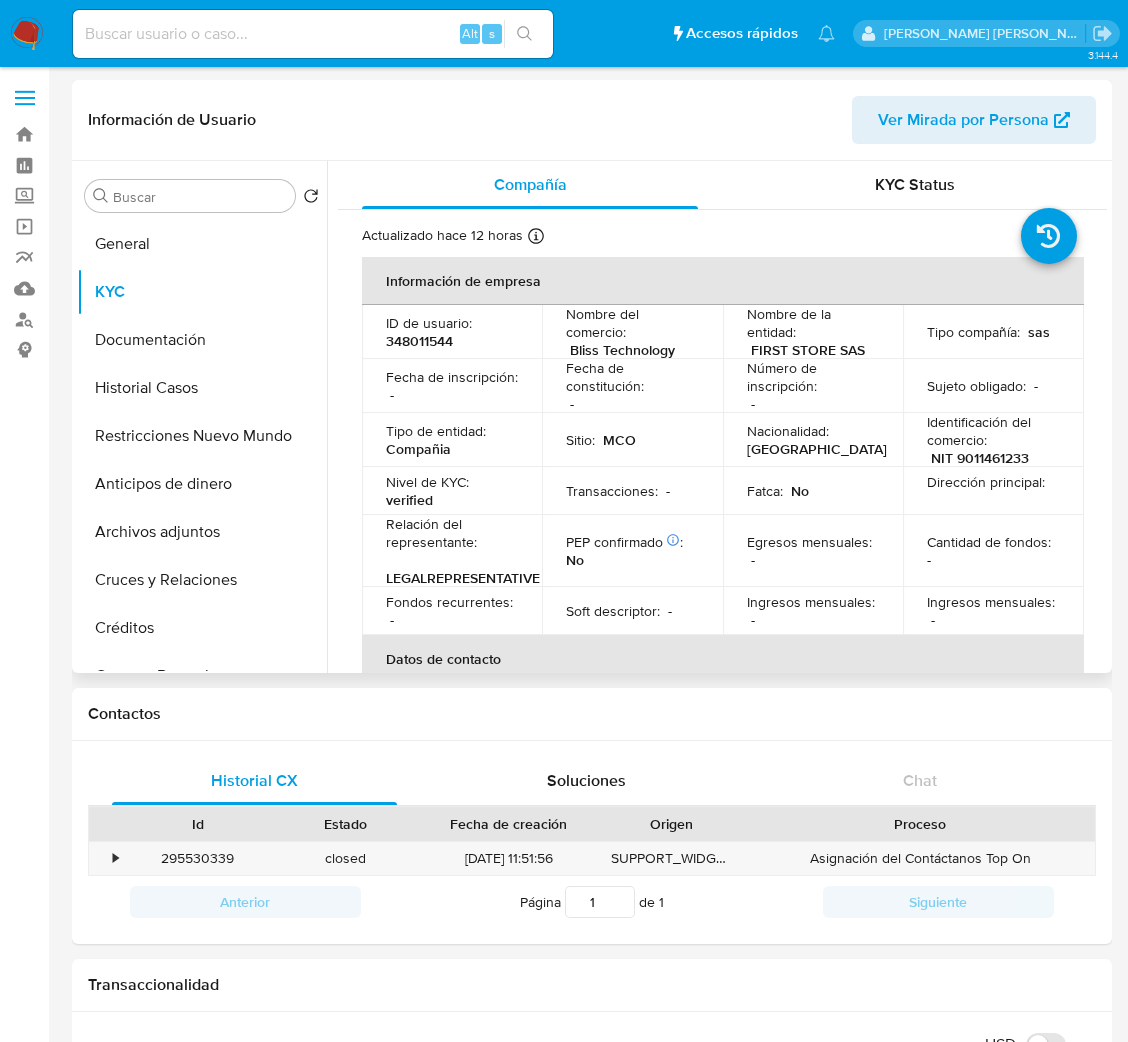 click on "NIT 9011461233" at bounding box center [980, 458] 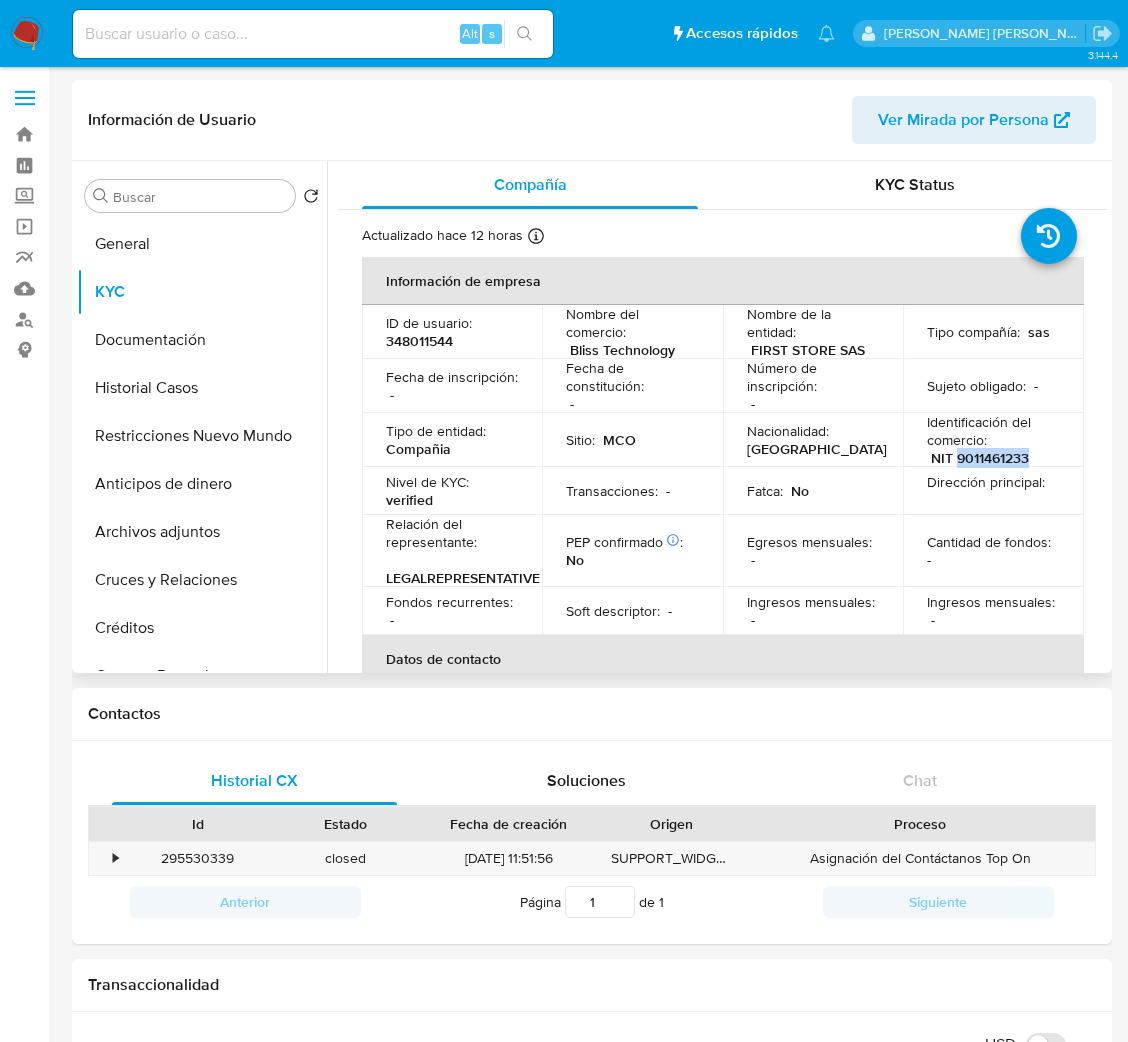 click on "NIT 9011461233" at bounding box center (980, 458) 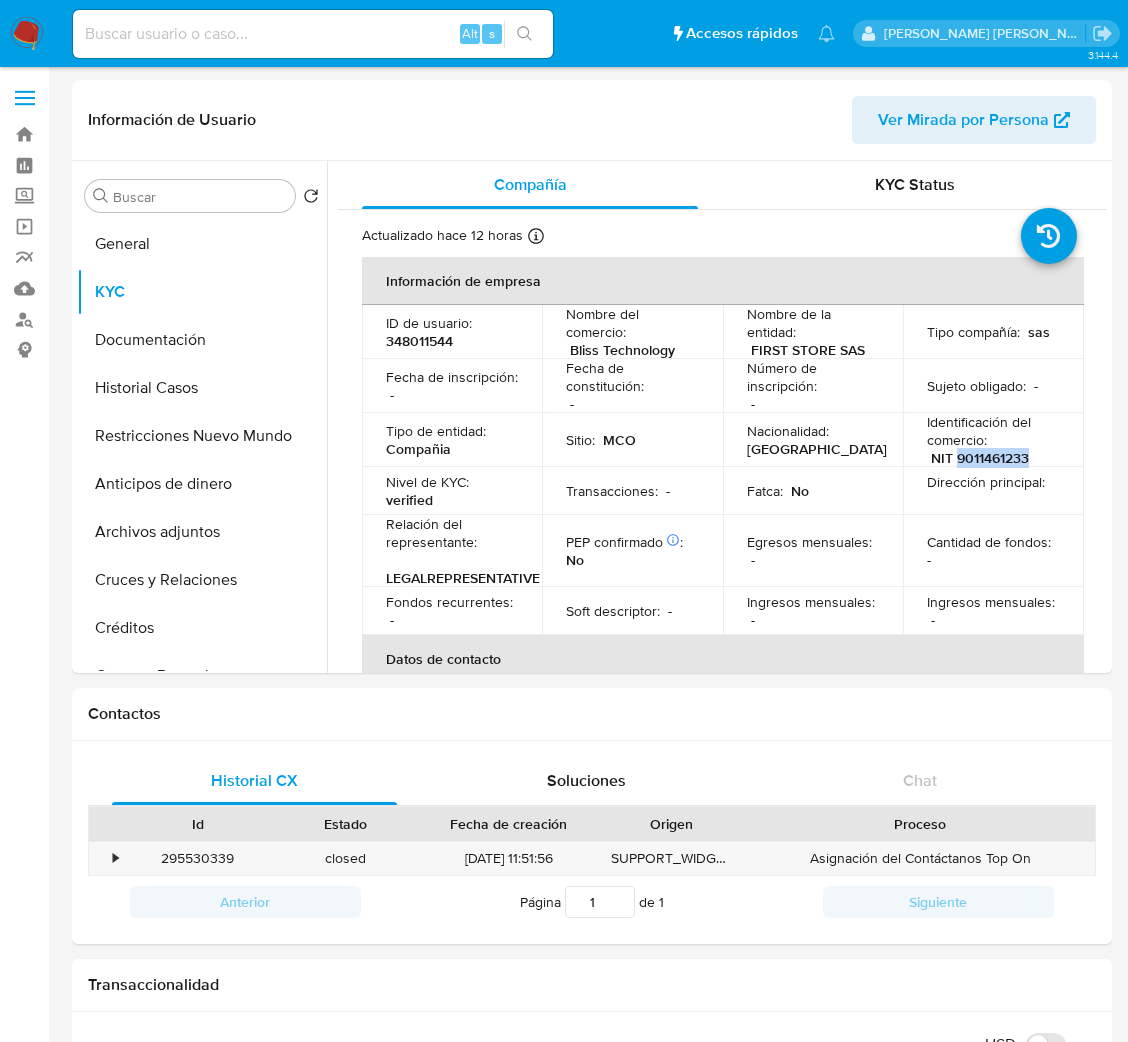 copy on "9011461233" 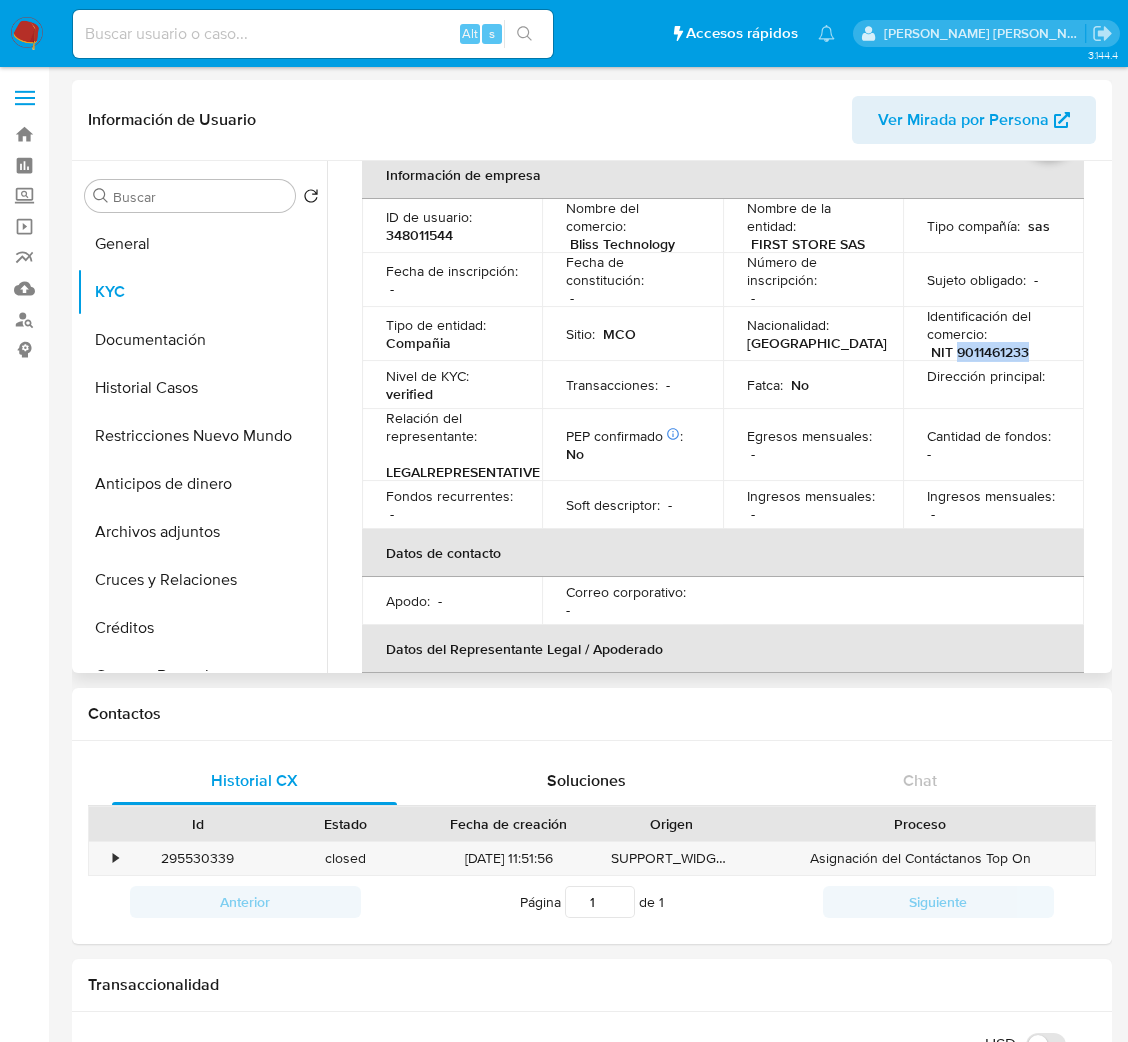 scroll, scrollTop: 300, scrollLeft: 0, axis: vertical 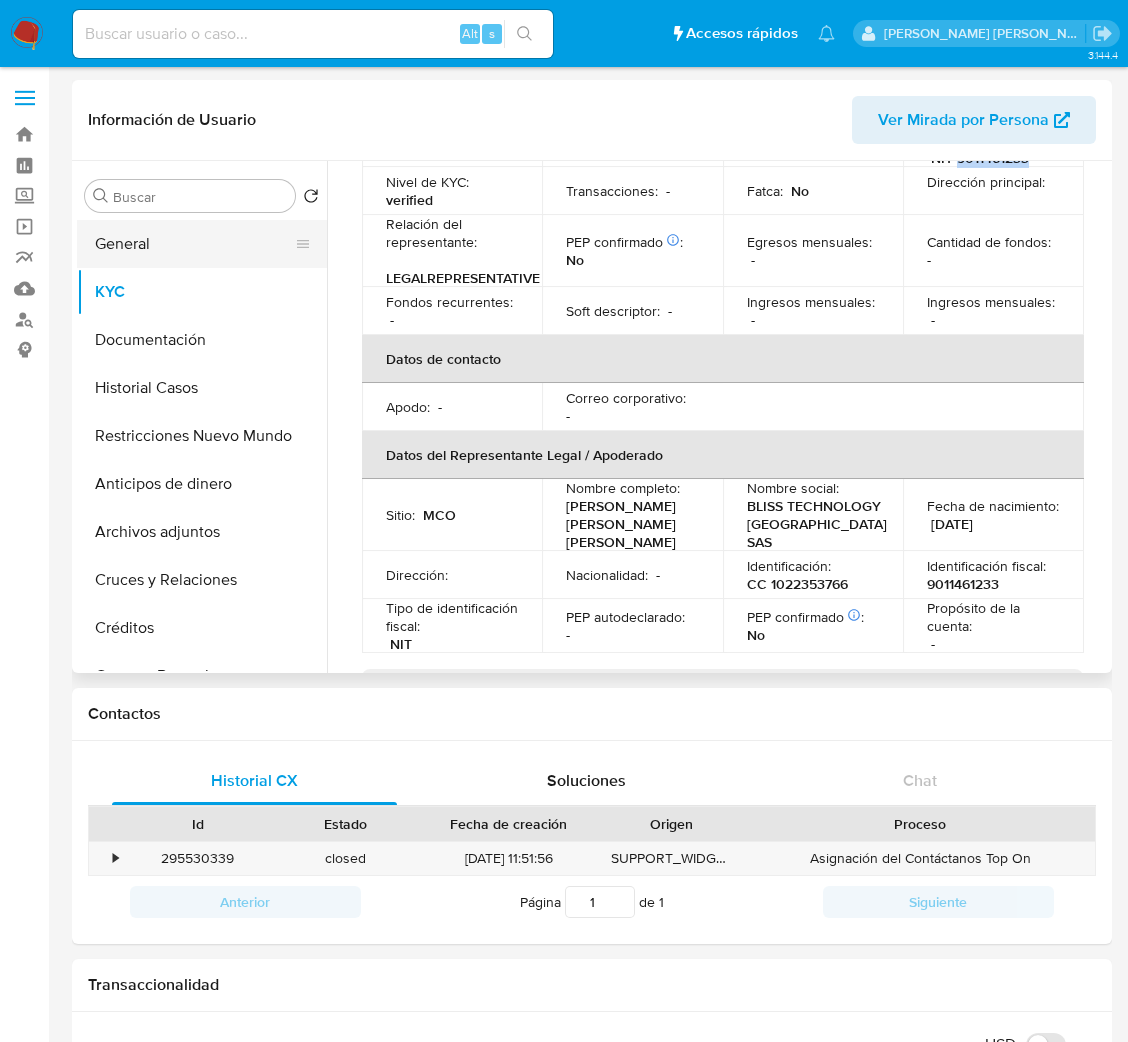 click on "General" at bounding box center (194, 244) 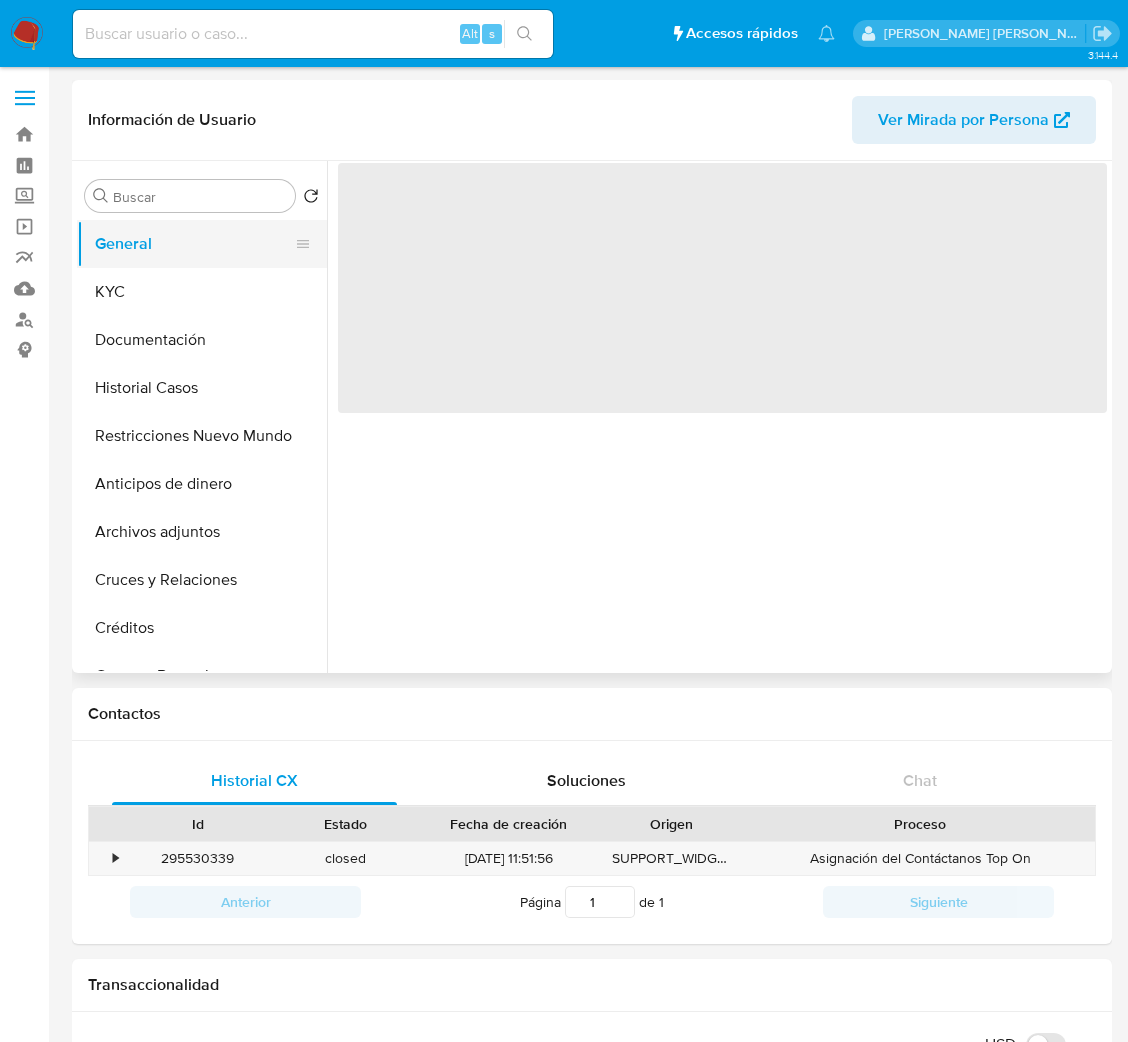 scroll, scrollTop: 0, scrollLeft: 0, axis: both 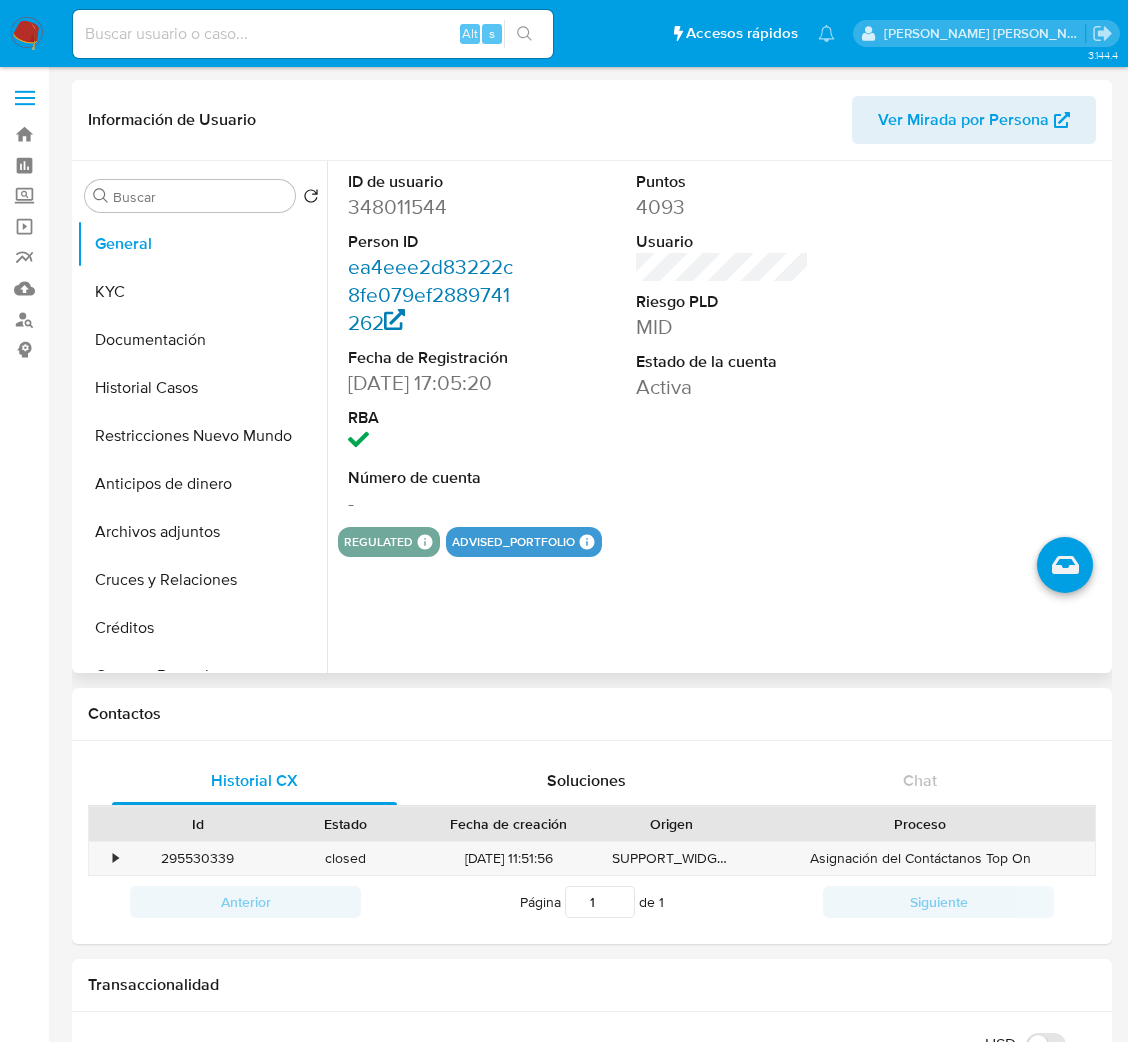 click on "ea4eee2d83222c8fe079ef2889741262" at bounding box center (430, 294) 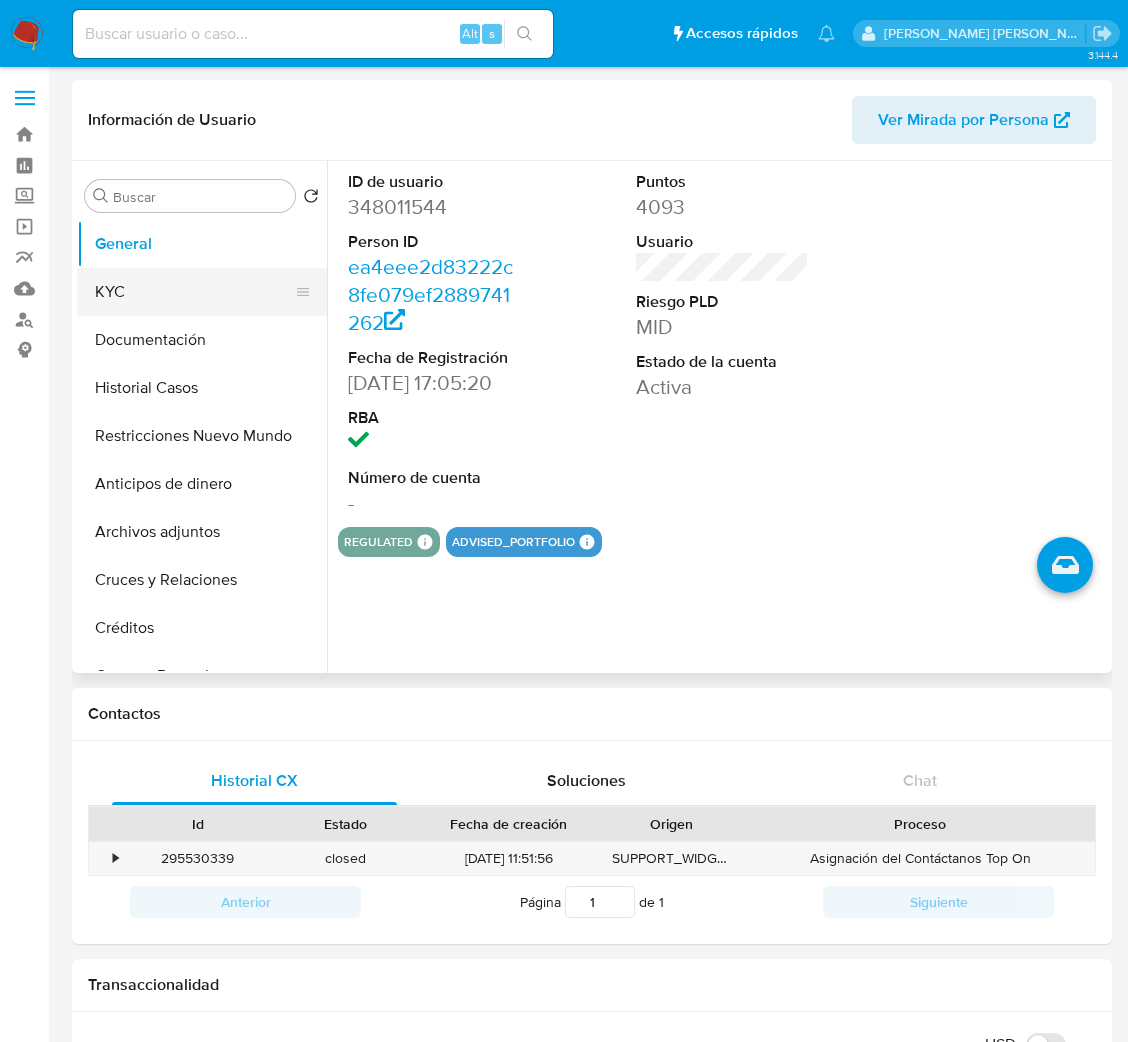 click on "KYC" at bounding box center (194, 292) 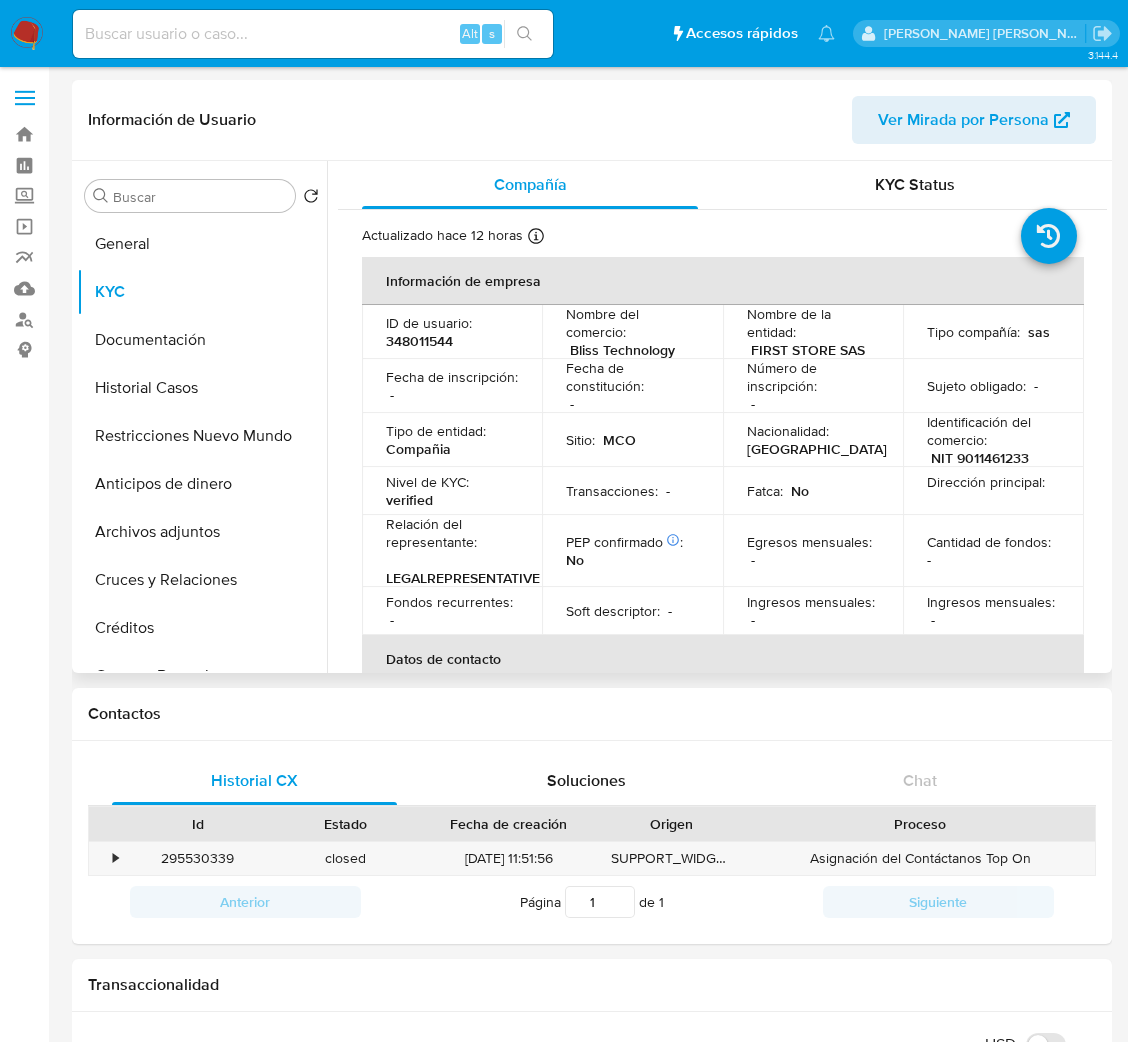 click on "NIT 9011461233" at bounding box center (980, 458) 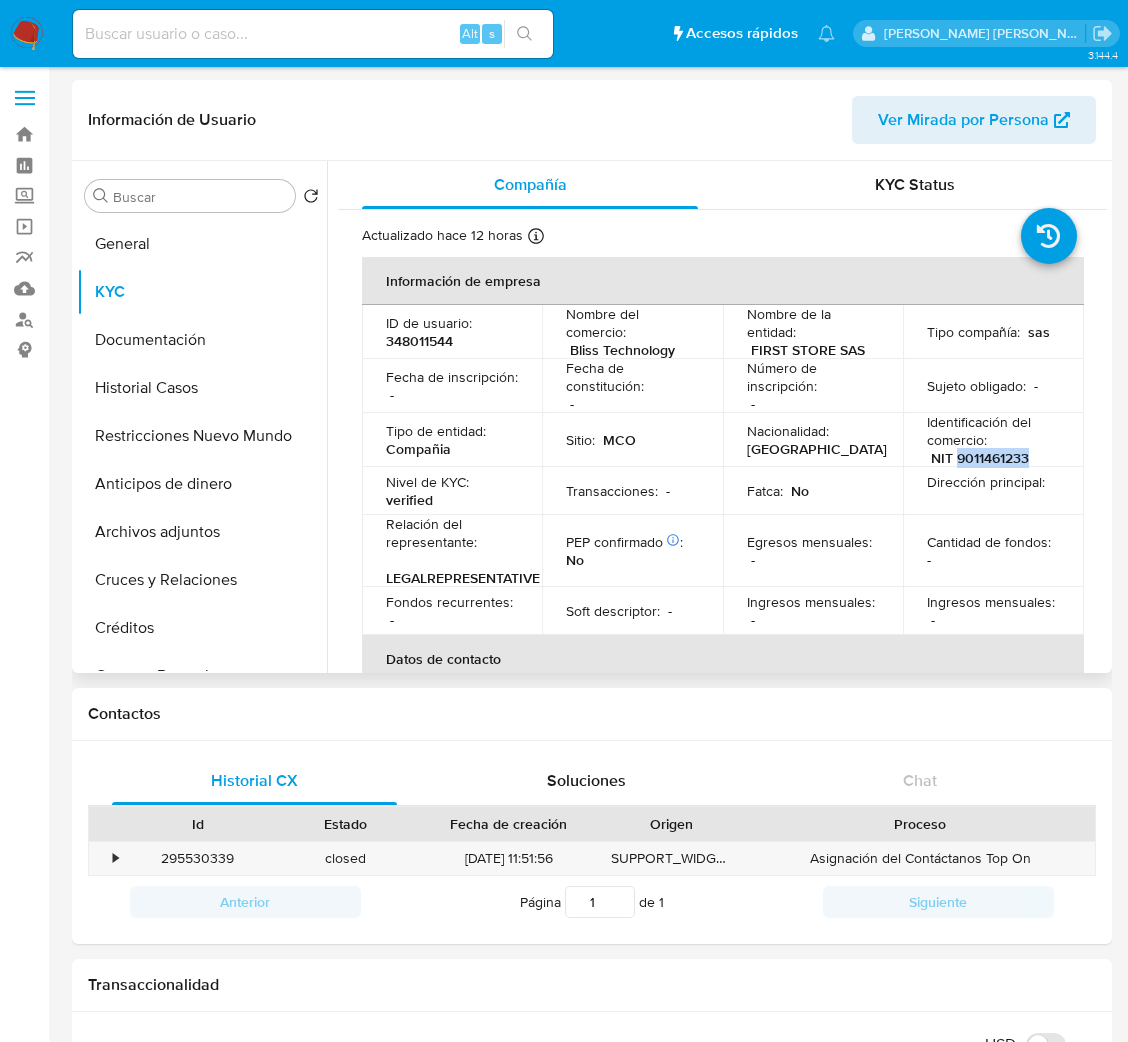 click on "NIT 9011461233" at bounding box center (980, 458) 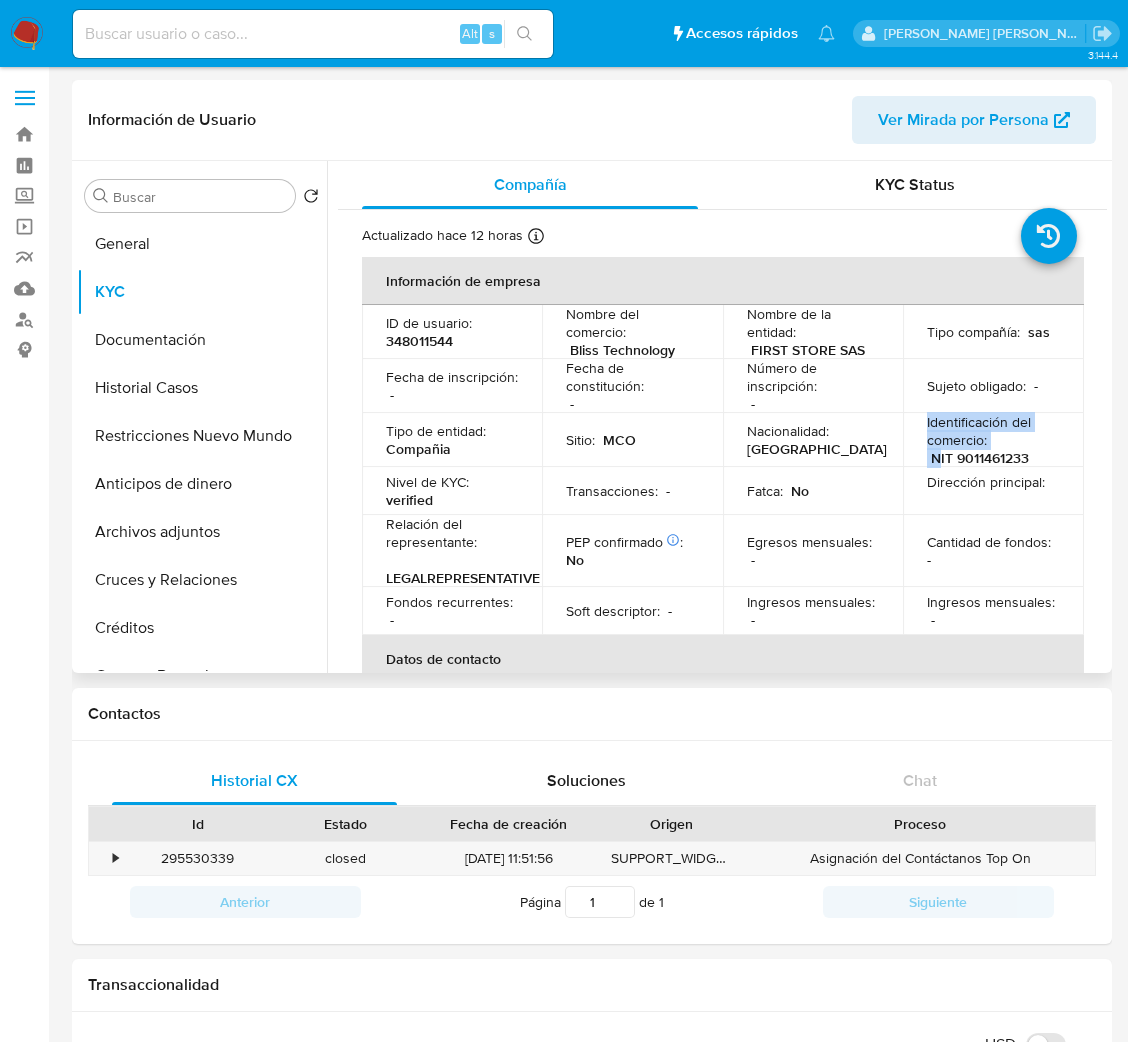 click on "NIT 9011461233" at bounding box center [980, 458] 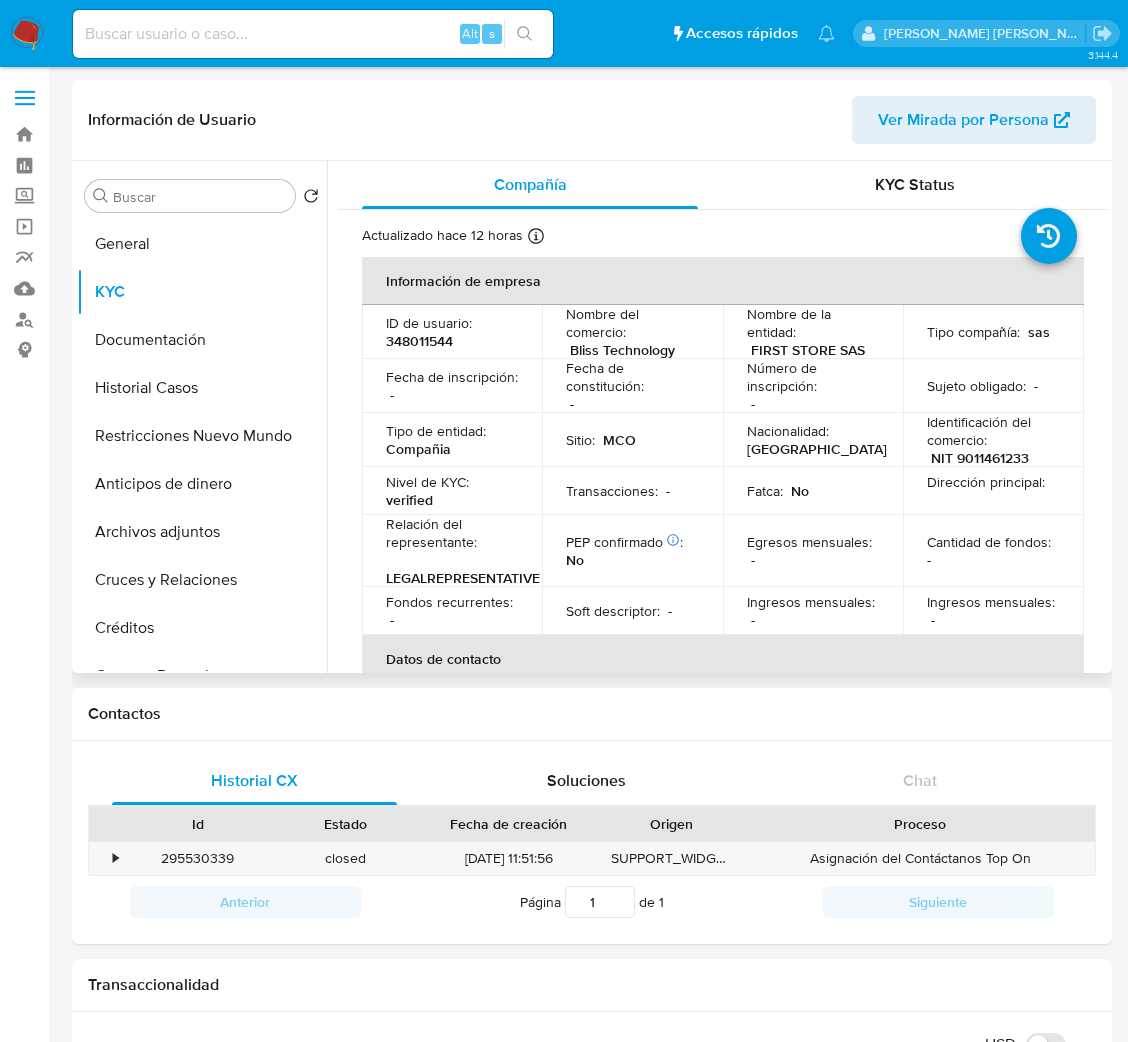 click on "NIT 9011461233" at bounding box center (980, 458) 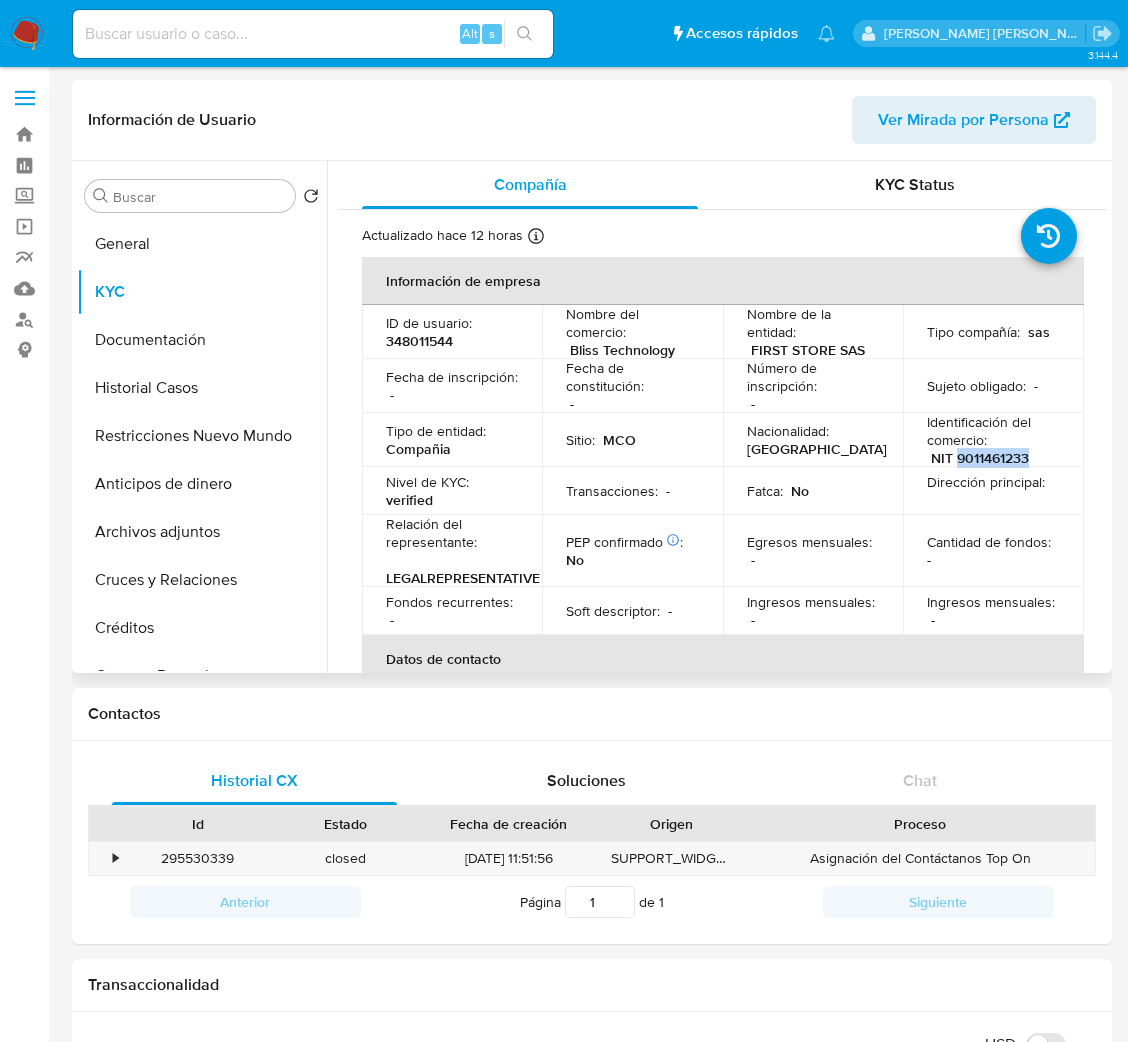 click on "NIT 9011461233" at bounding box center [980, 458] 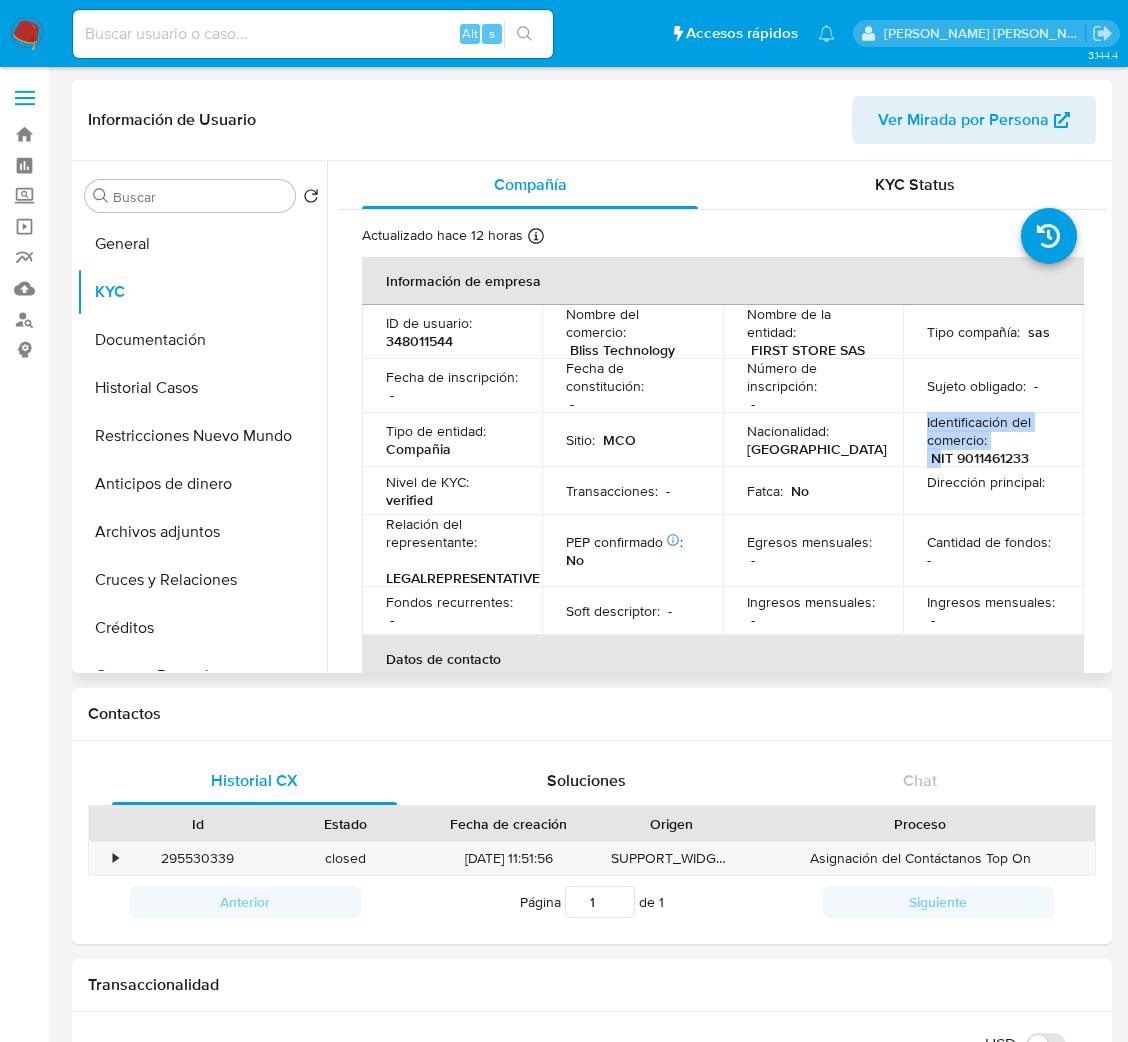 click on "NIT 9011461233" at bounding box center [980, 458] 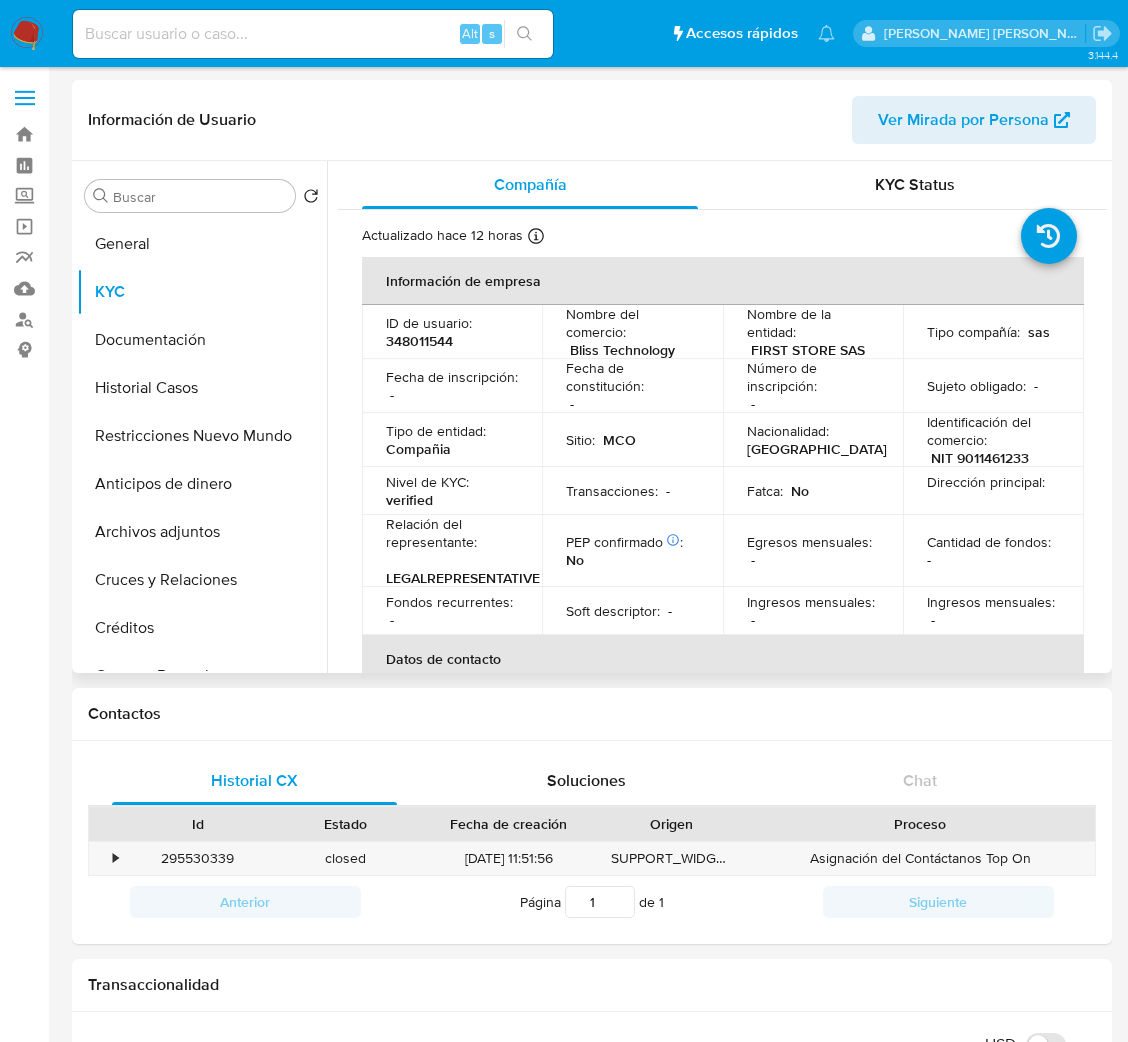 click on "NIT 9011461233" at bounding box center (980, 458) 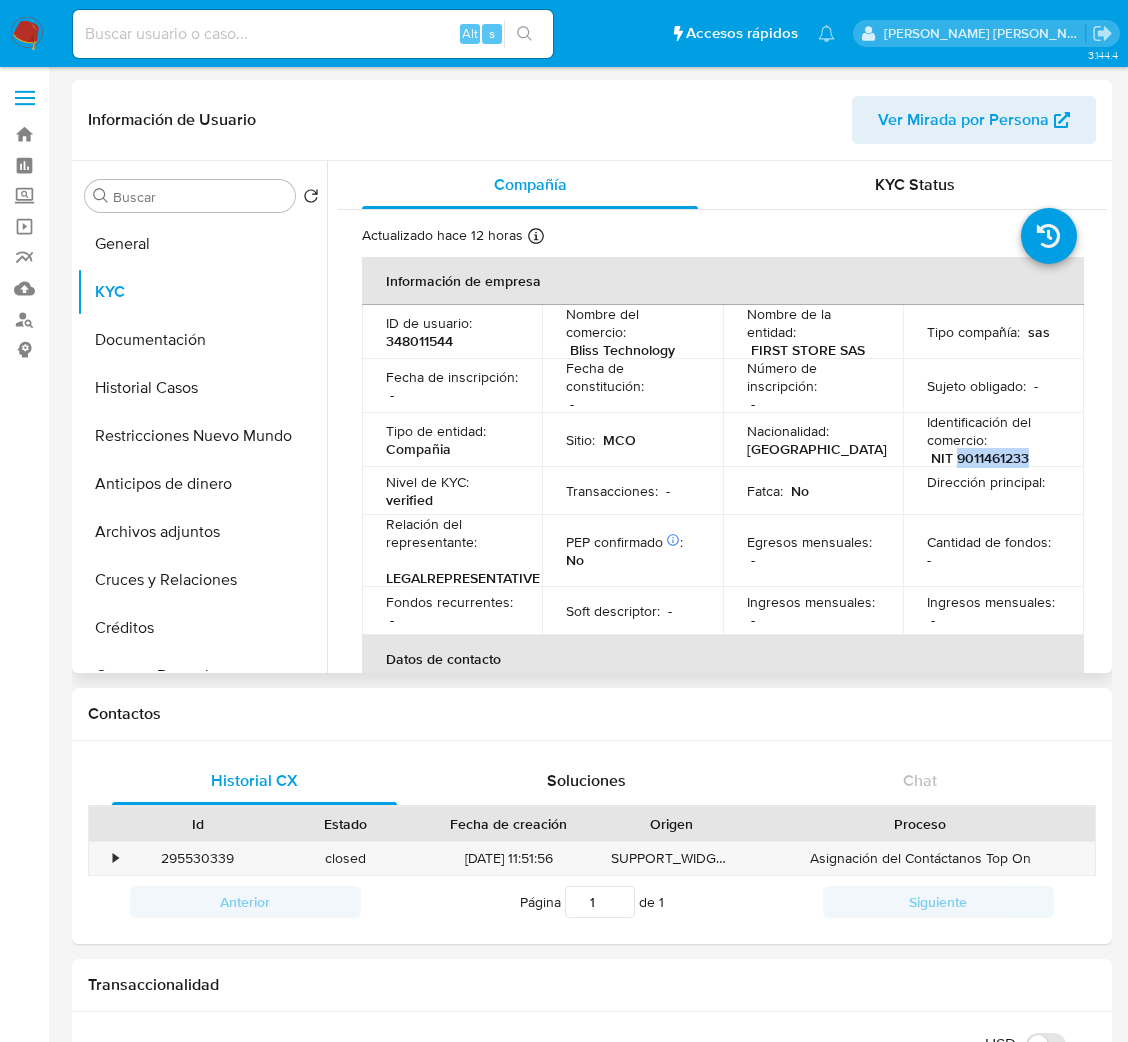 click on "NIT 9011461233" at bounding box center (980, 458) 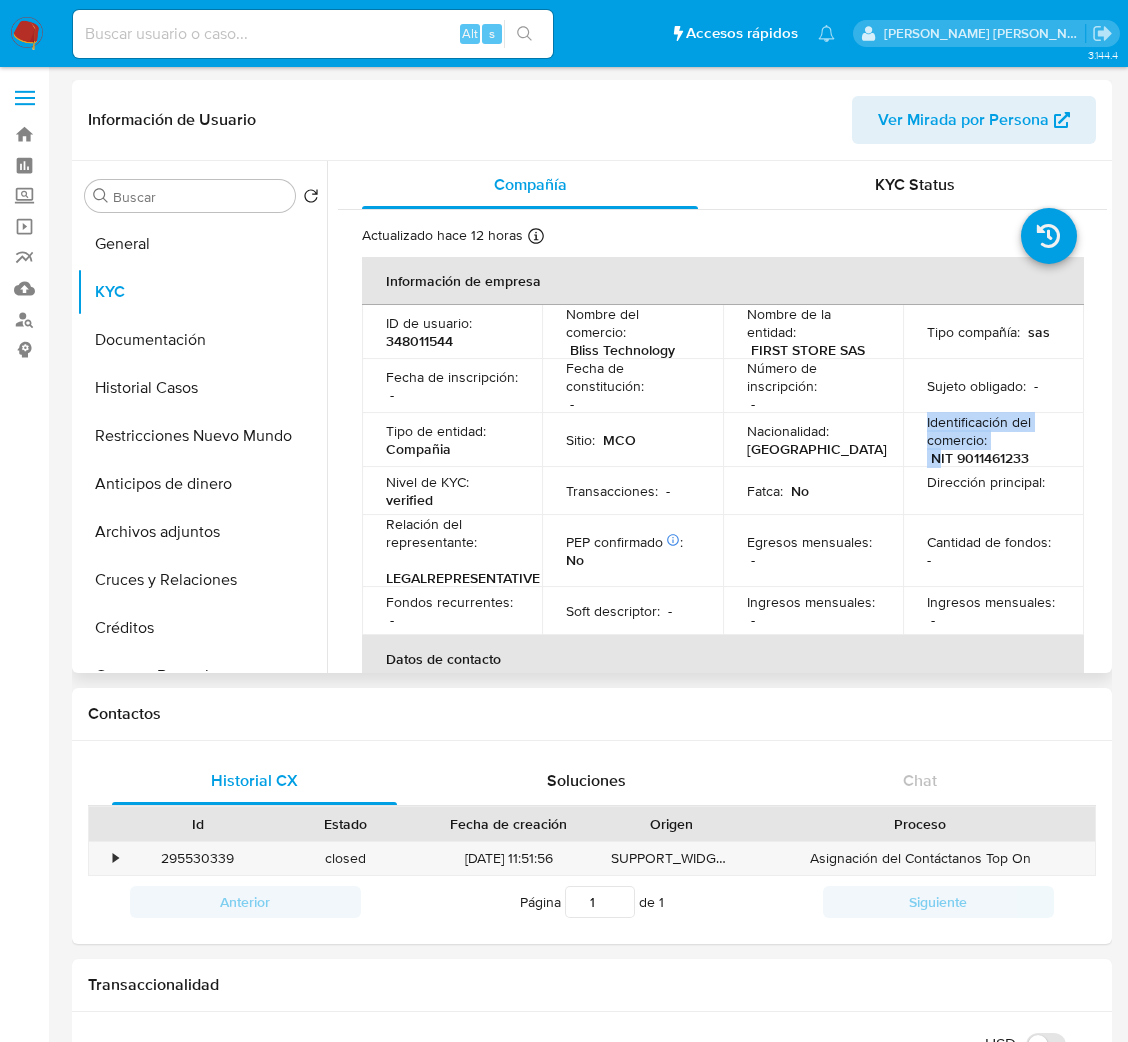 click on "NIT 9011461233" at bounding box center (980, 458) 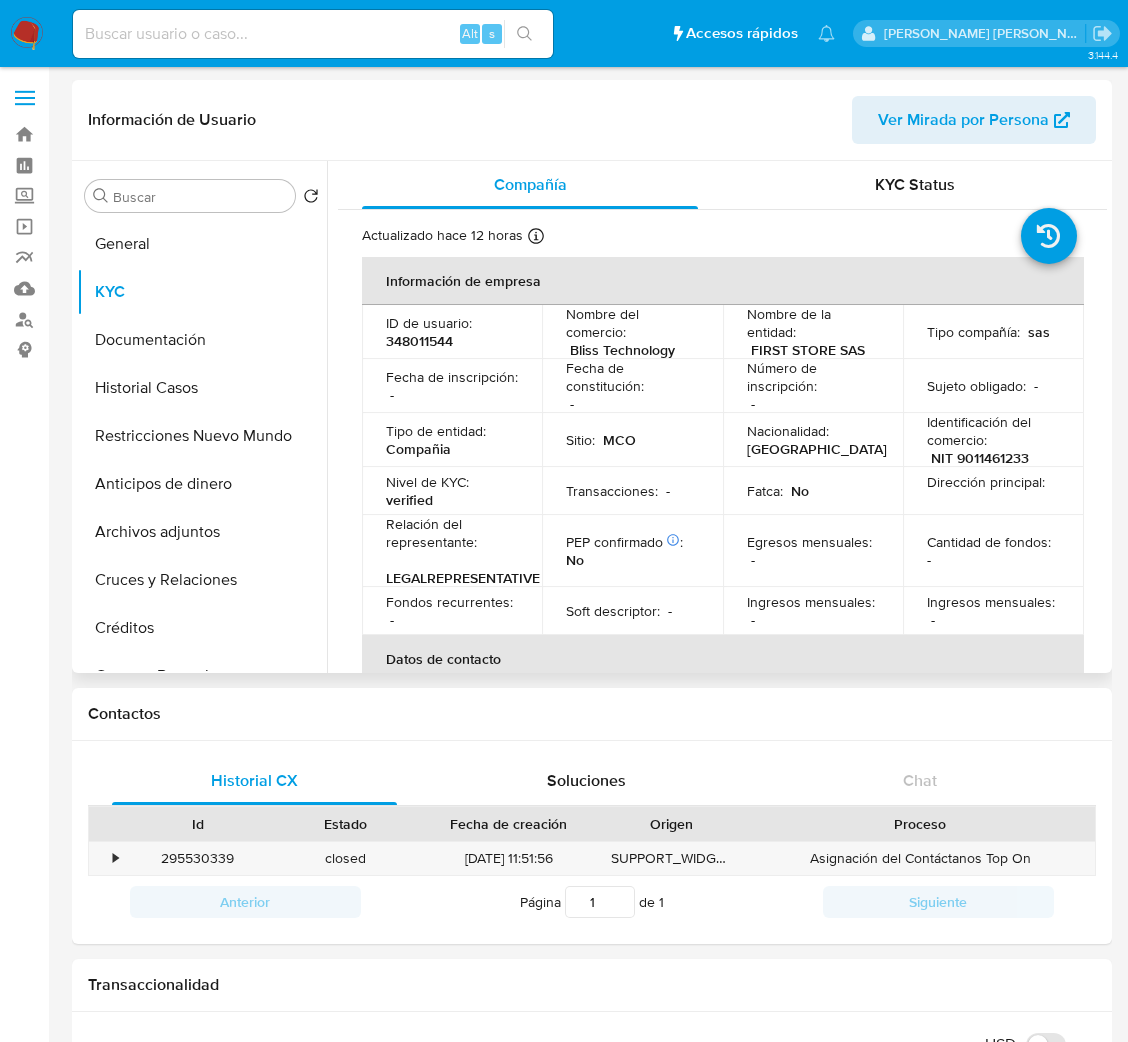 click on "NIT 9011461233" at bounding box center [980, 458] 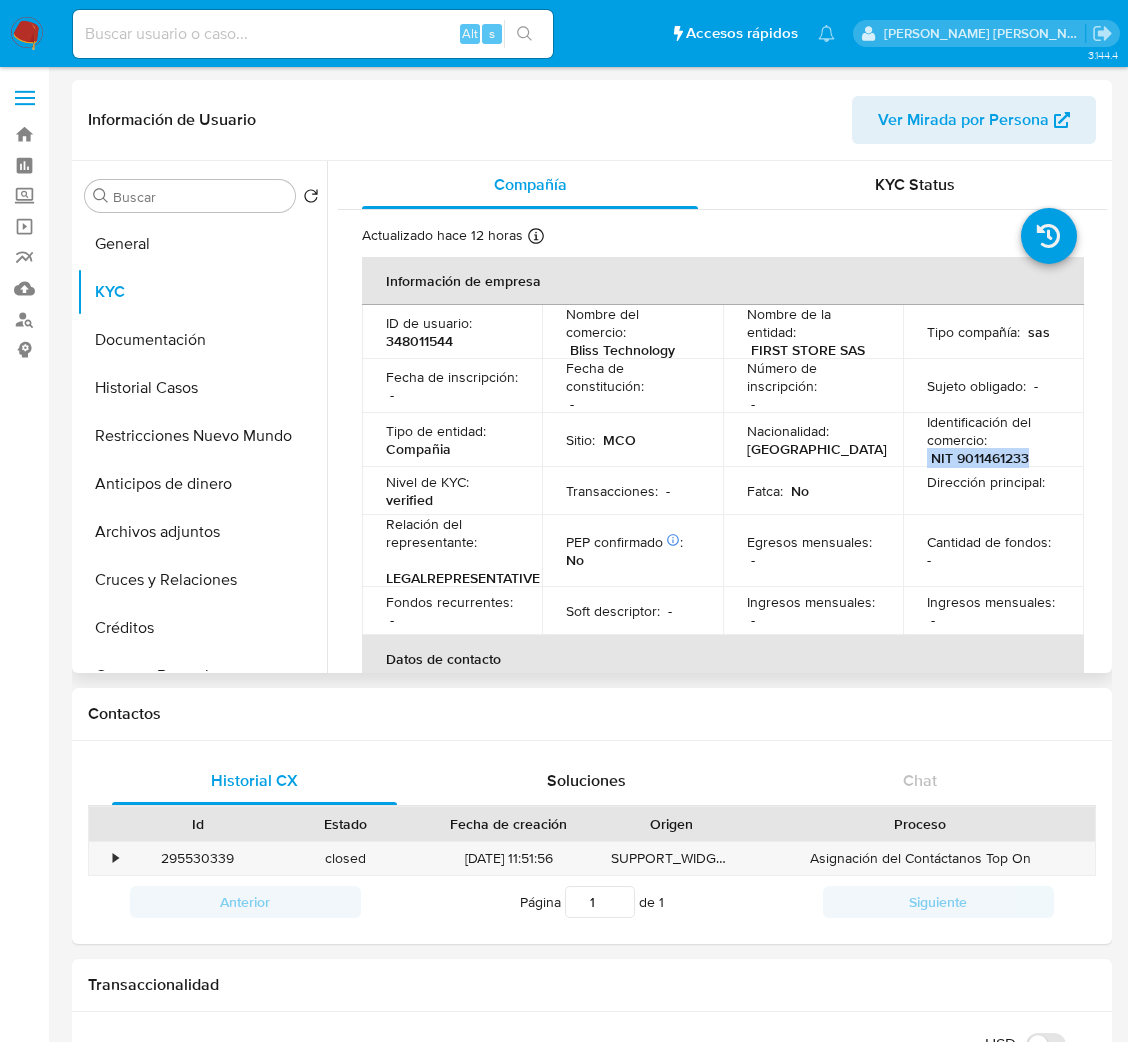 drag, startPoint x: 1028, startPoint y: 464, endPoint x: 911, endPoint y: 464, distance: 117 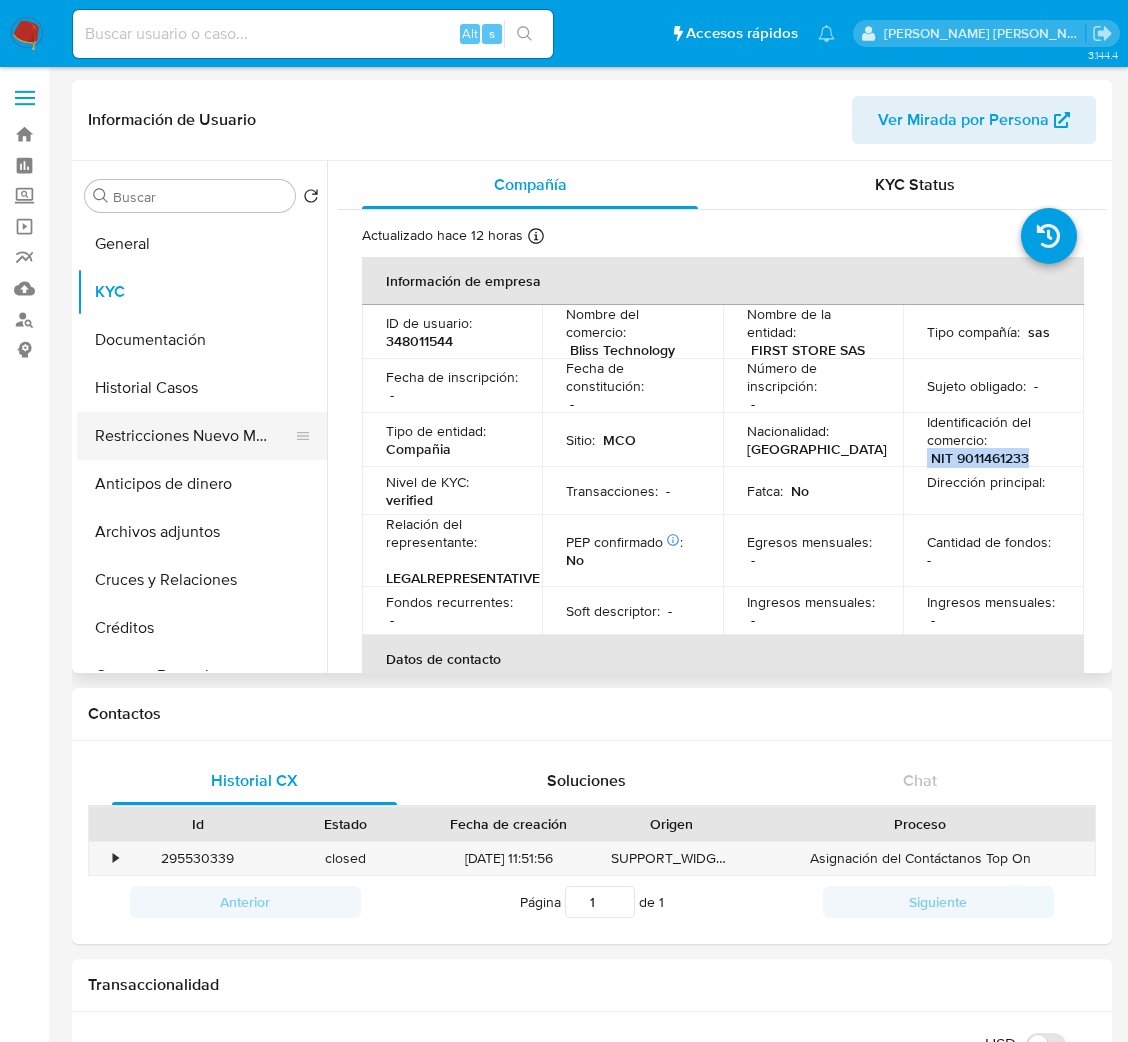 click on "Restricciones Nuevo Mundo" at bounding box center (194, 436) 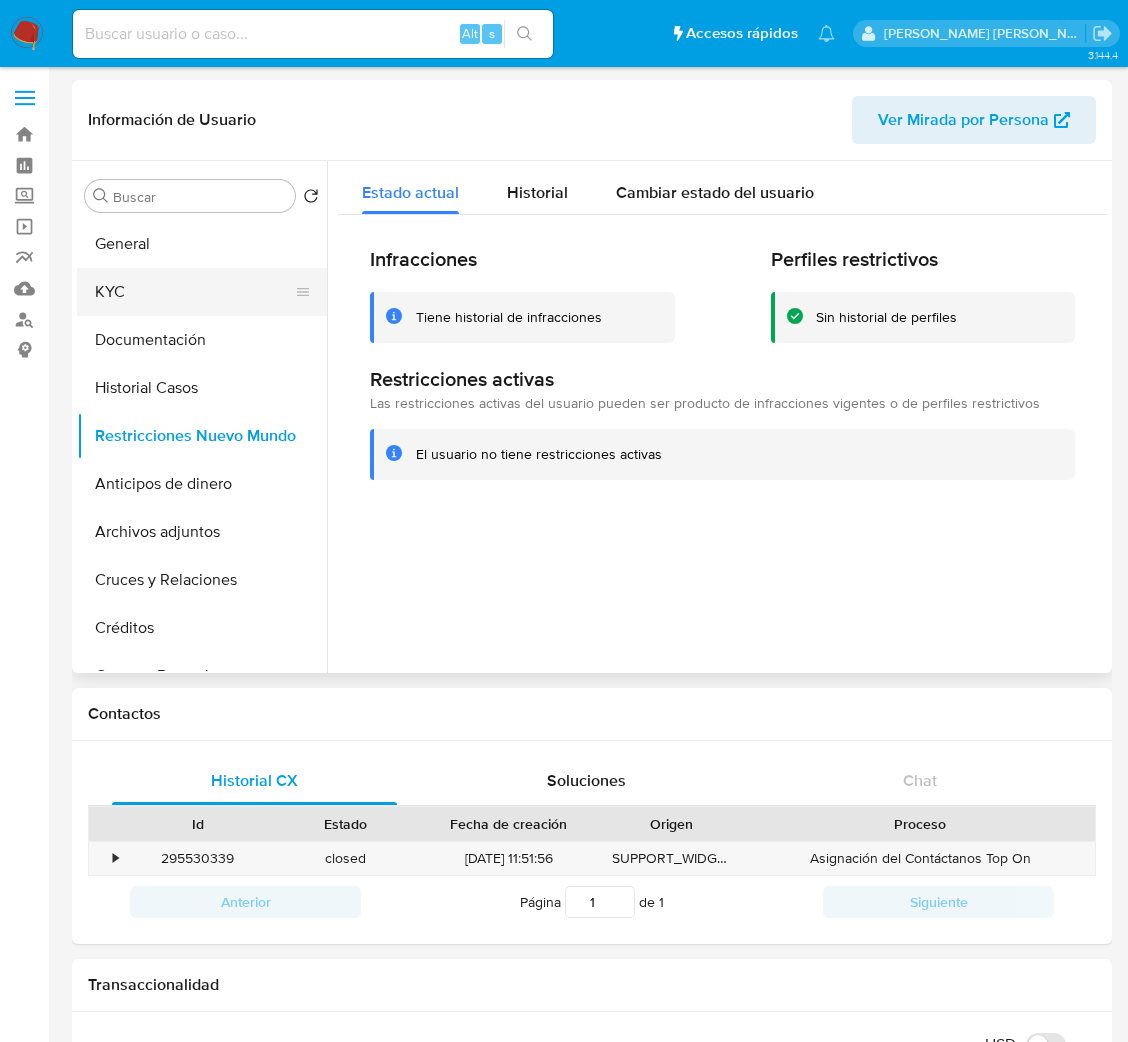 click on "KYC" at bounding box center (194, 292) 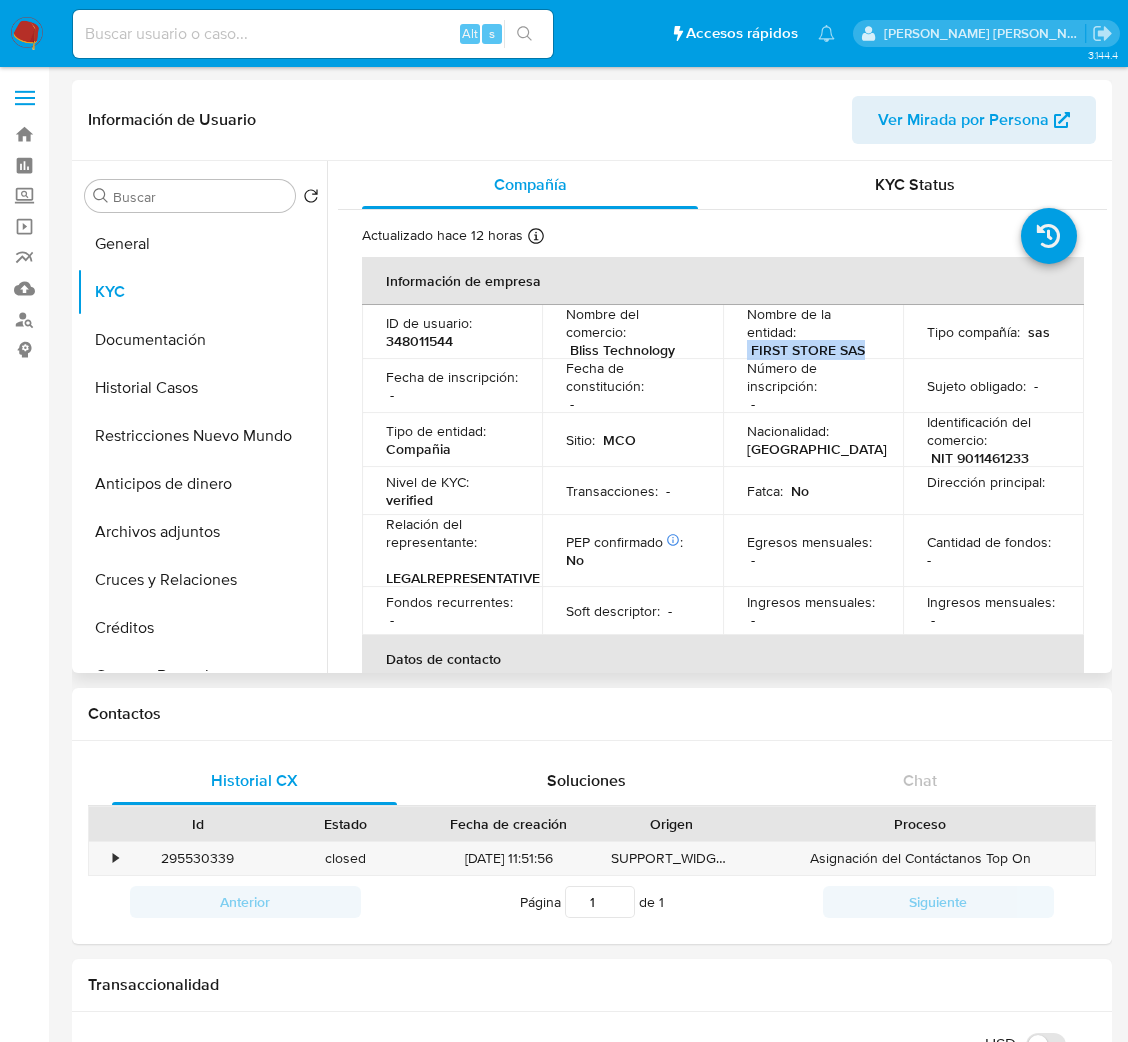 drag, startPoint x: 736, startPoint y: 347, endPoint x: 867, endPoint y: 347, distance: 131 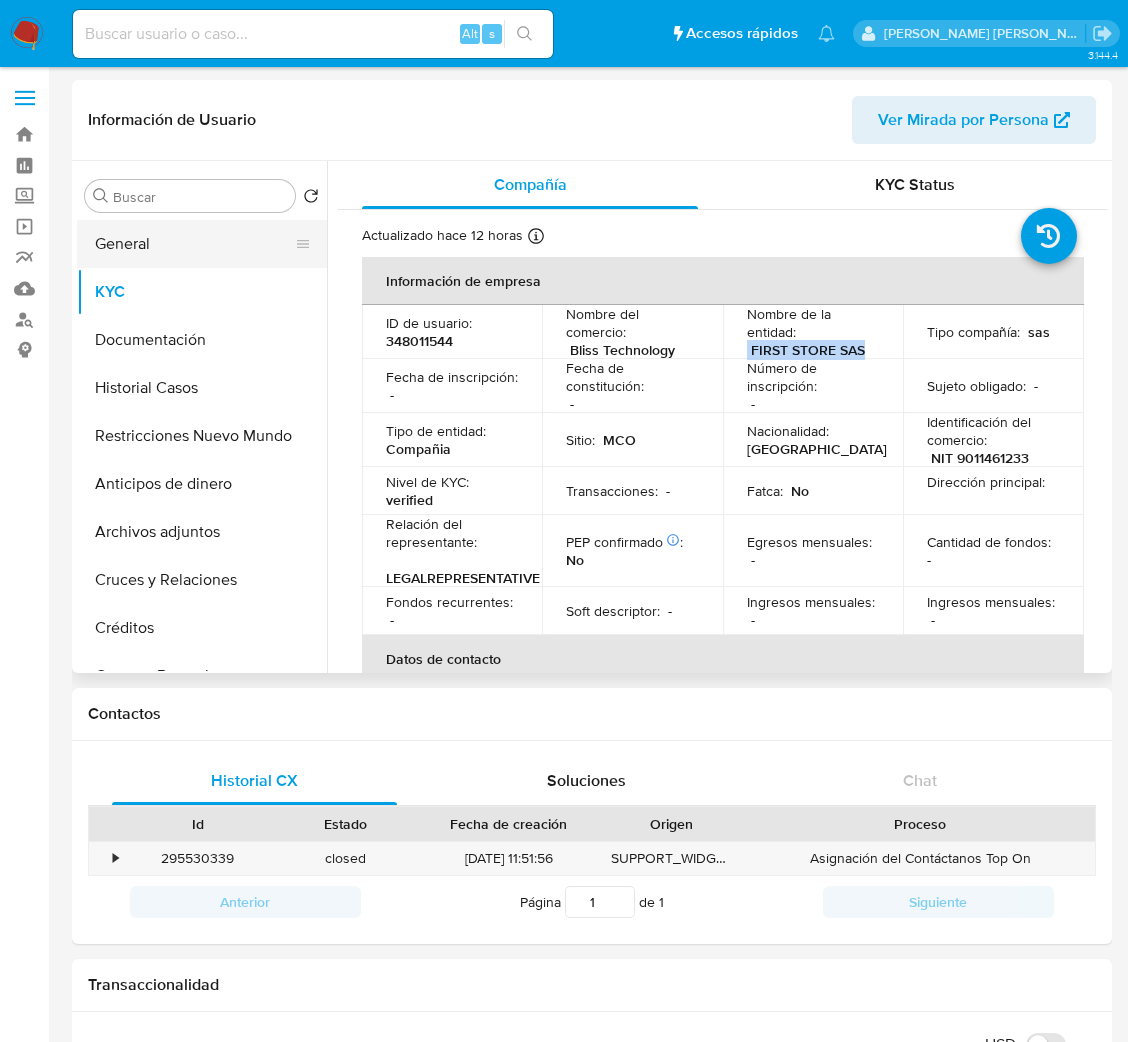 click on "General" at bounding box center (194, 244) 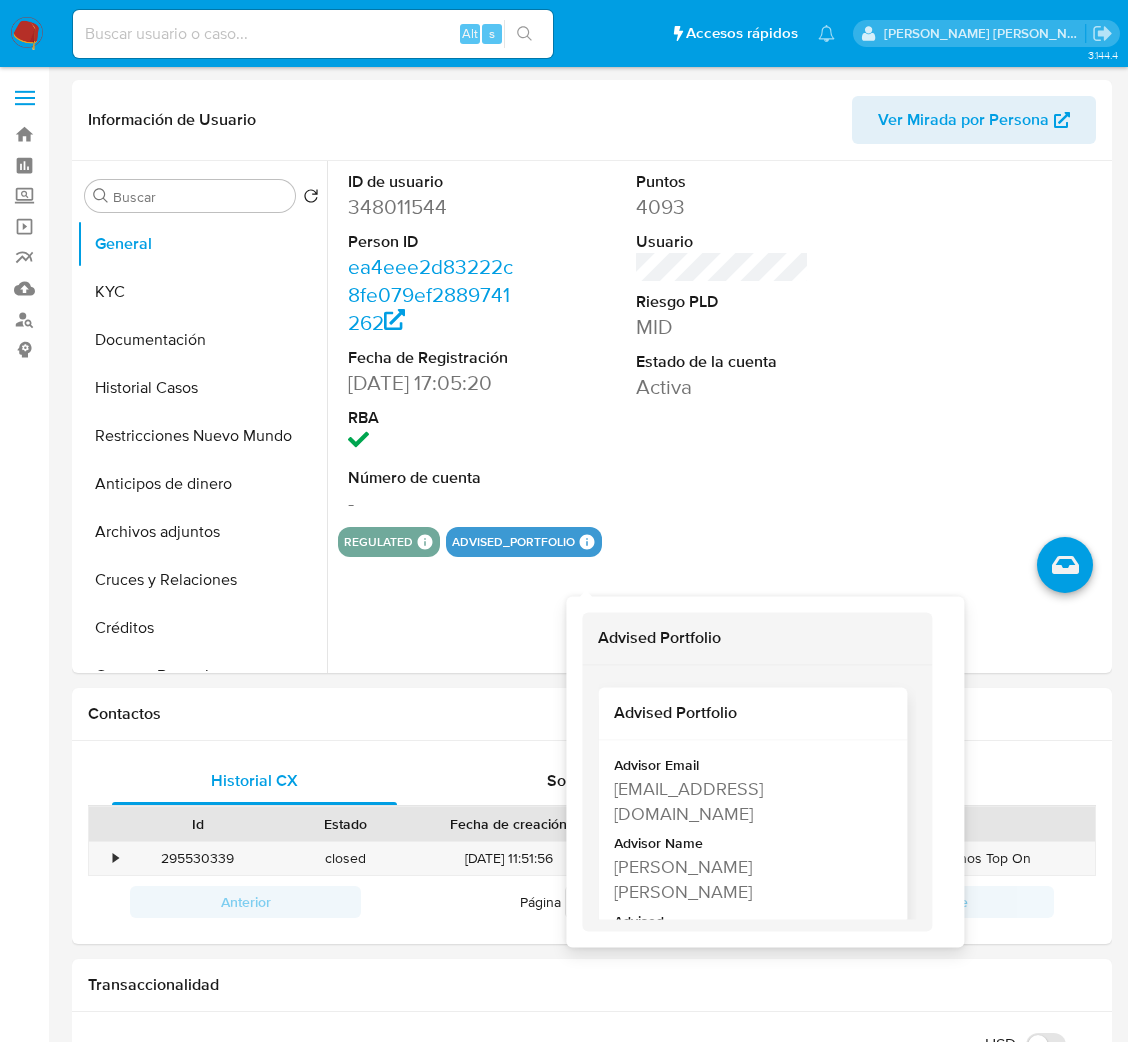 scroll, scrollTop: 43, scrollLeft: 0, axis: vertical 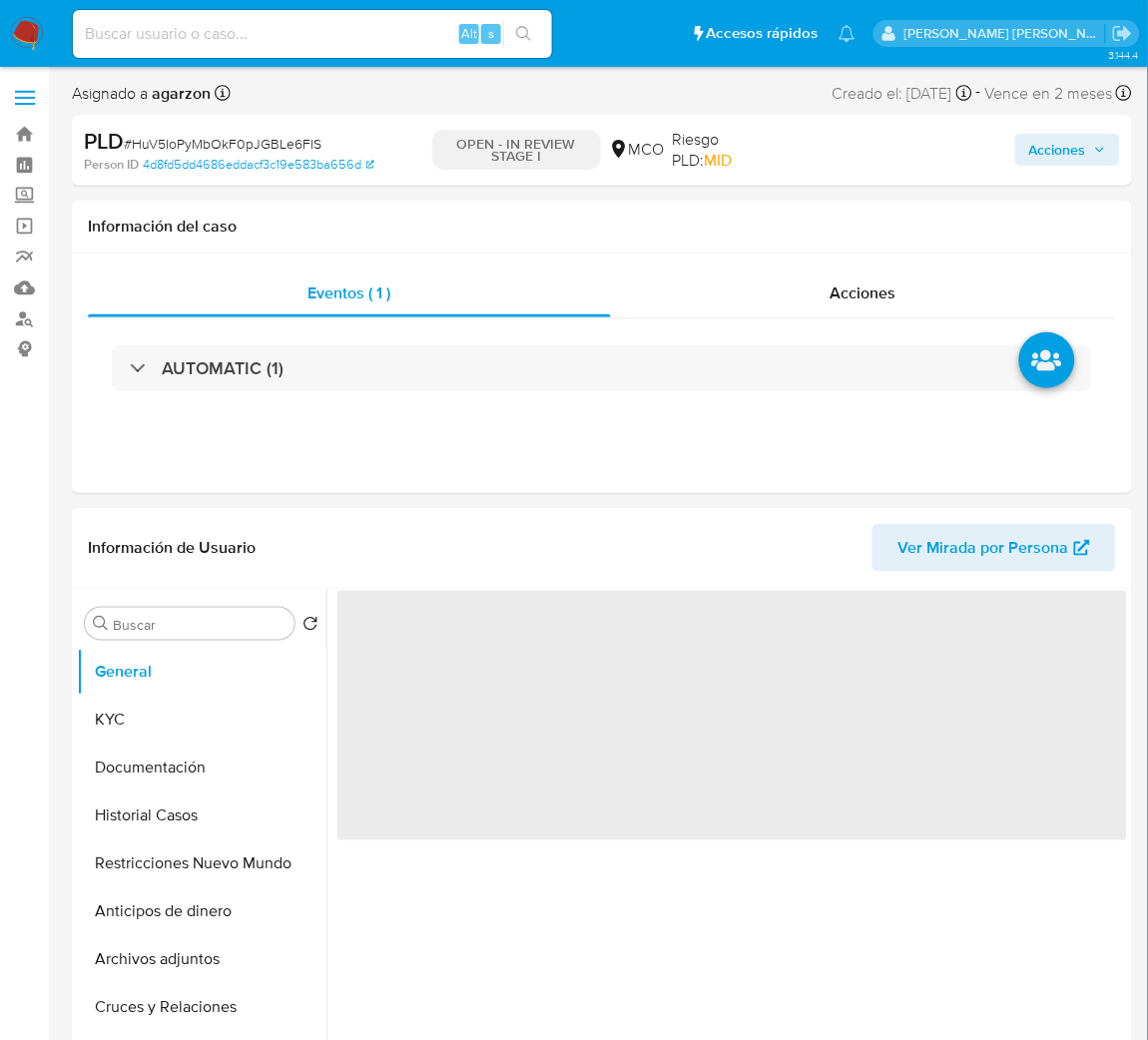 select on "10" 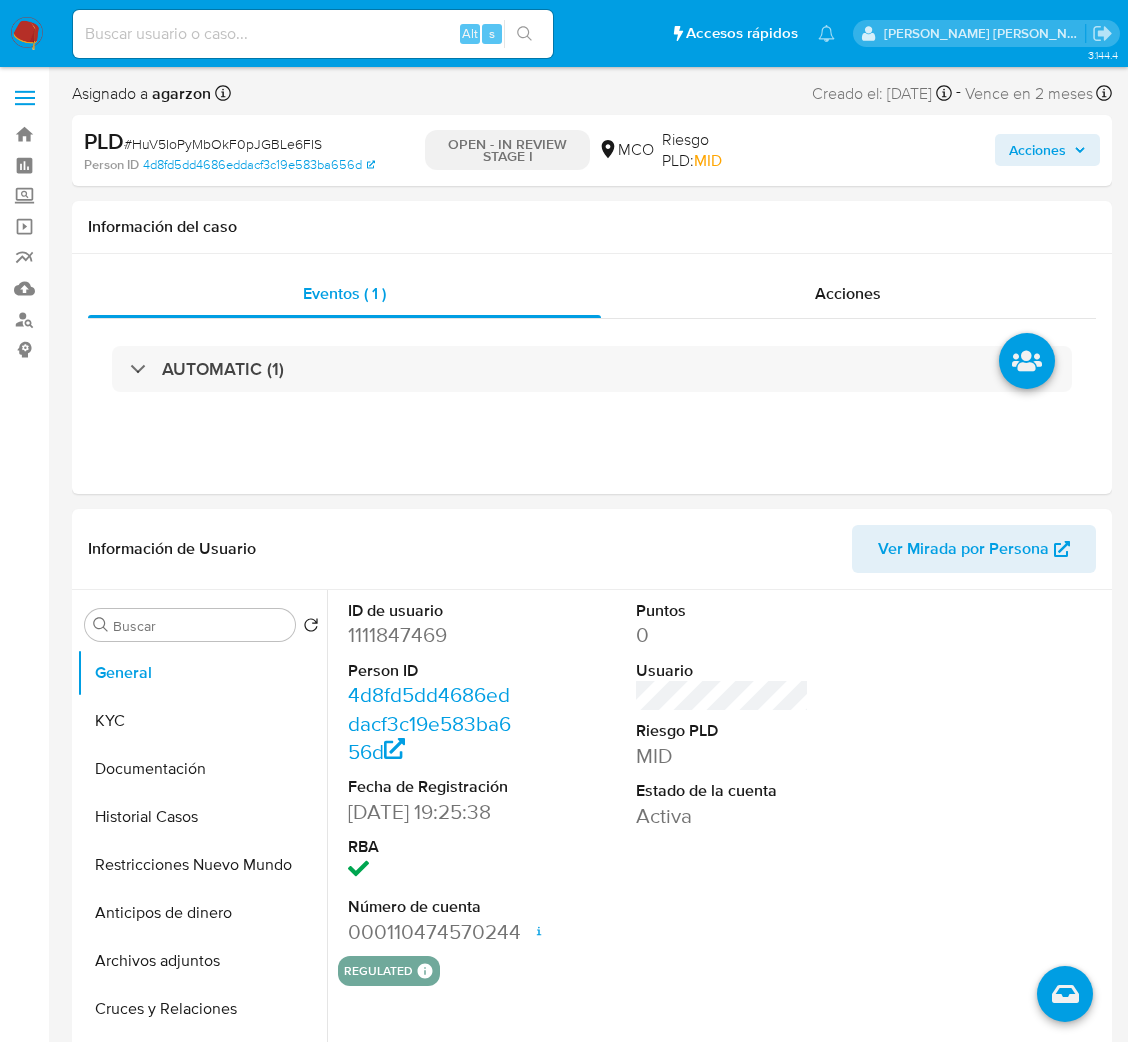 click at bounding box center (313, 34) 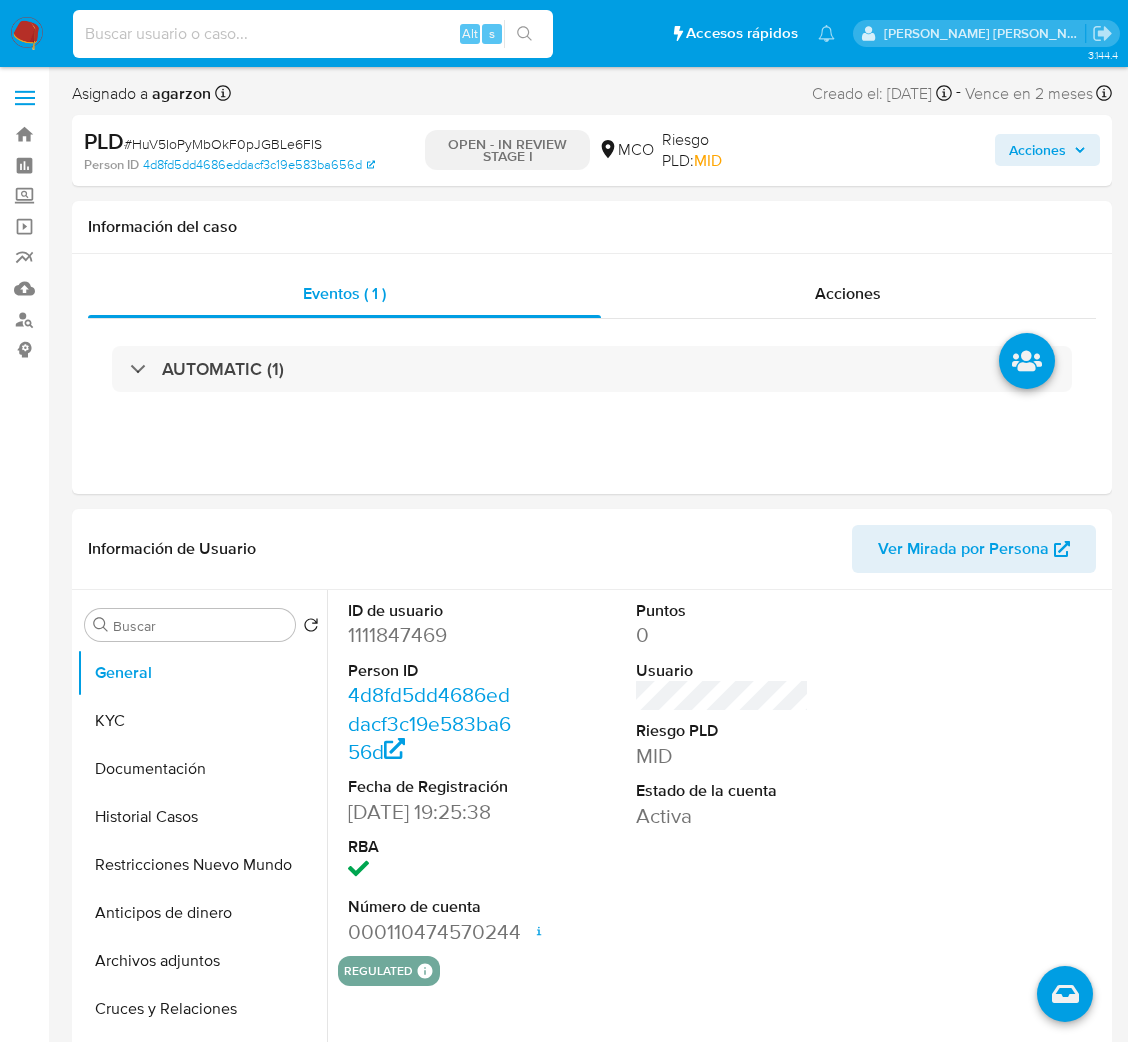 paste on "783790319" 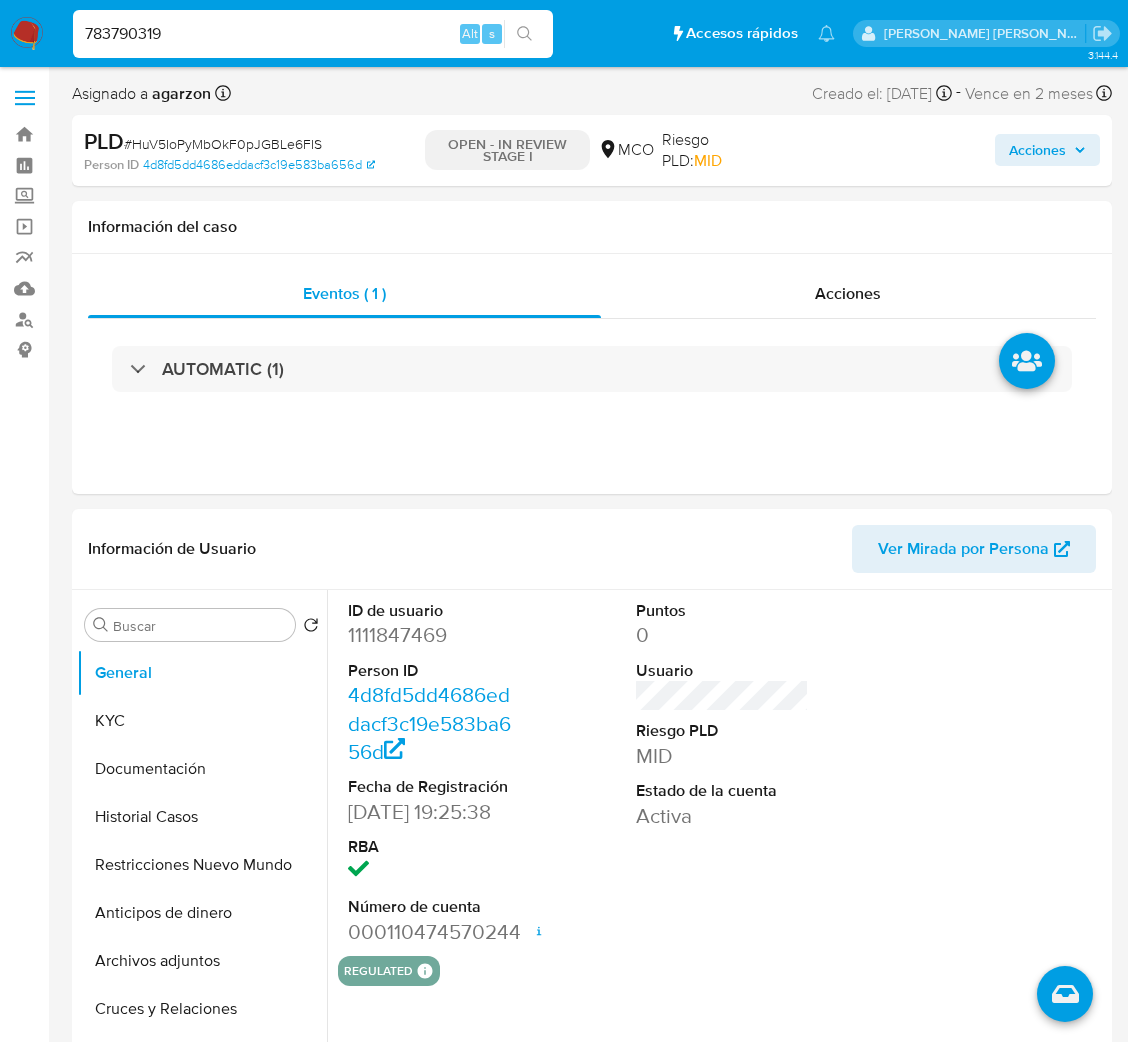 type on "783790319" 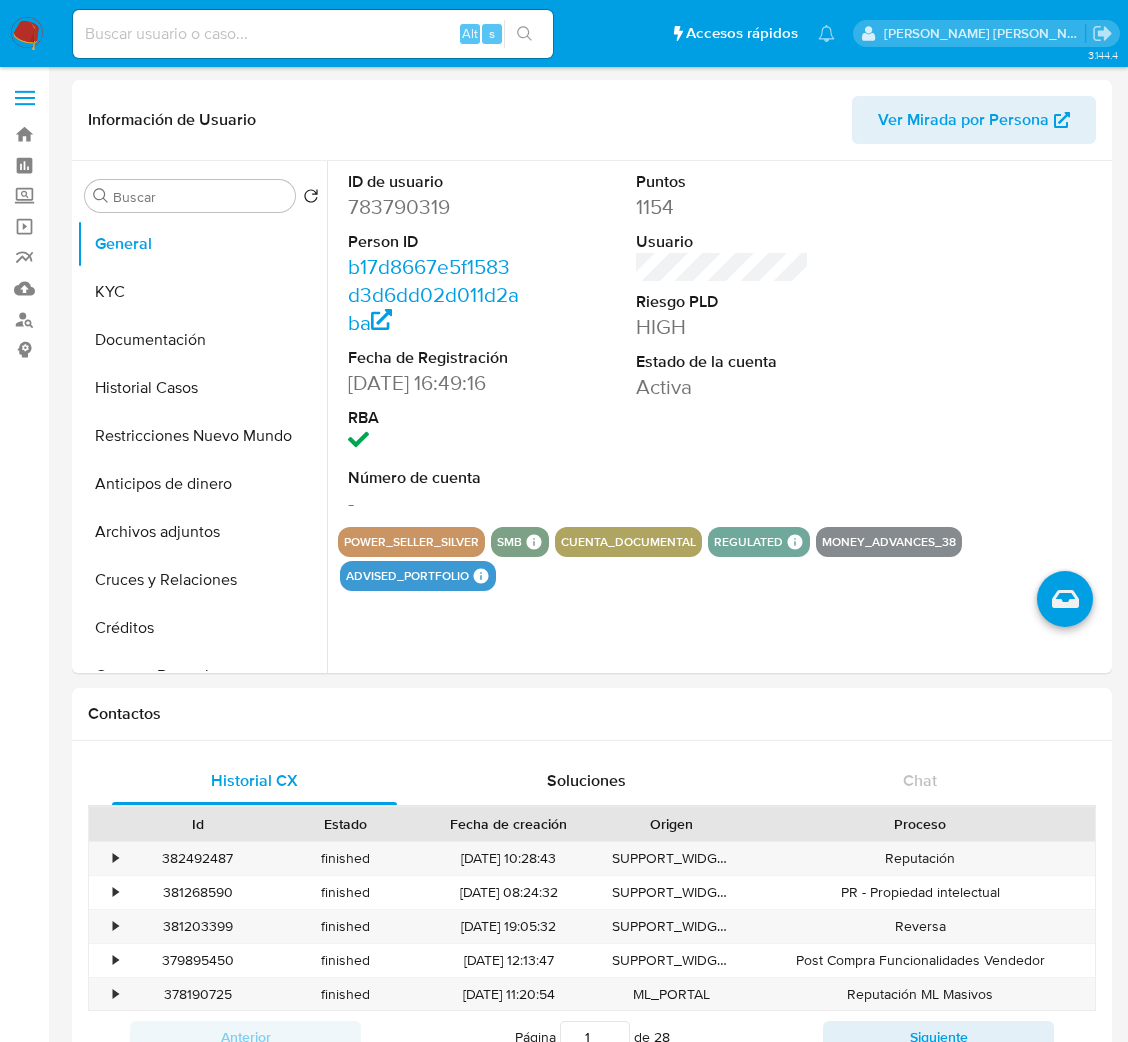 select on "10" 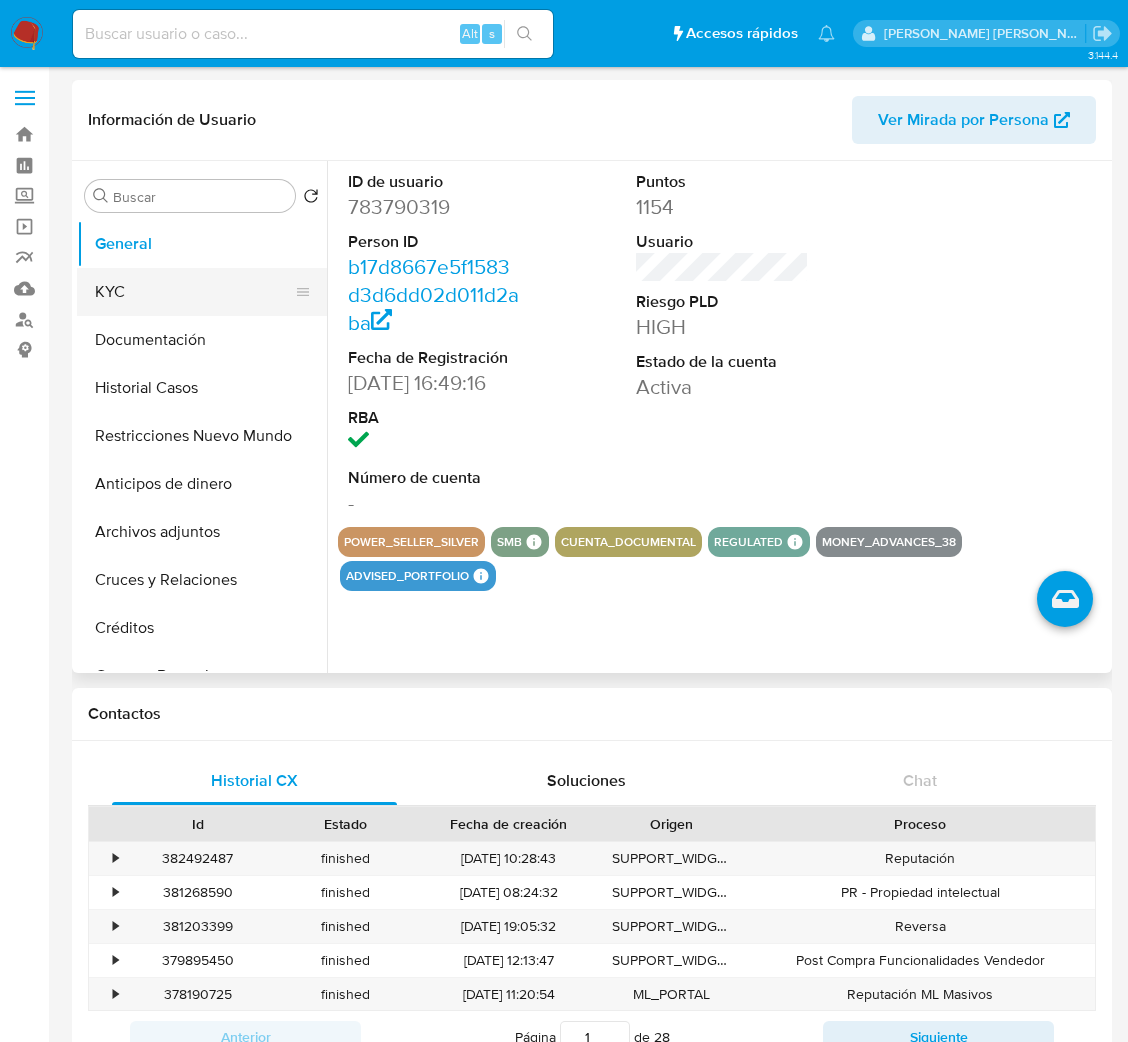 click on "KYC" at bounding box center (194, 292) 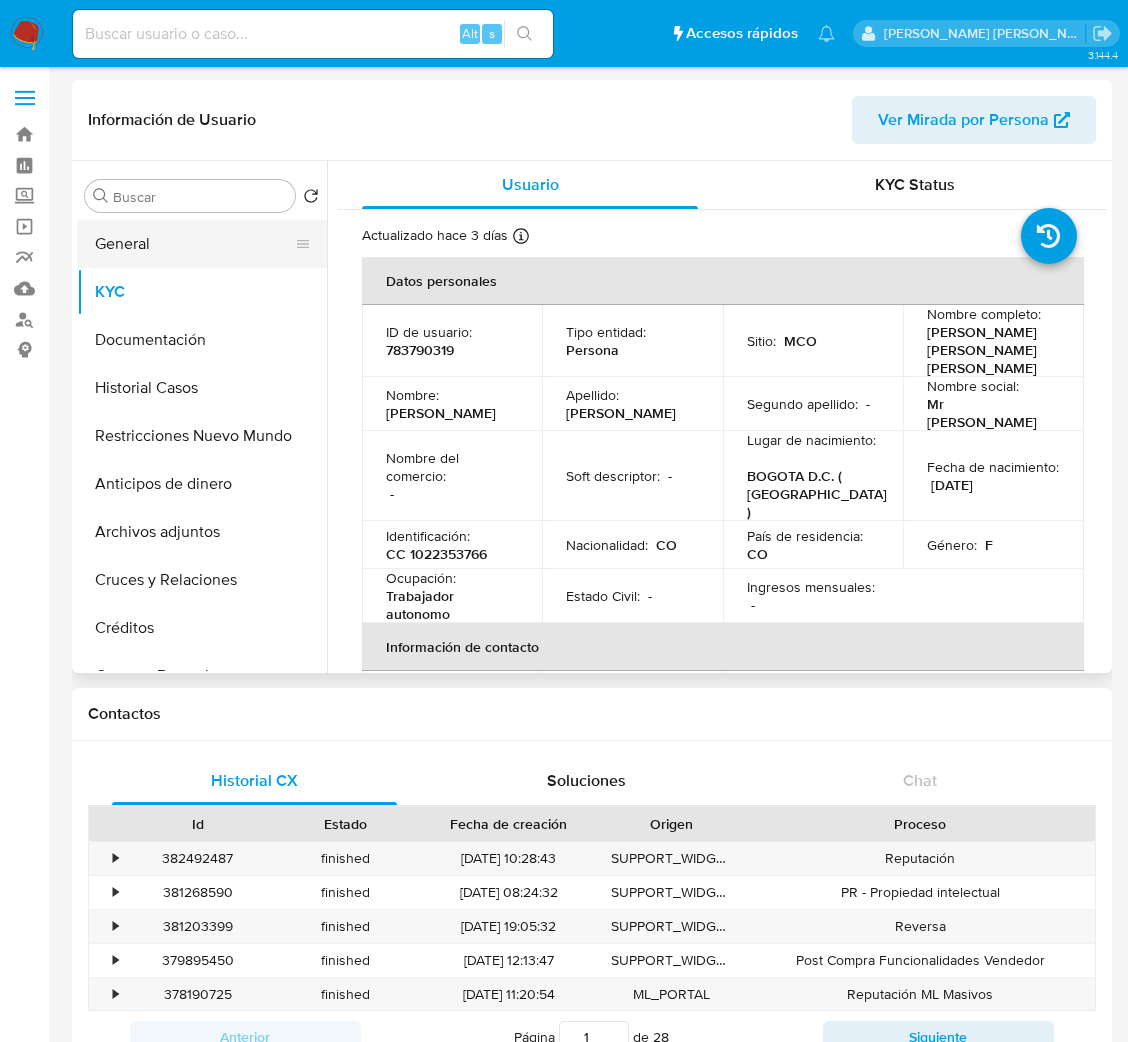 click on "General" at bounding box center [194, 244] 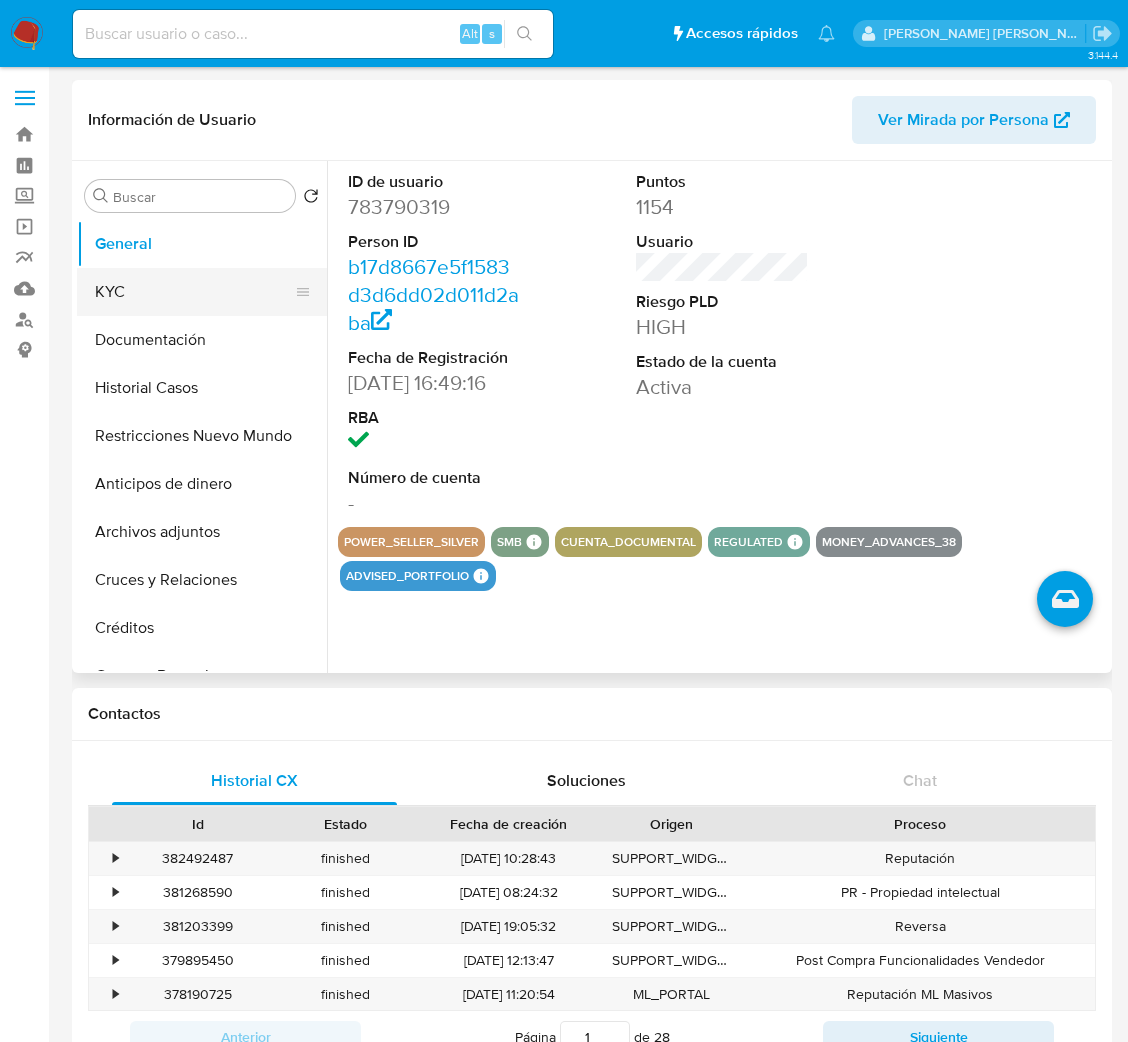 click on "KYC" at bounding box center [194, 292] 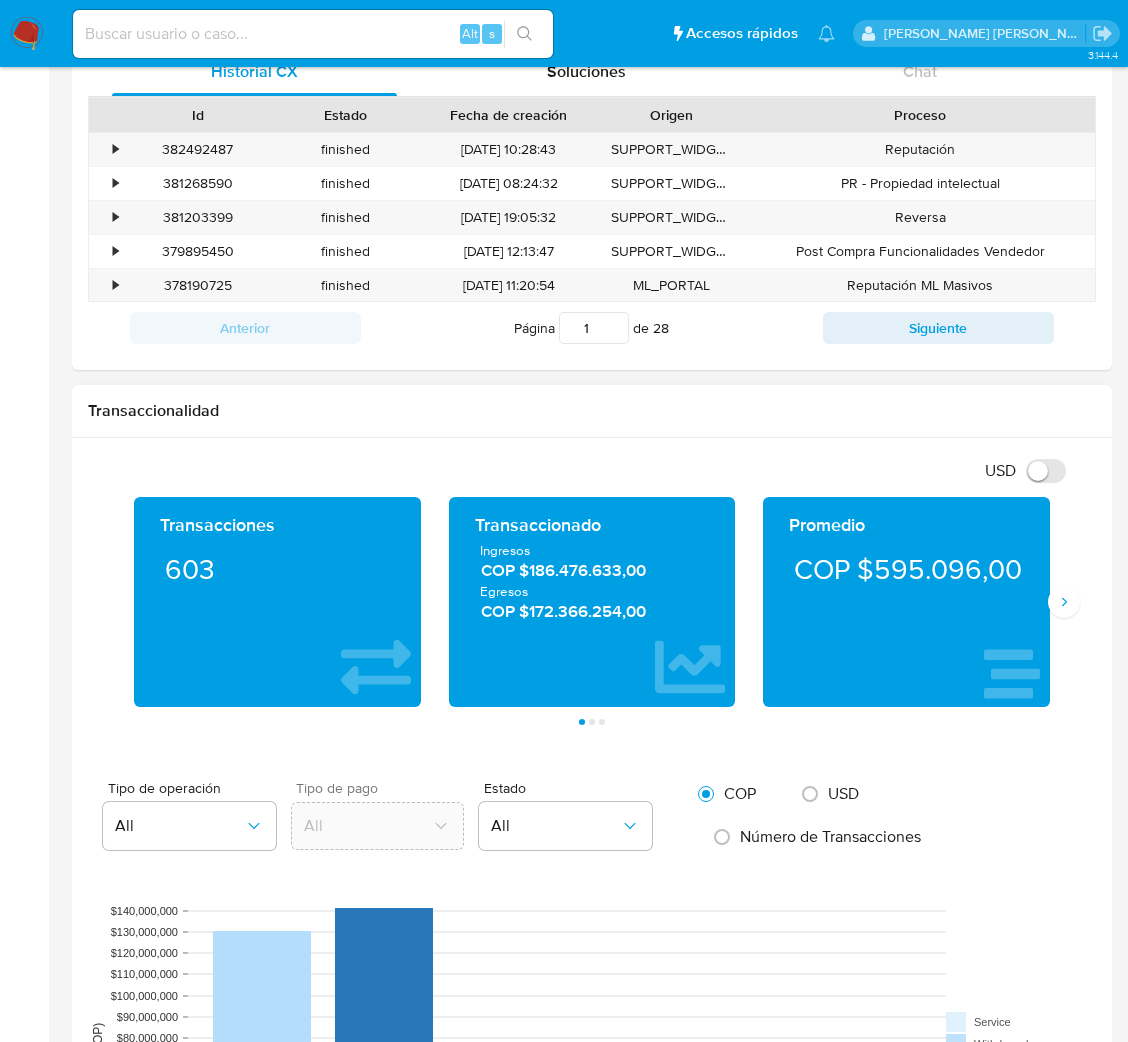 scroll, scrollTop: 899, scrollLeft: 0, axis: vertical 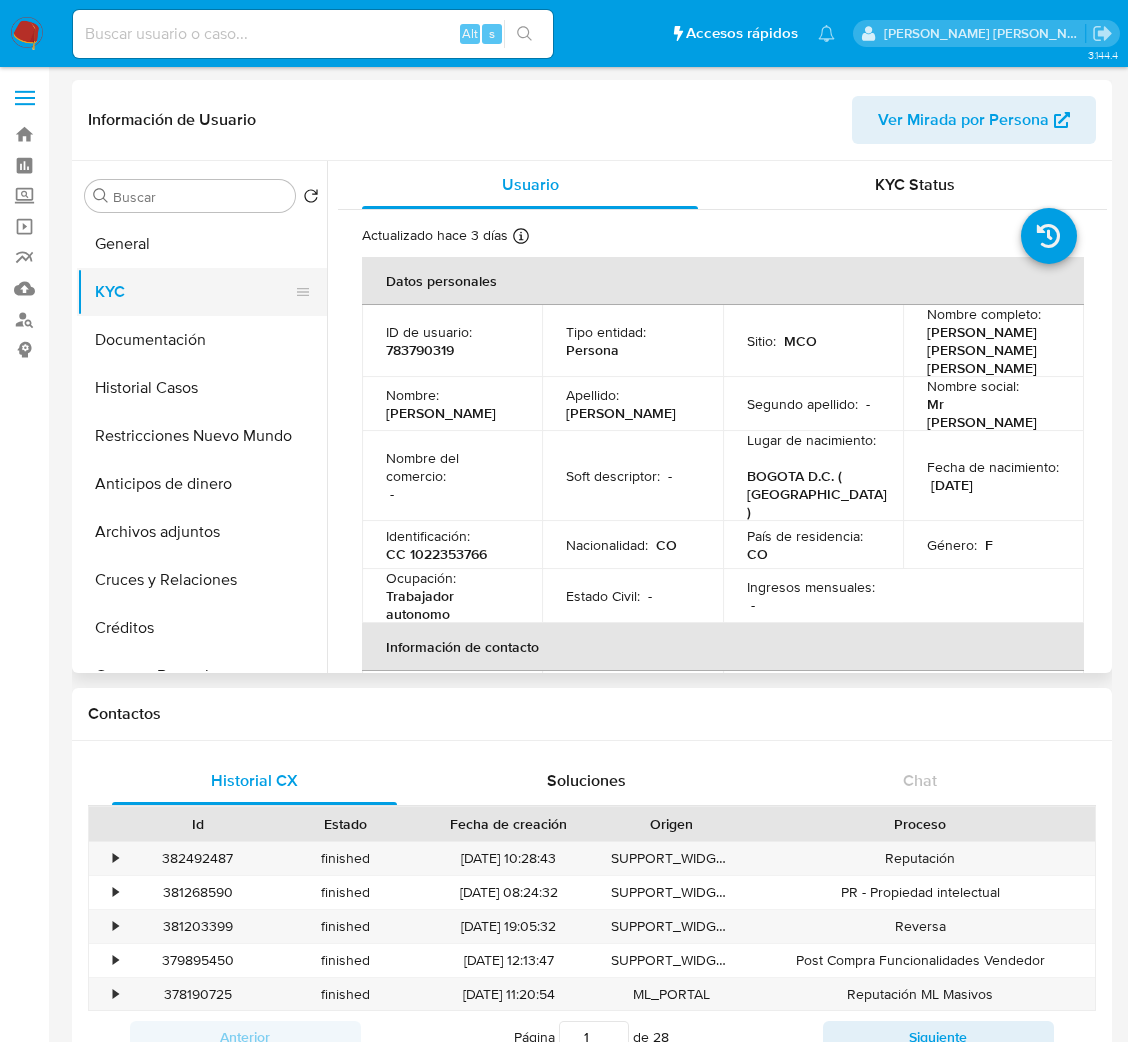 click on "KYC" at bounding box center (194, 292) 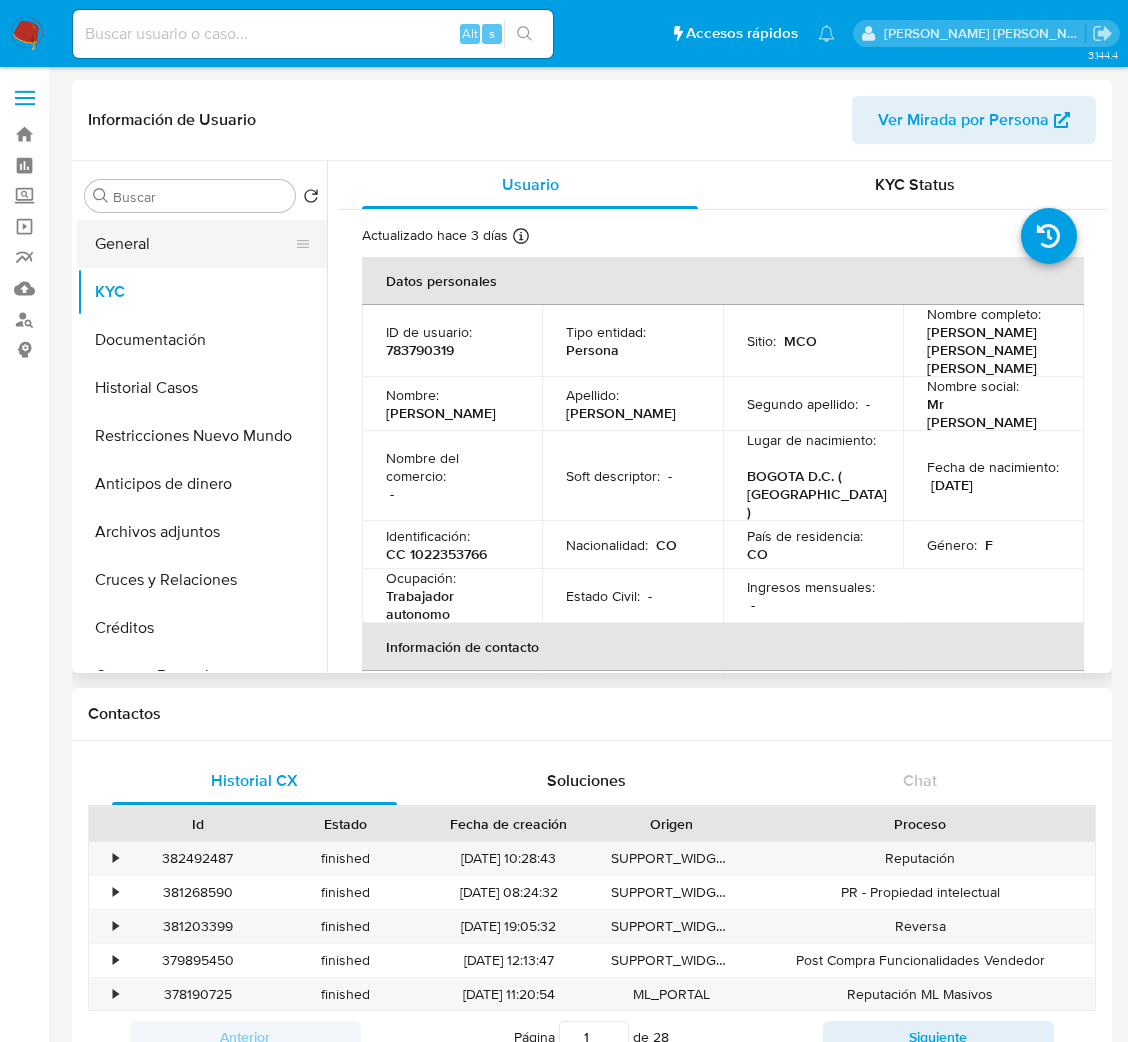 click on "General" at bounding box center (194, 244) 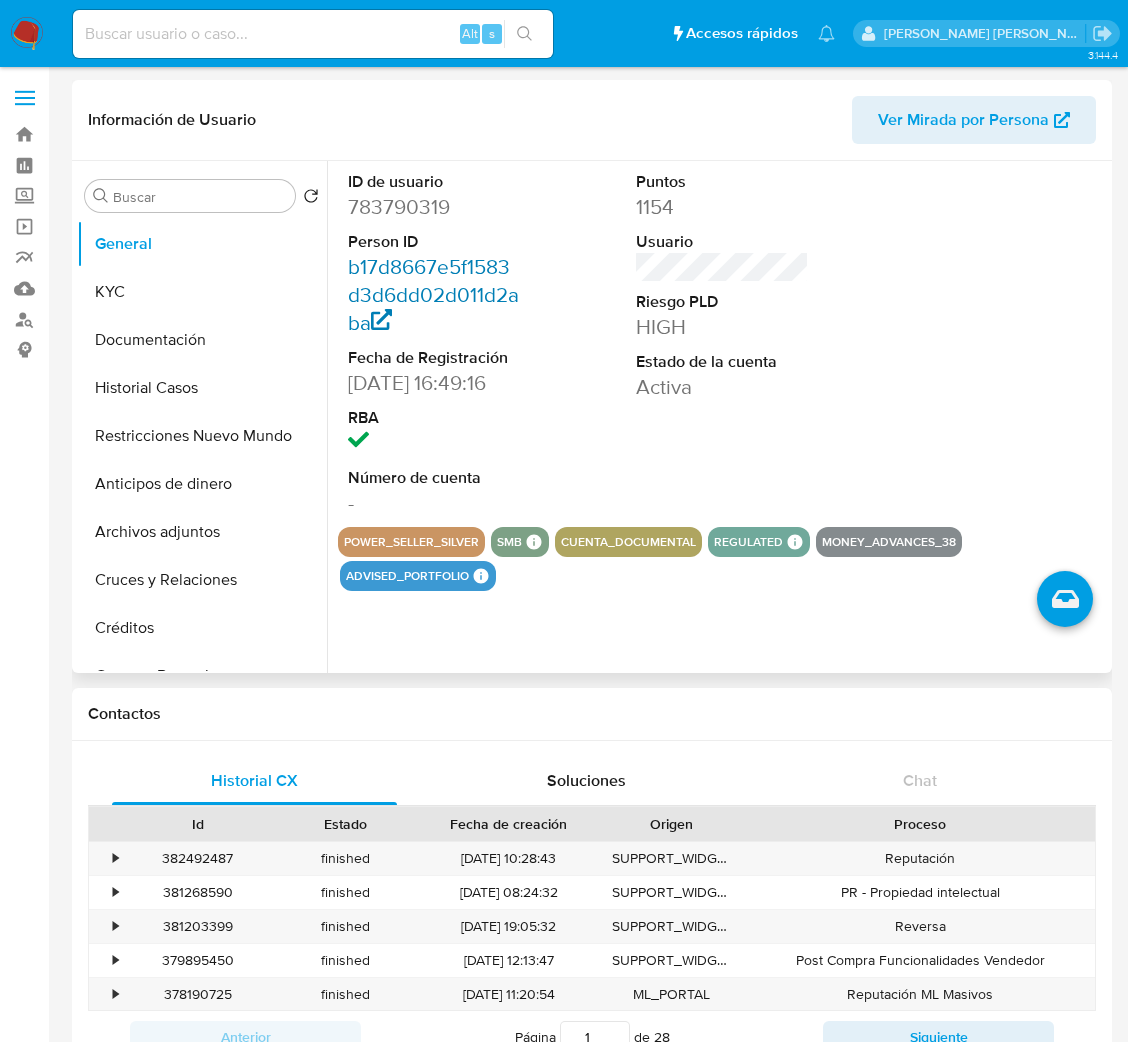 click on "b17d8667e5f1583d3d6dd02d011d2aba" at bounding box center (433, 294) 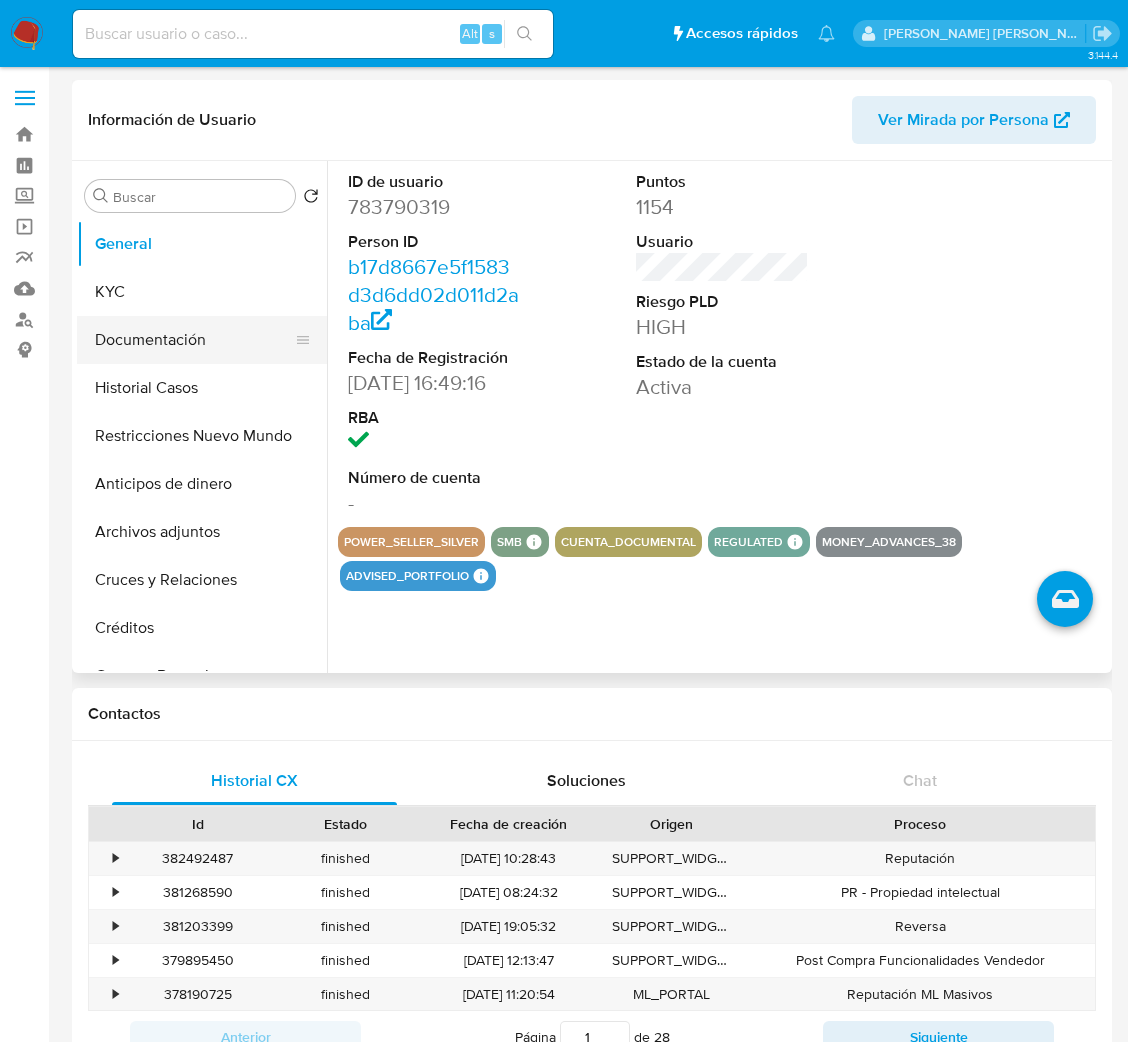 click on "Documentación" at bounding box center (194, 340) 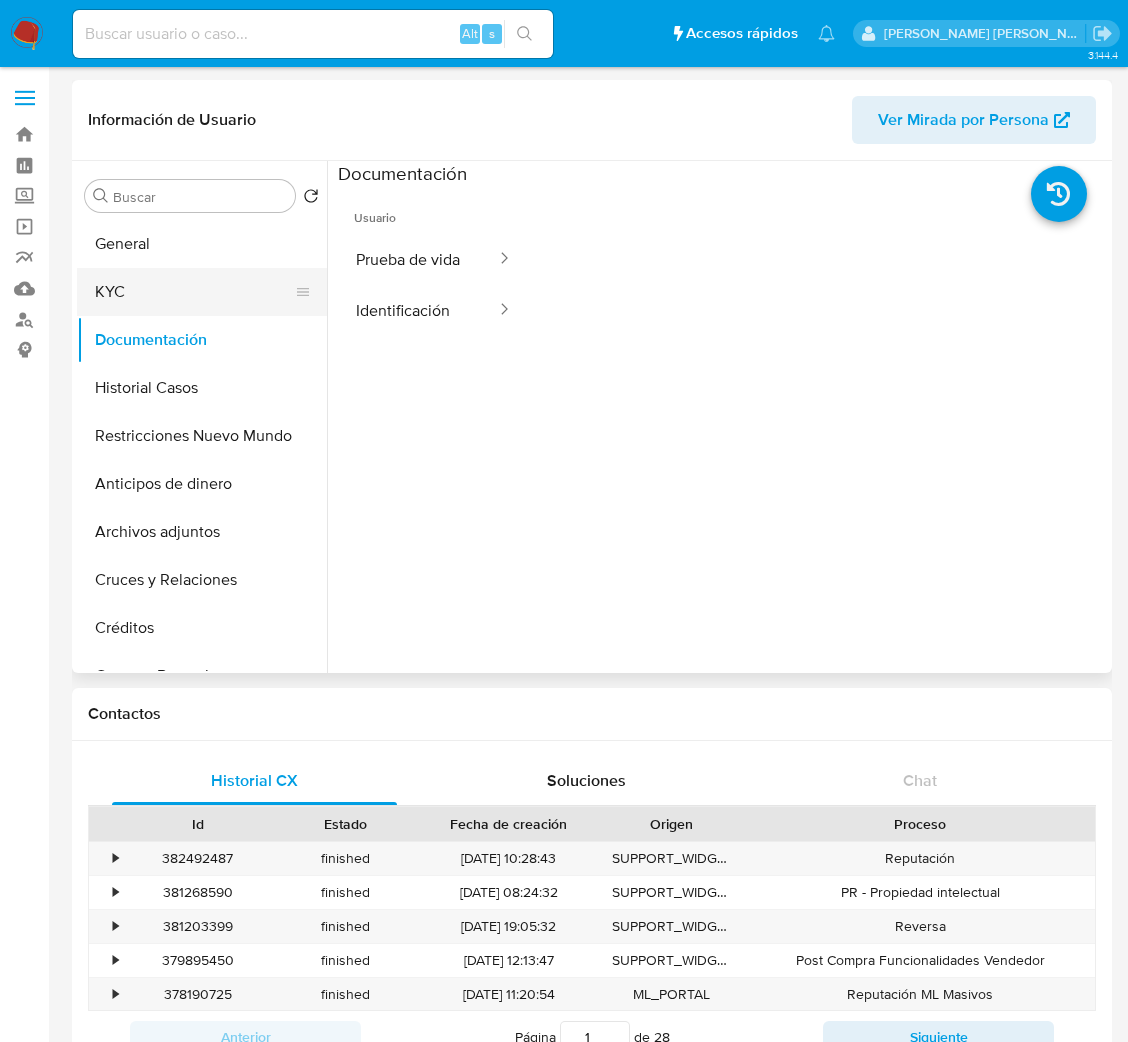 click on "KYC" at bounding box center (194, 292) 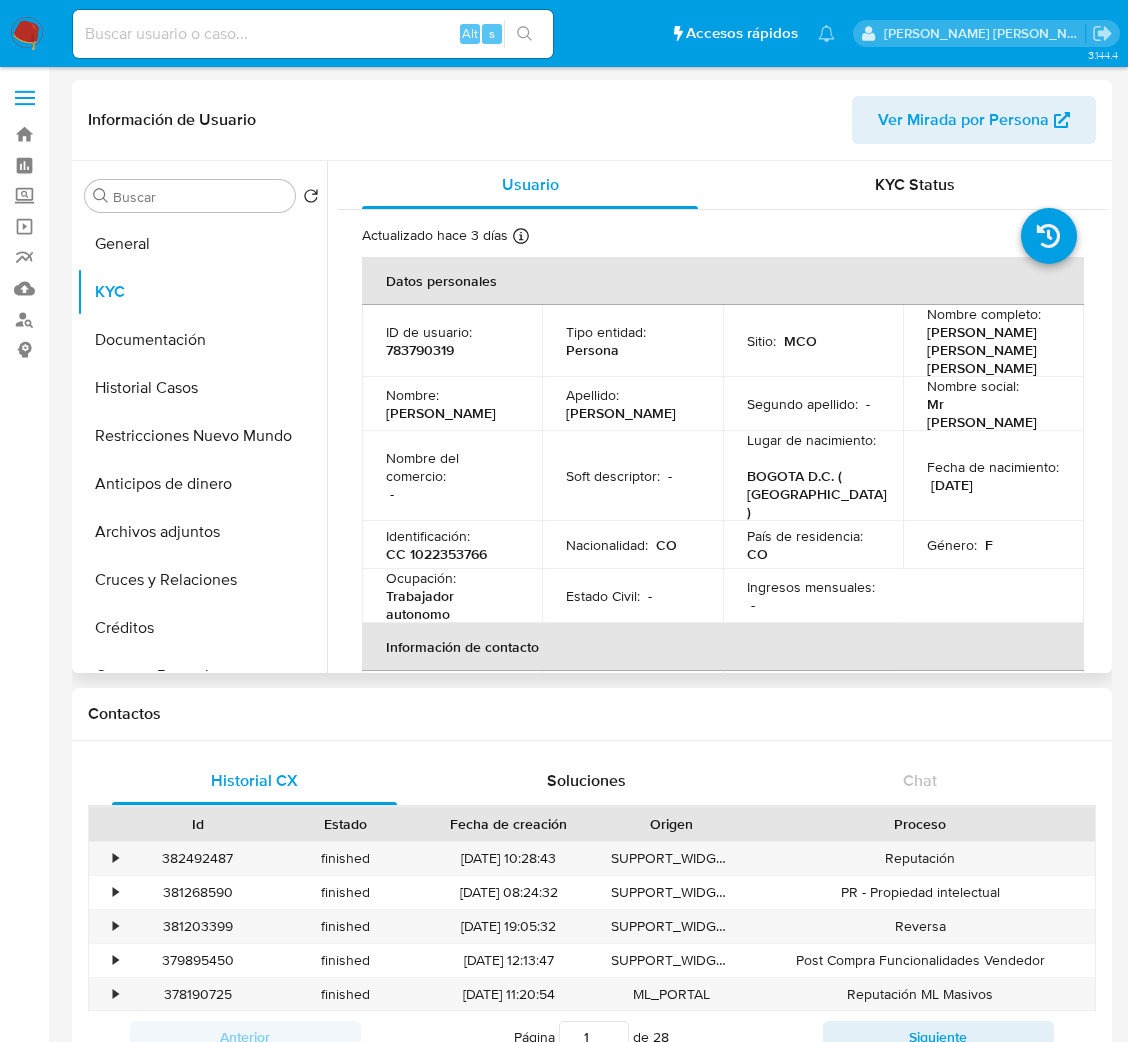 click on "783790319" at bounding box center [420, 350] 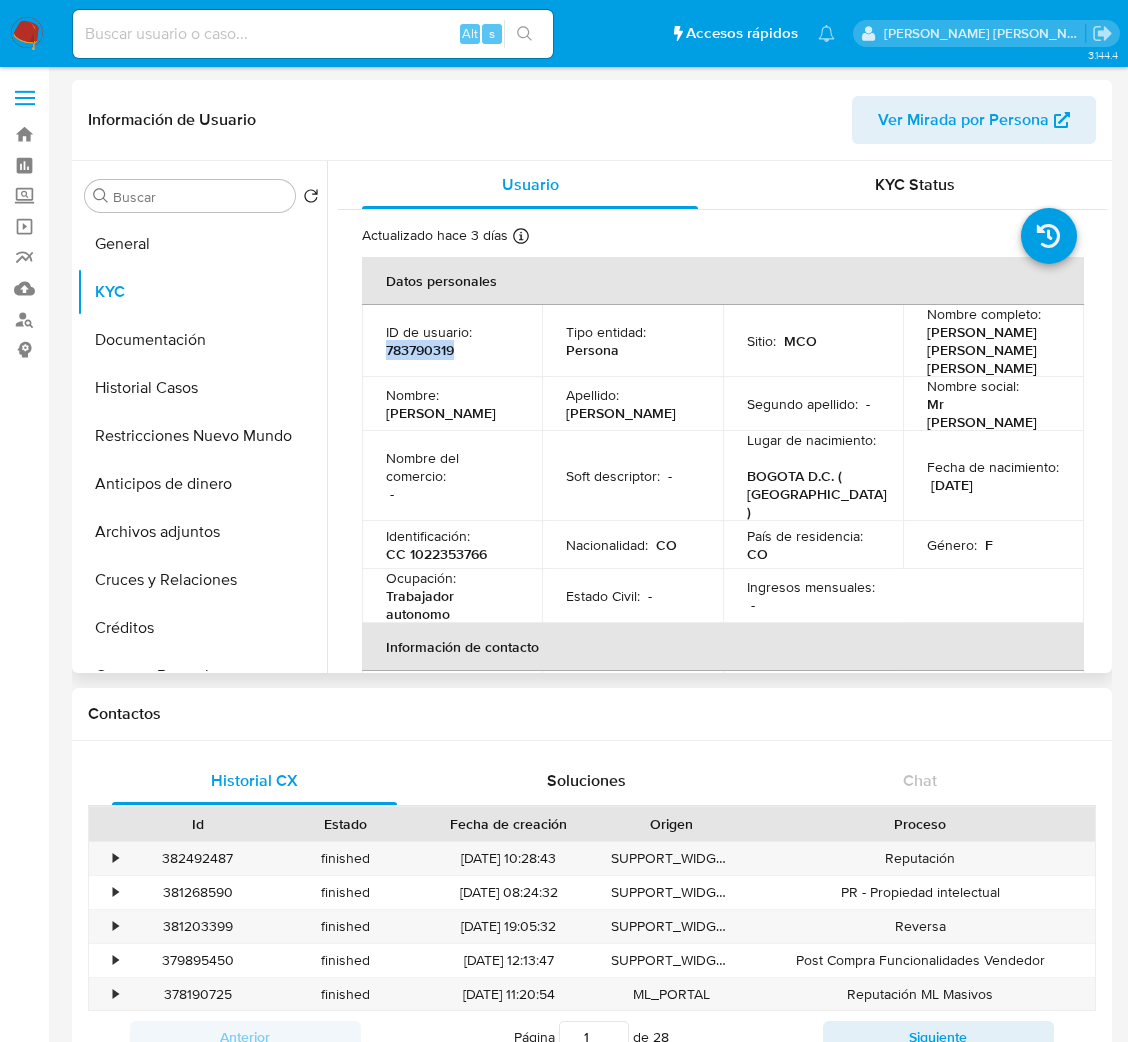 click on "783790319" at bounding box center [420, 350] 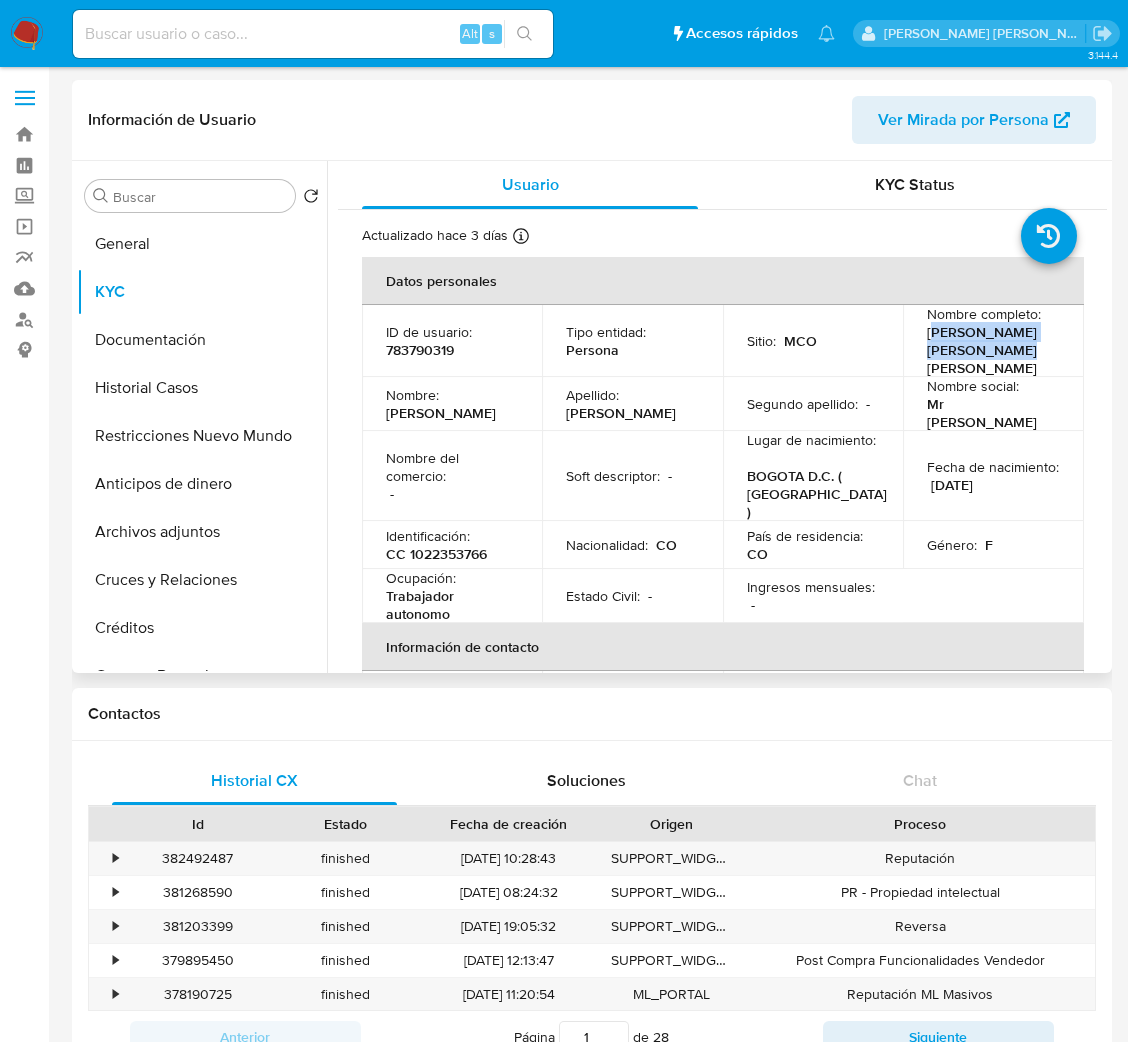 drag, startPoint x: 927, startPoint y: 332, endPoint x: 1017, endPoint y: 346, distance: 91.08238 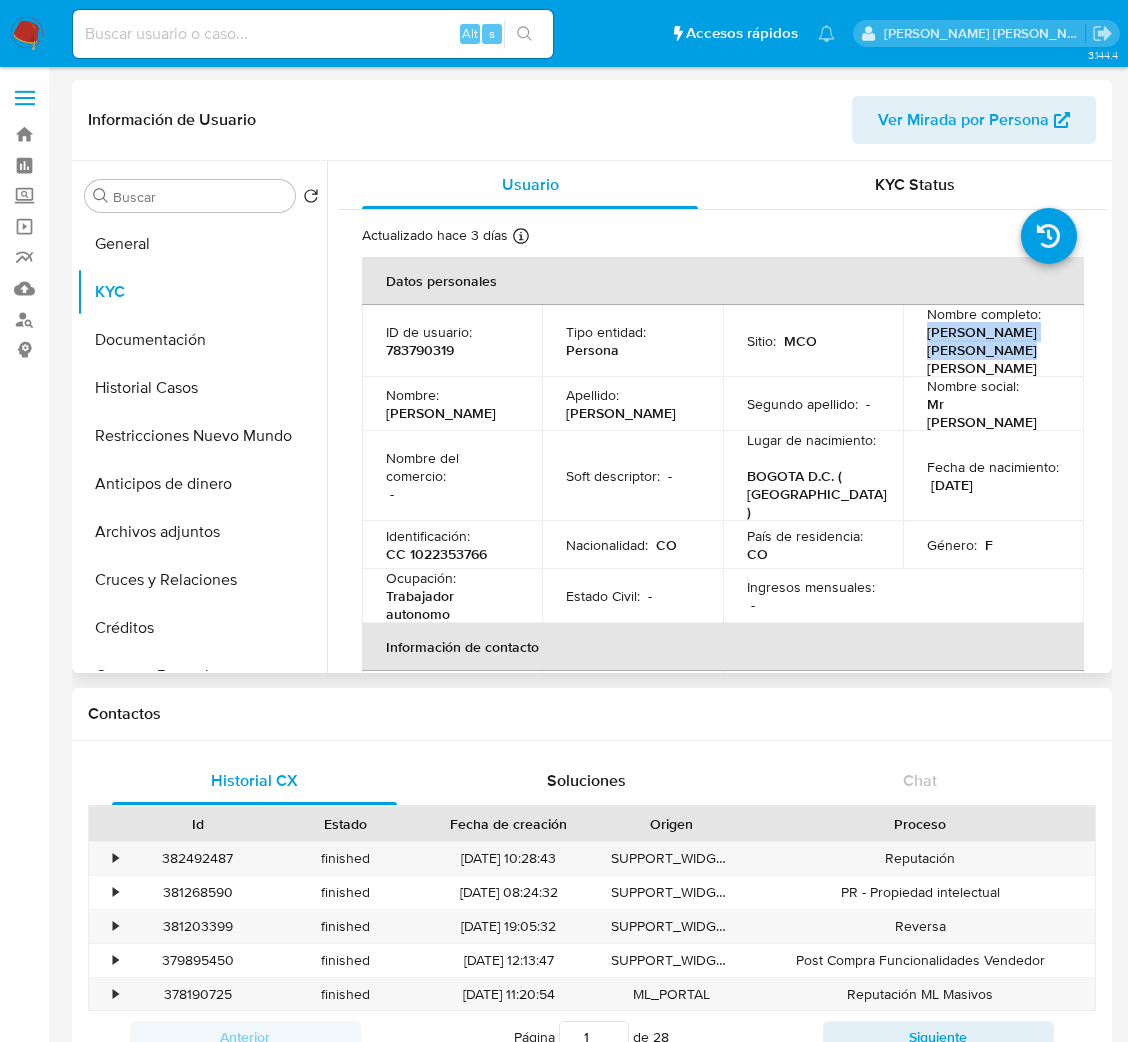 drag, startPoint x: 914, startPoint y: 336, endPoint x: 1013, endPoint y: 344, distance: 99.32271 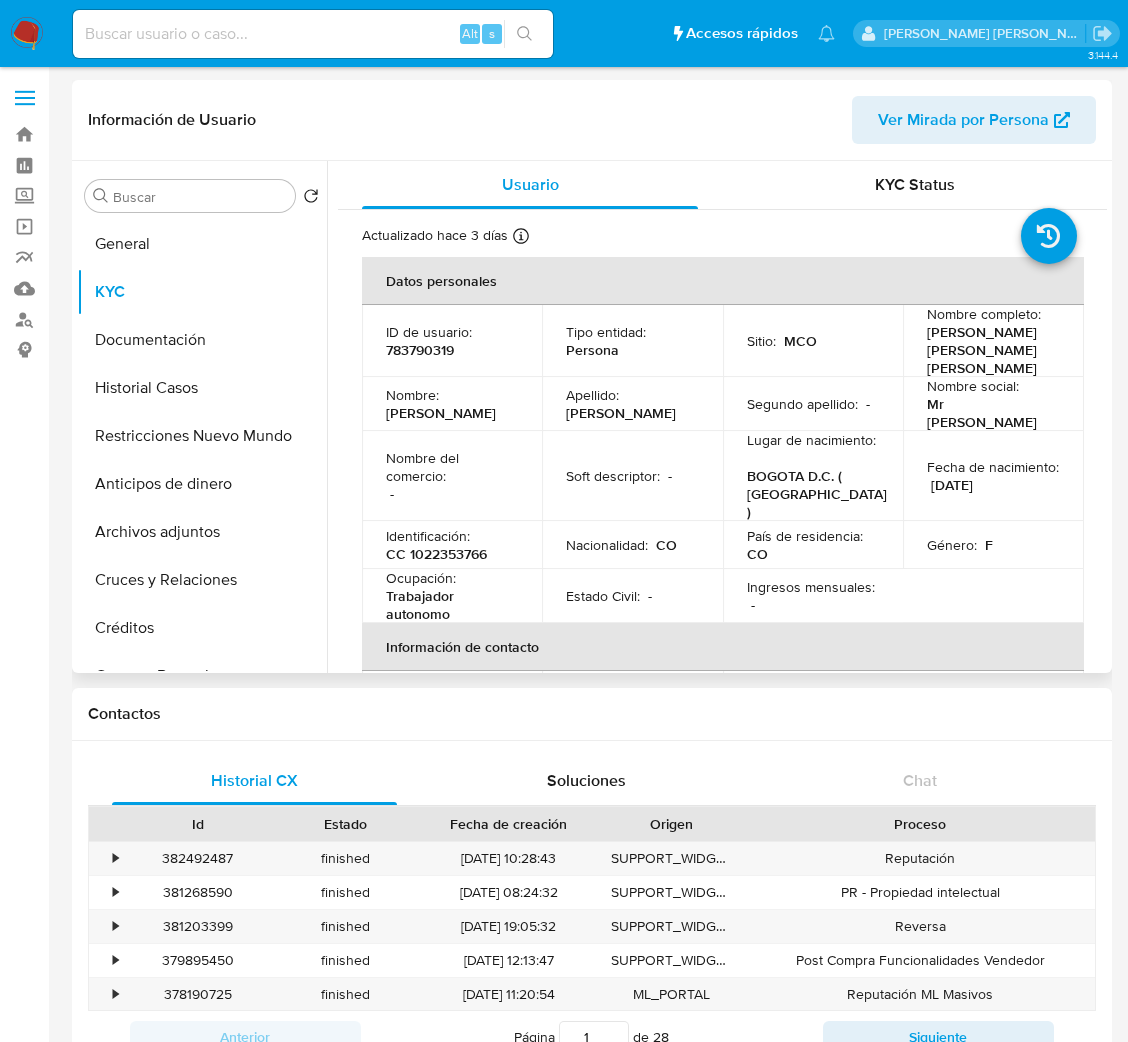 click on "CC 1022353766" at bounding box center [436, 554] 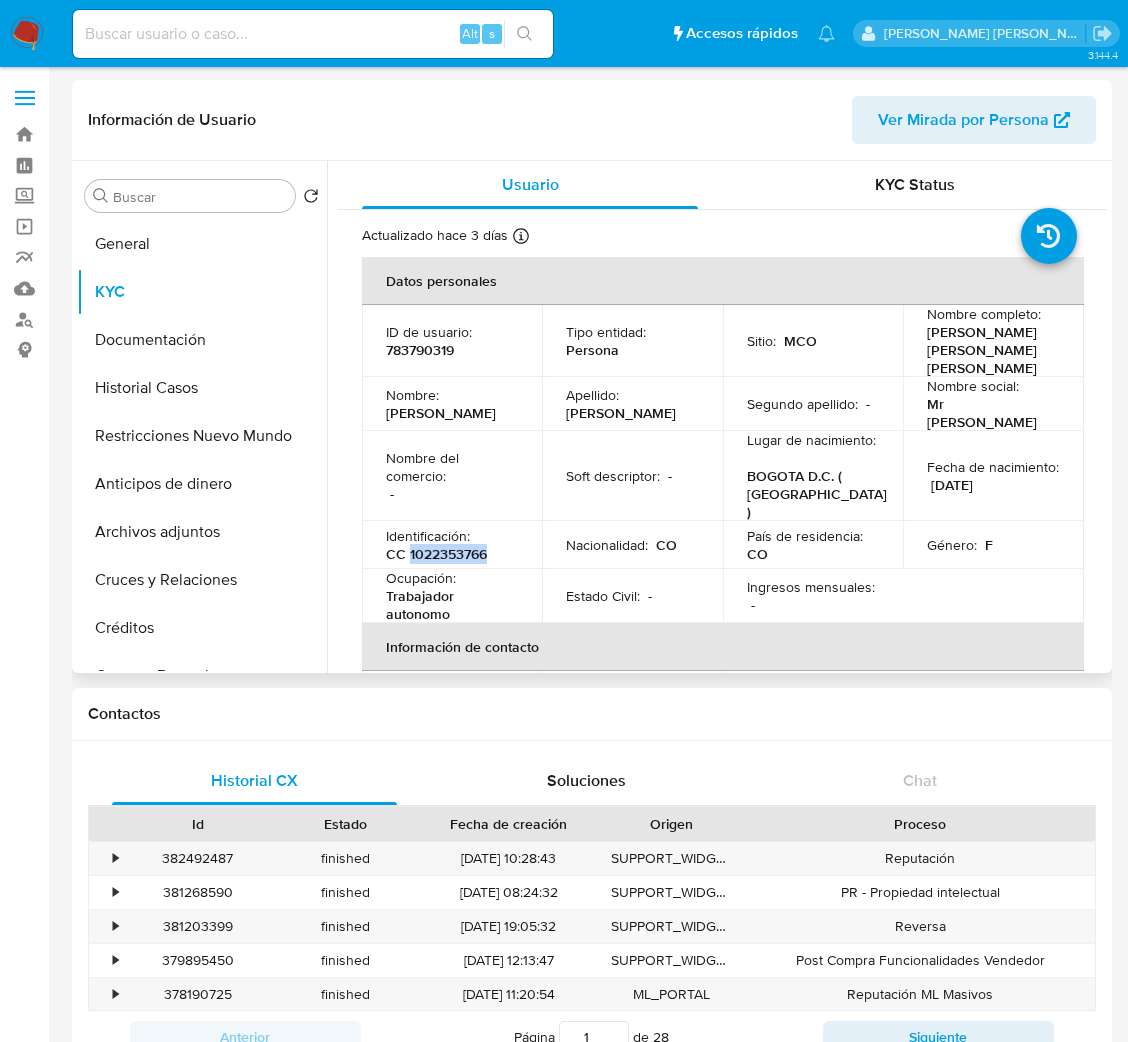 click on "CC 1022353766" at bounding box center (436, 554) 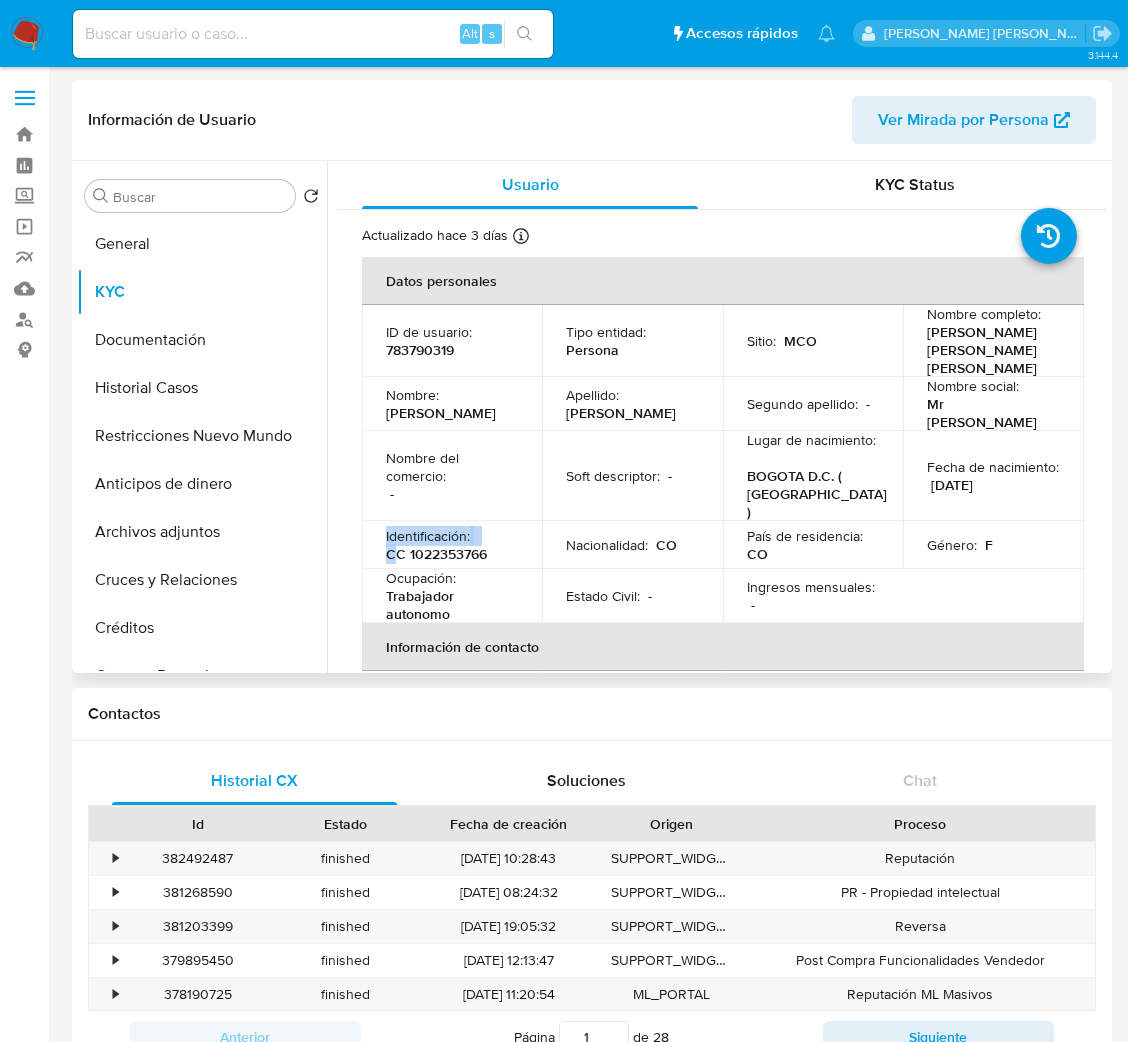 click on "CC 1022353766" at bounding box center (436, 554) 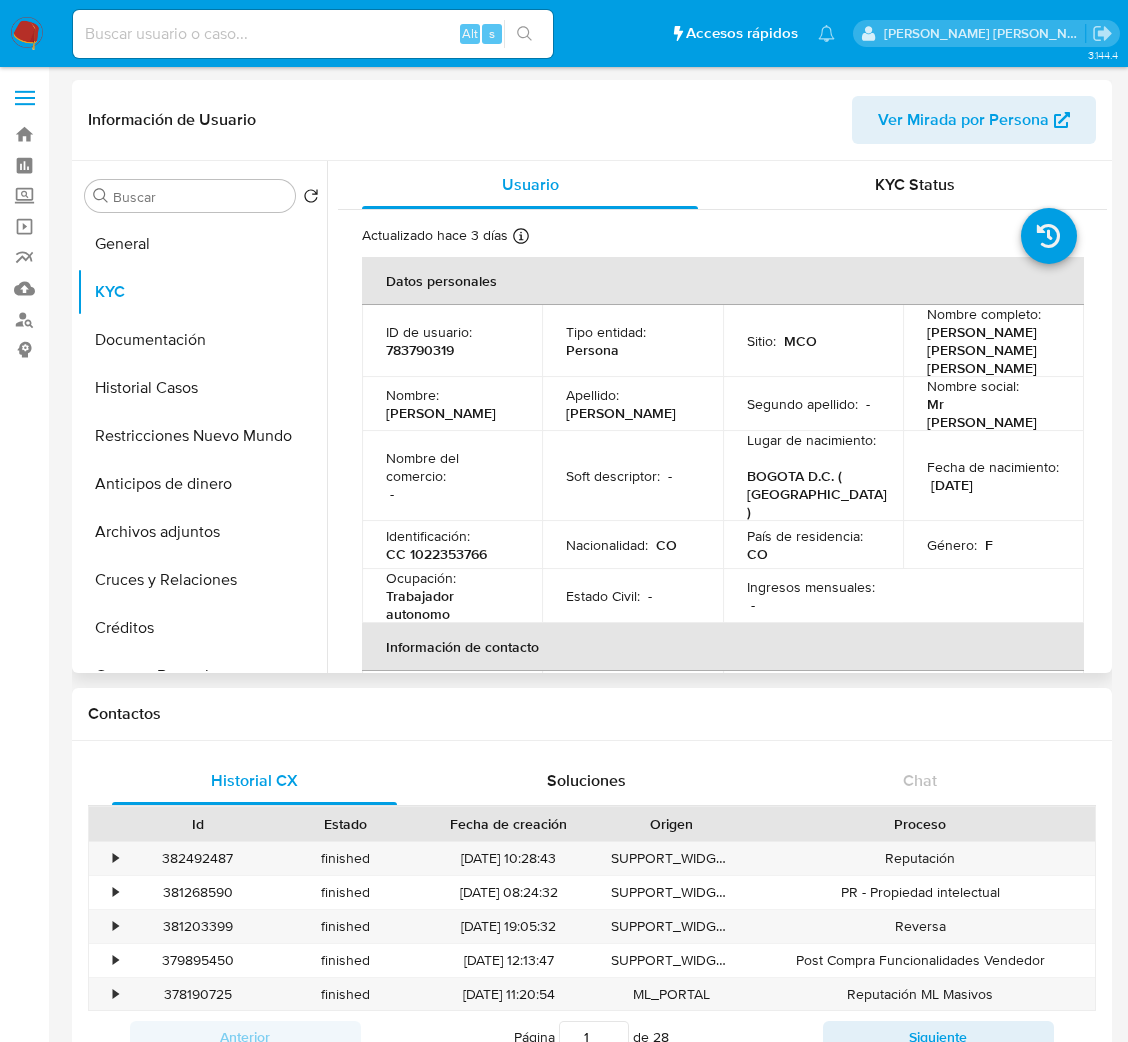 click on "CC 1022353766" at bounding box center [436, 554] 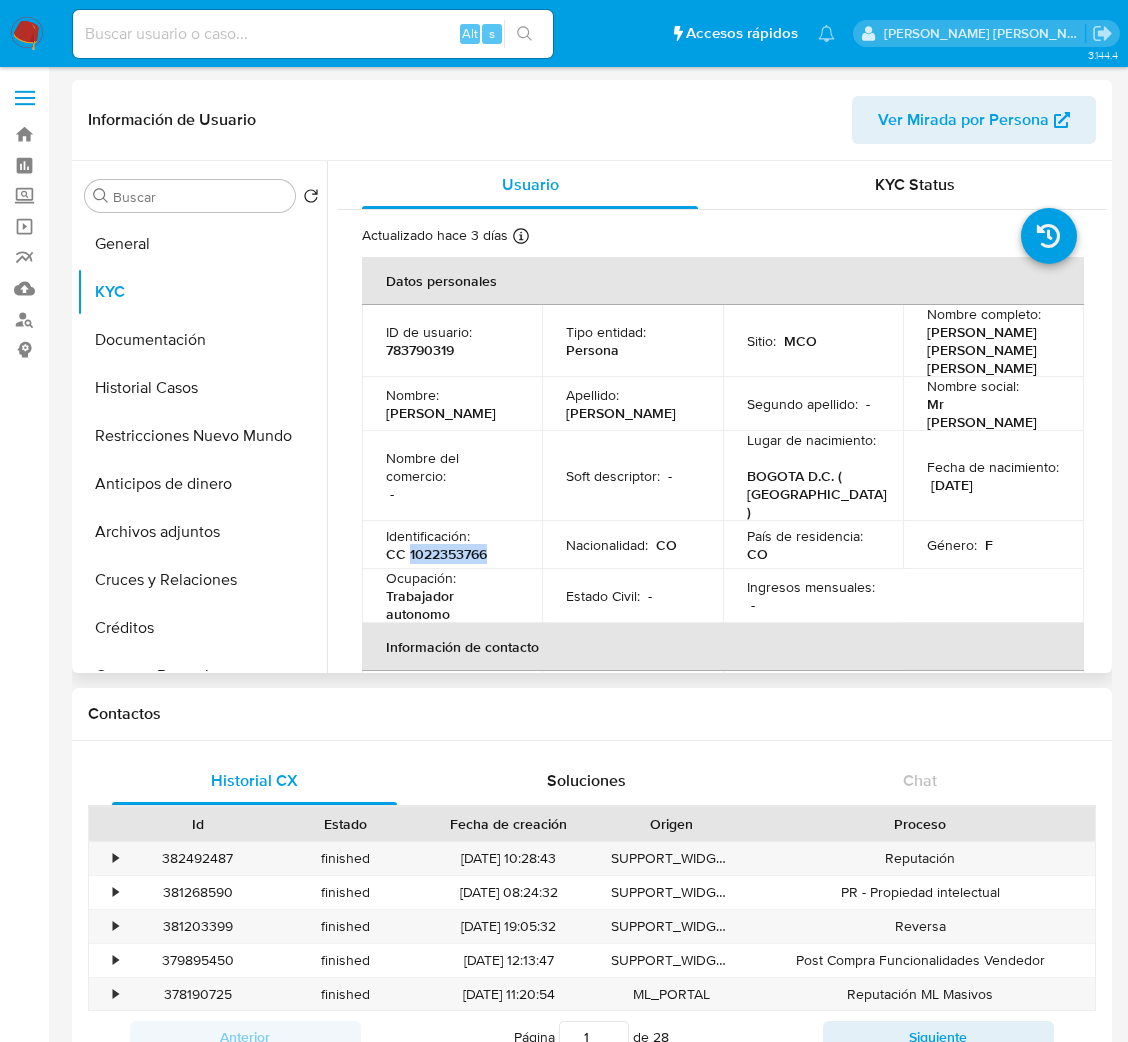 click on "CC 1022353766" at bounding box center (436, 554) 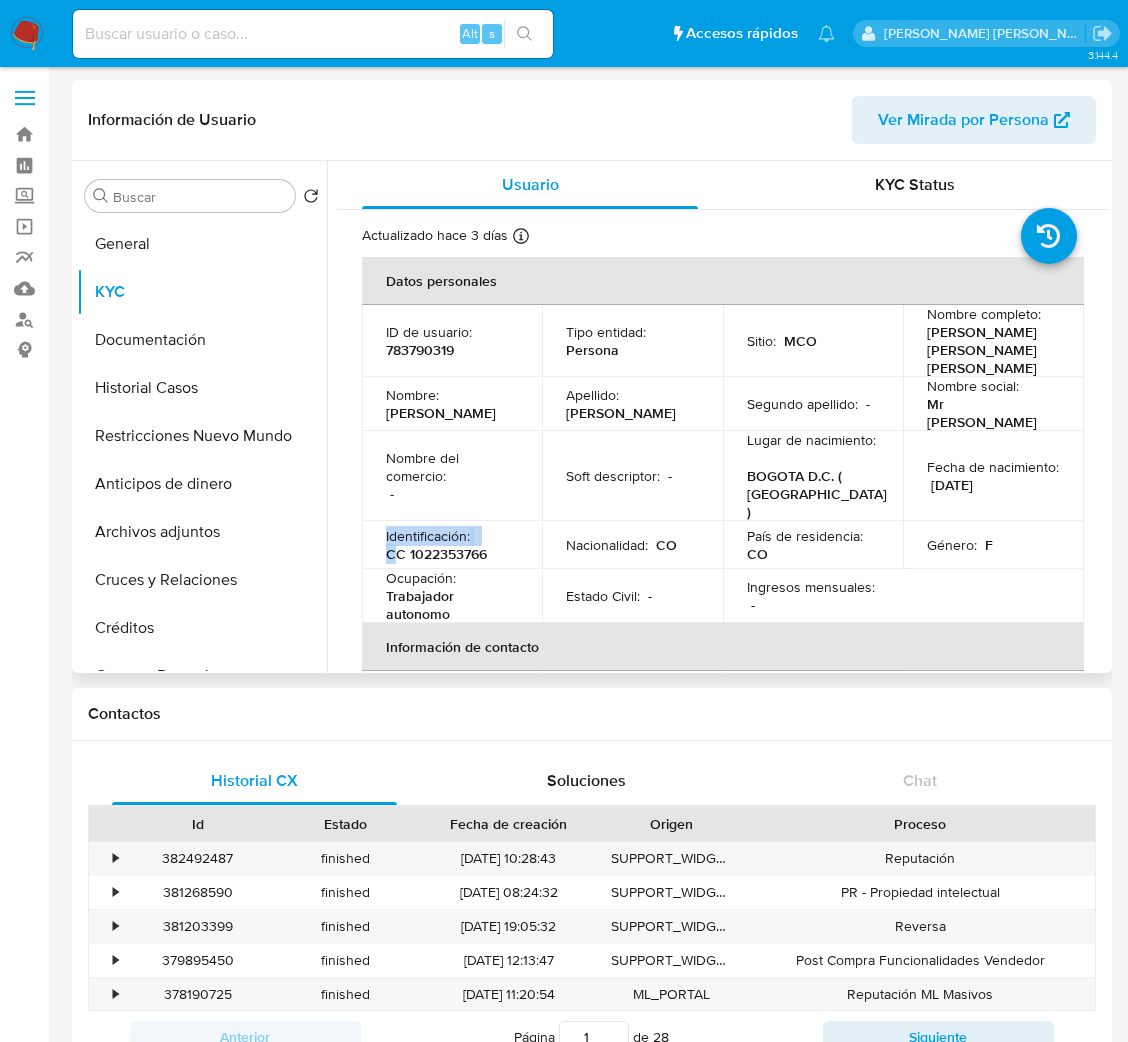 click on "CC 1022353766" at bounding box center (436, 554) 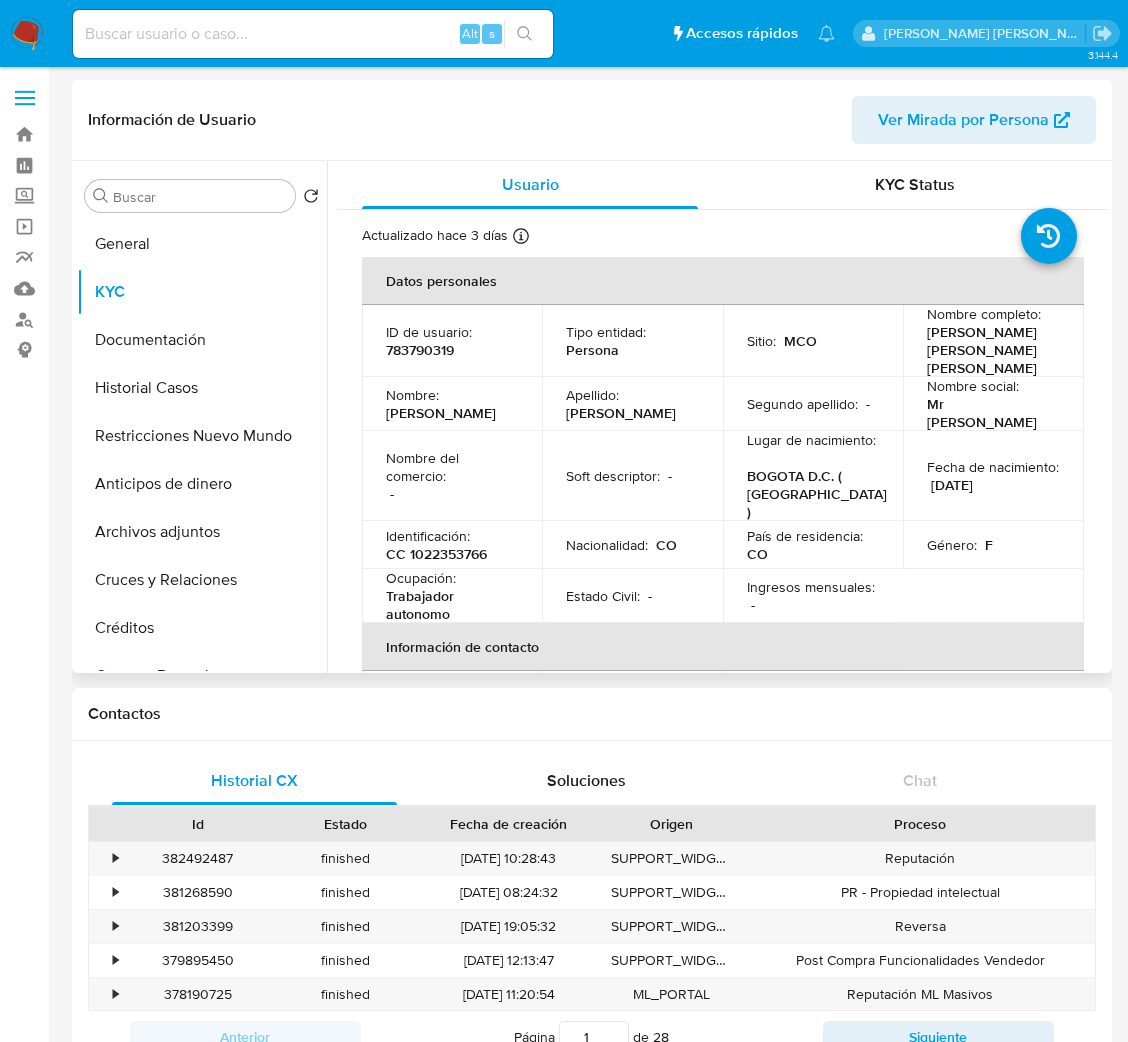 click on "Identificación :    CC 1022353766" at bounding box center [452, 545] 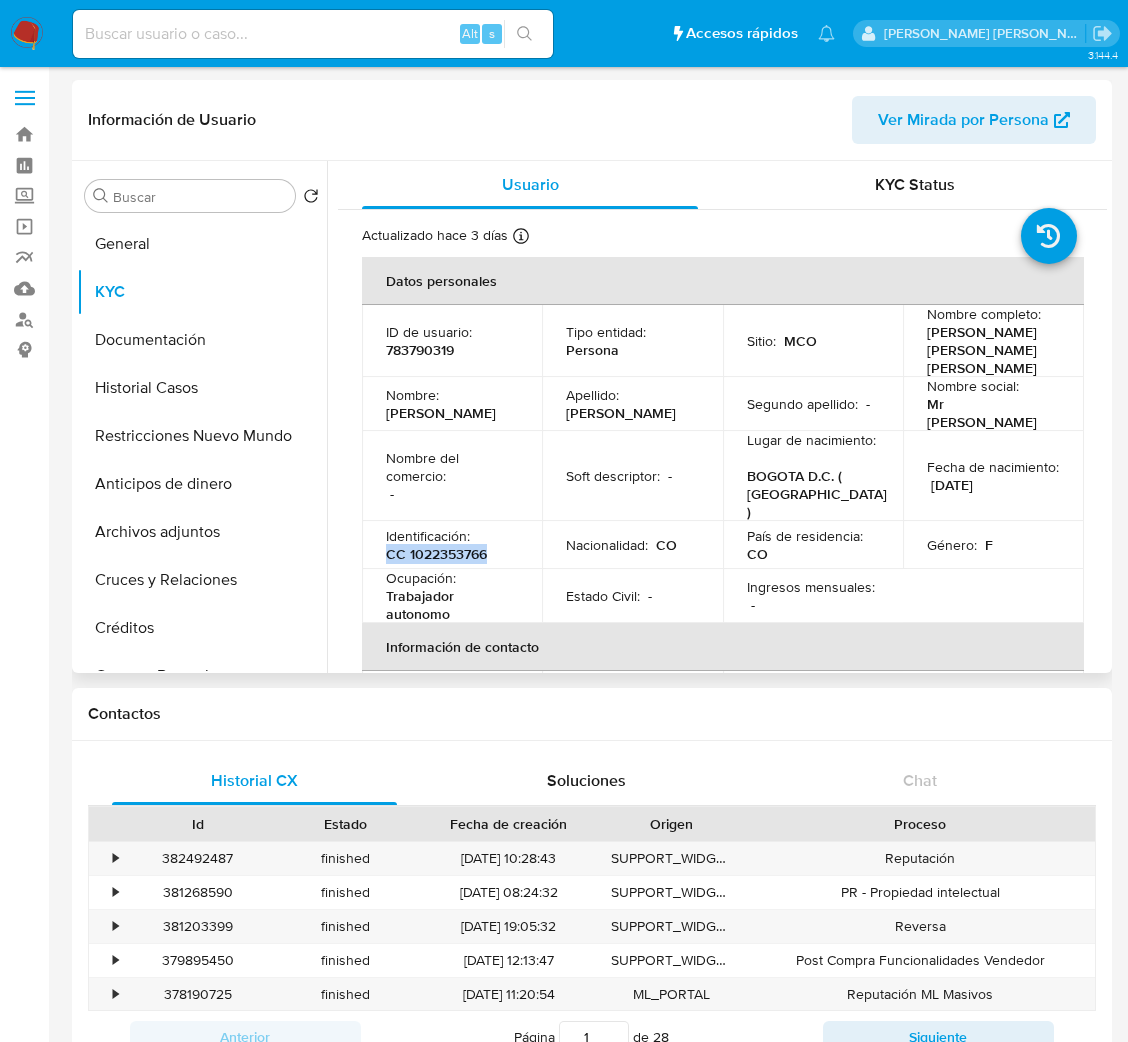 drag, startPoint x: 496, startPoint y: 520, endPoint x: 376, endPoint y: 518, distance: 120.01666 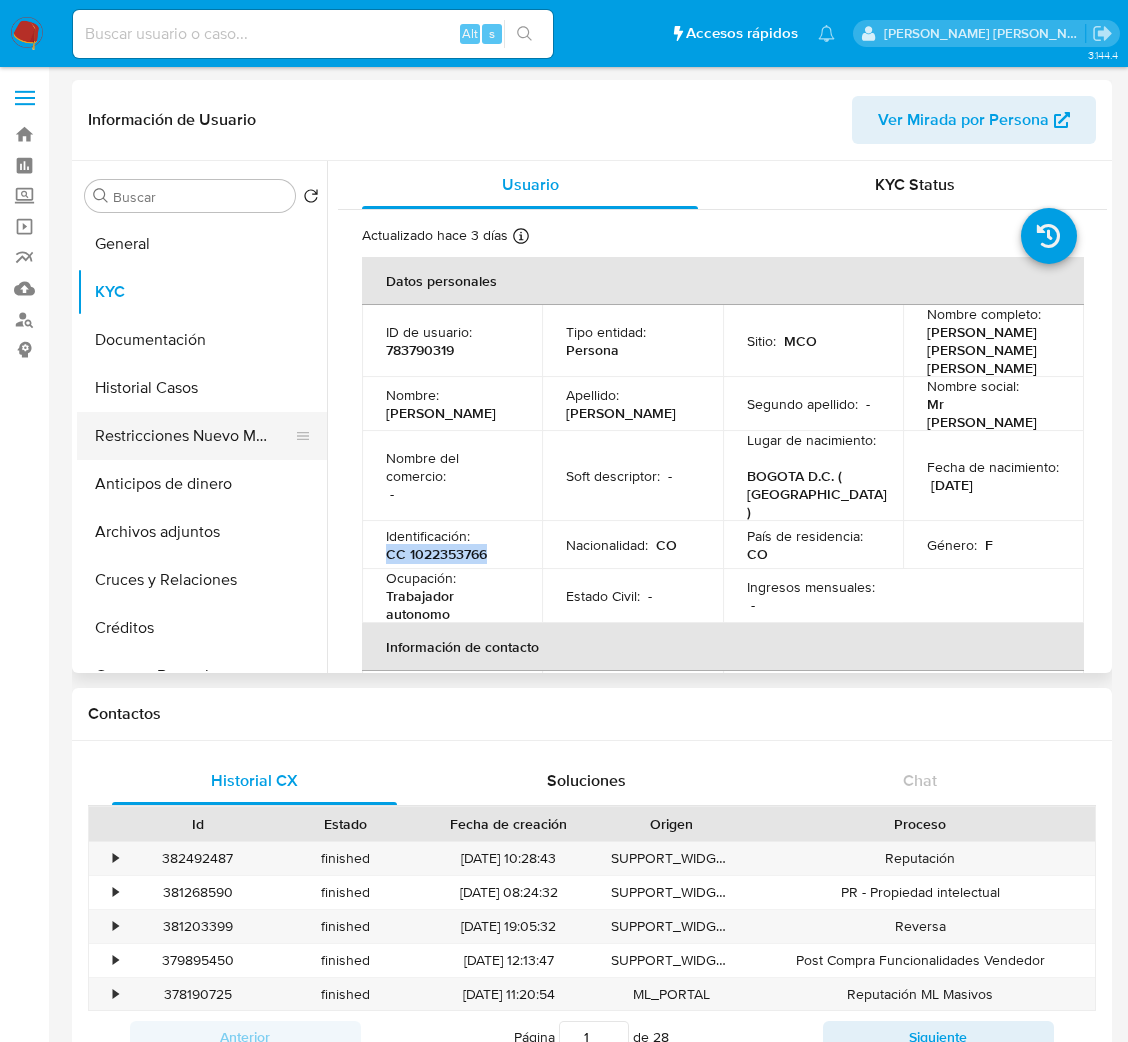 click on "Restricciones Nuevo Mundo" at bounding box center [194, 436] 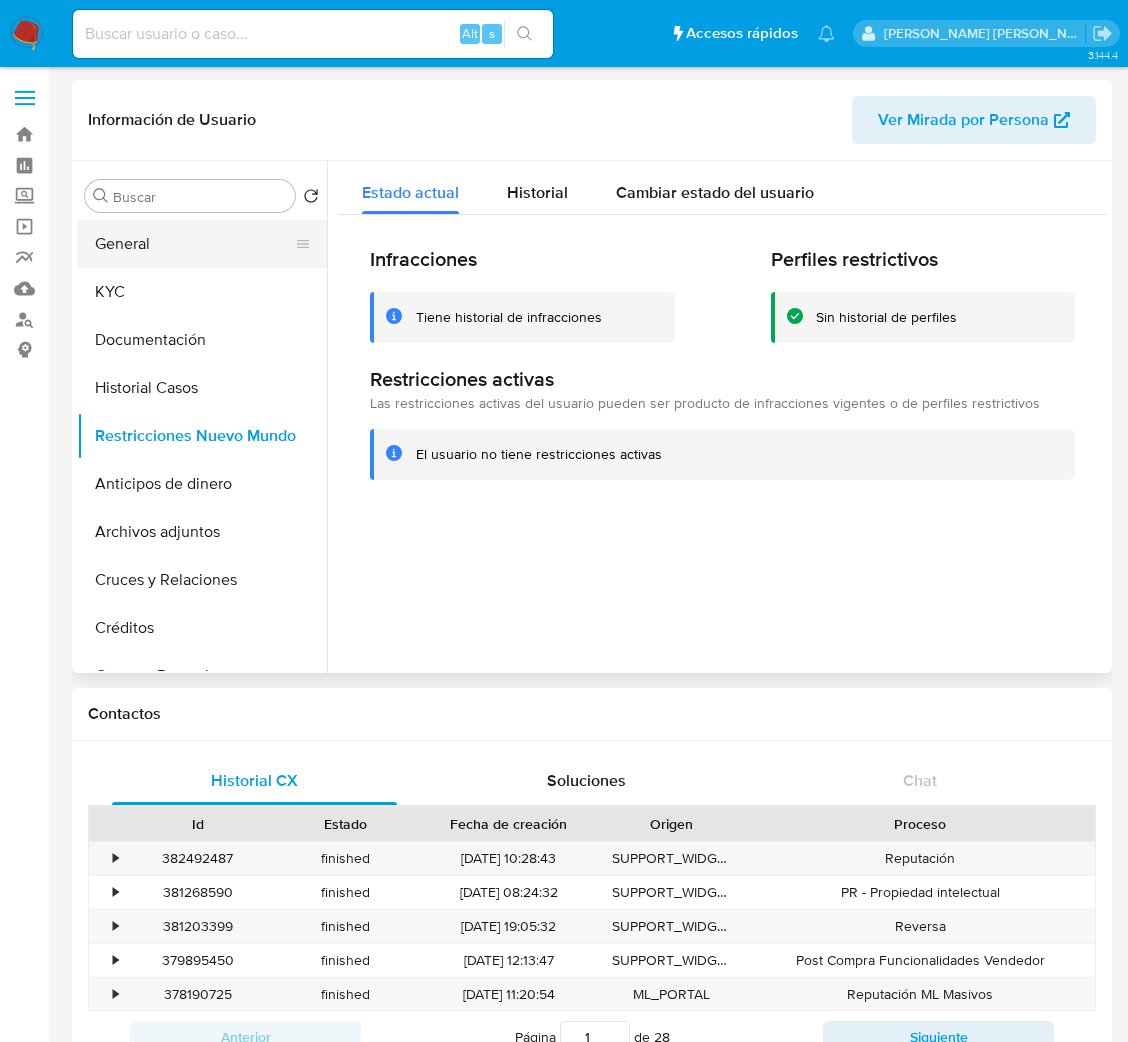 click on "General" at bounding box center (194, 244) 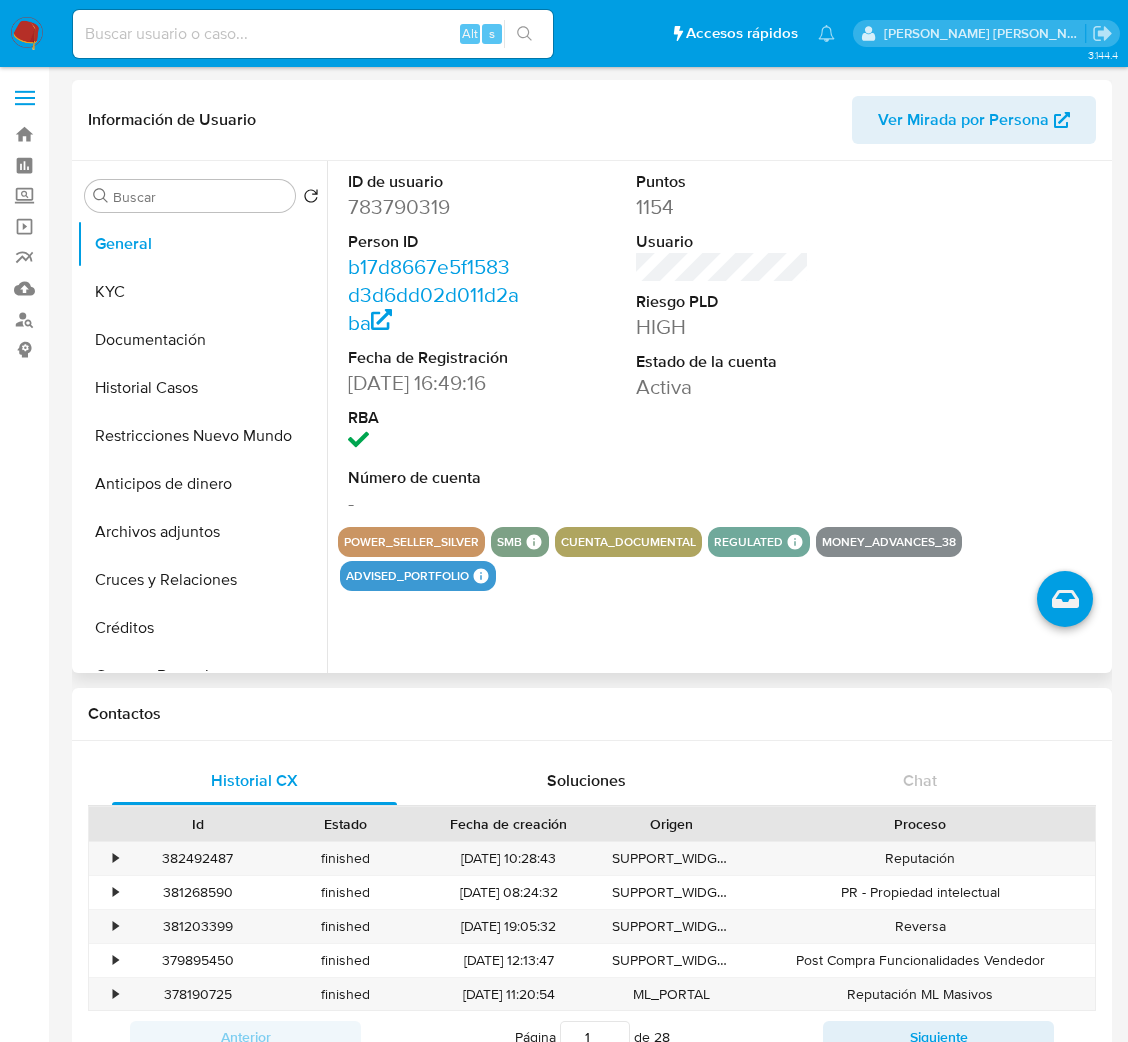 click on "ID de usuario" at bounding box center (434, 182) 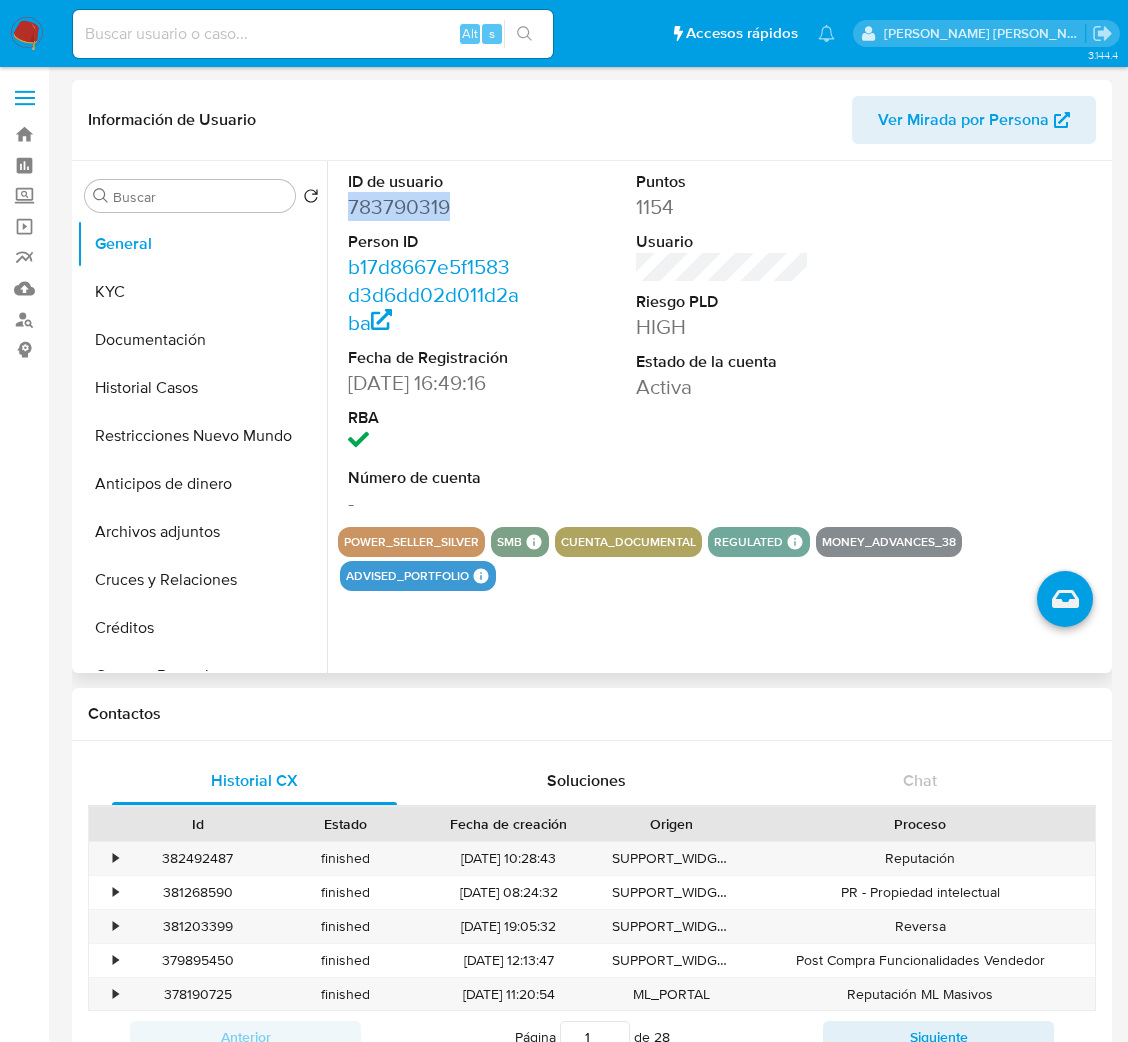 click on "783790319" at bounding box center (434, 207) 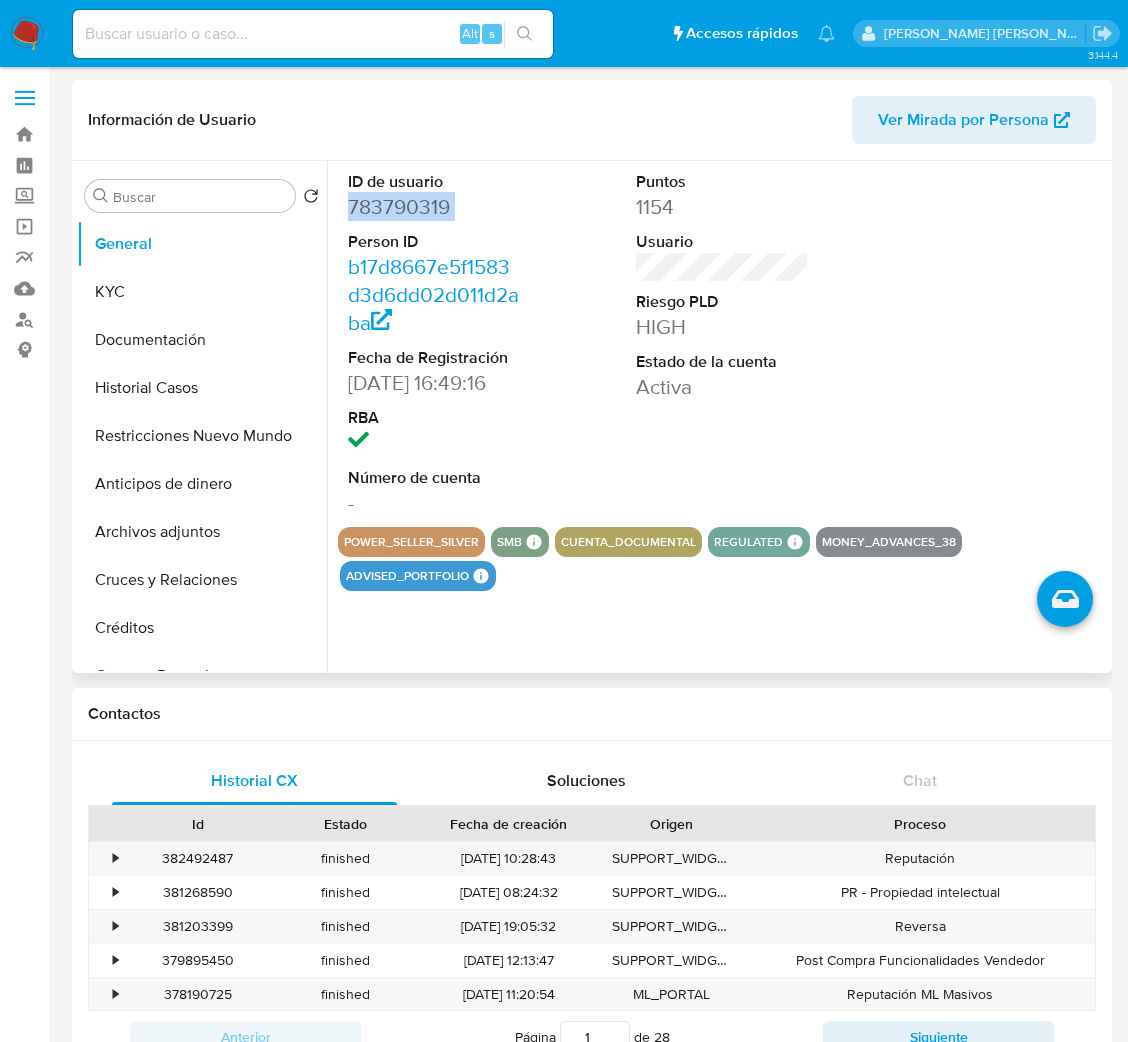 click on "783790319" at bounding box center (434, 207) 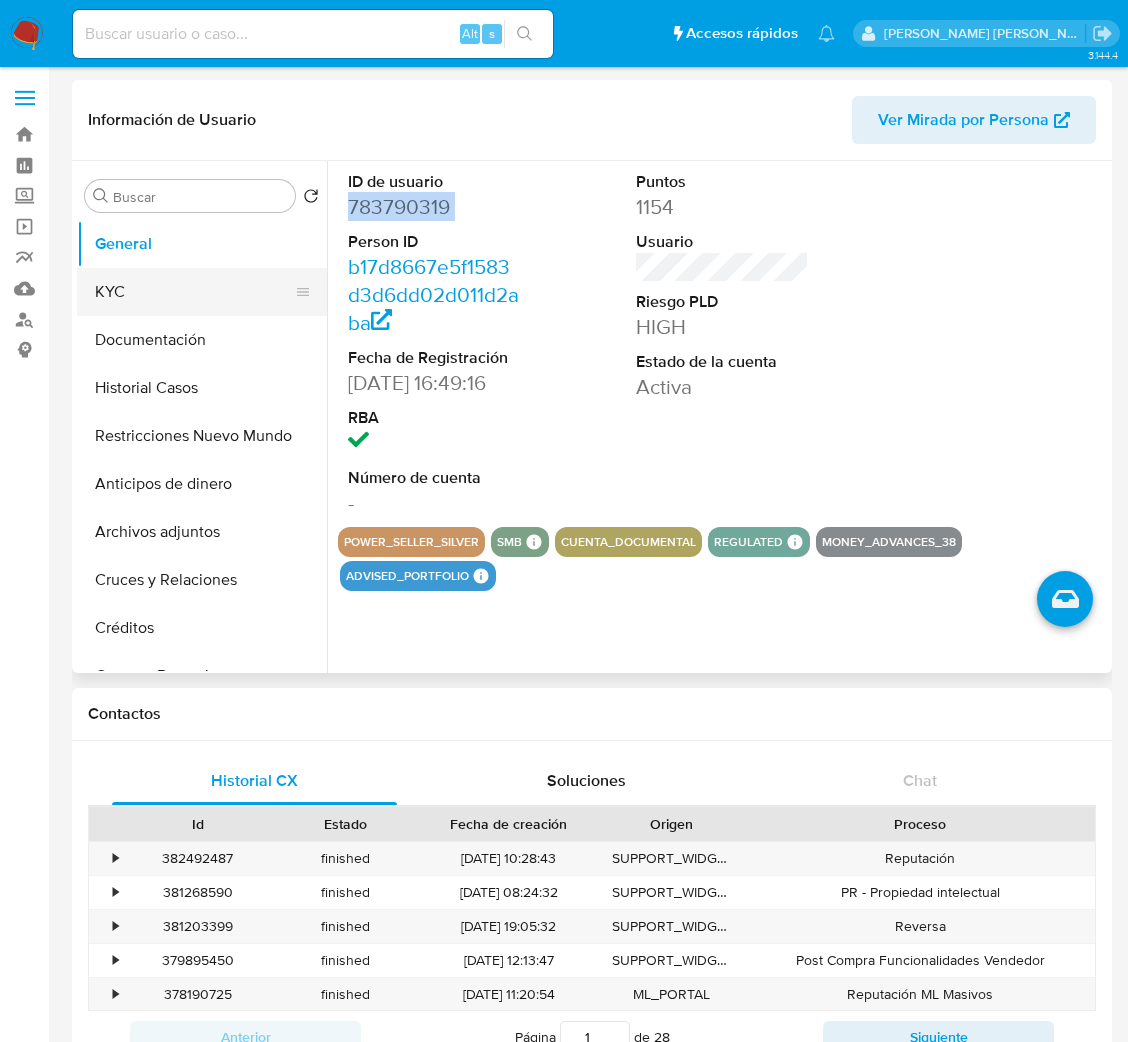 click on "KYC" at bounding box center [194, 292] 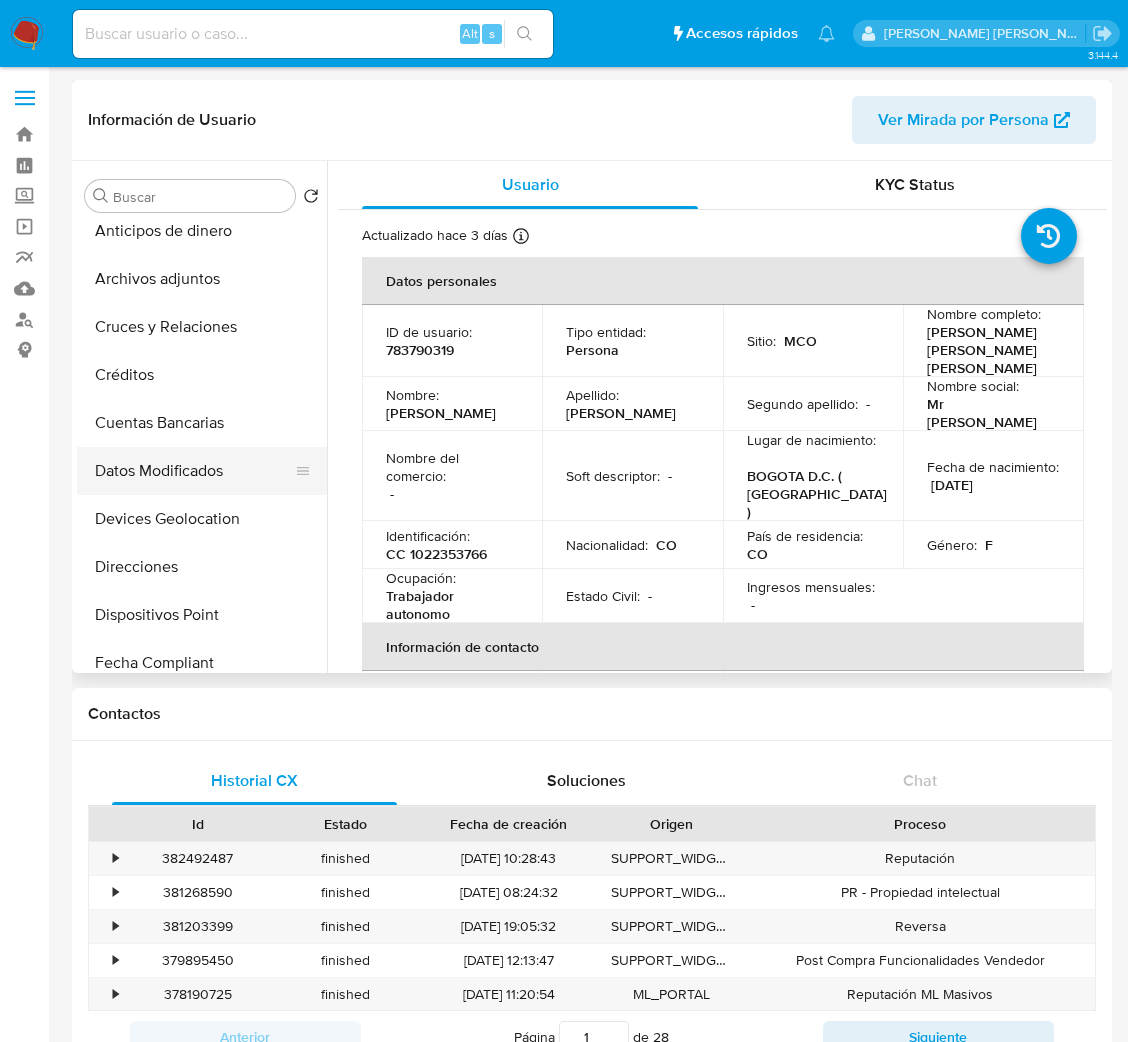 scroll, scrollTop: 300, scrollLeft: 0, axis: vertical 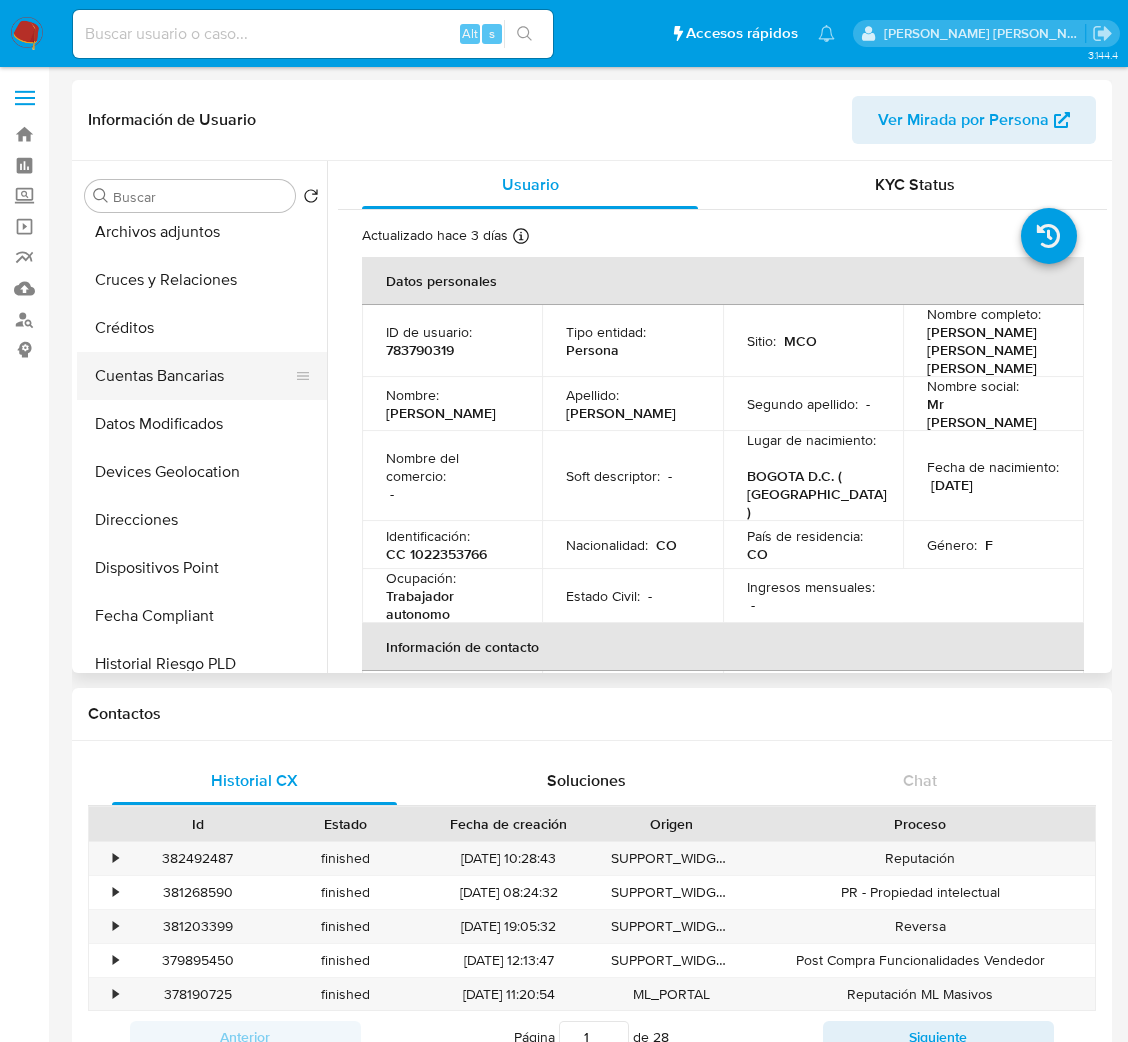 click on "Cuentas Bancarias" at bounding box center (194, 376) 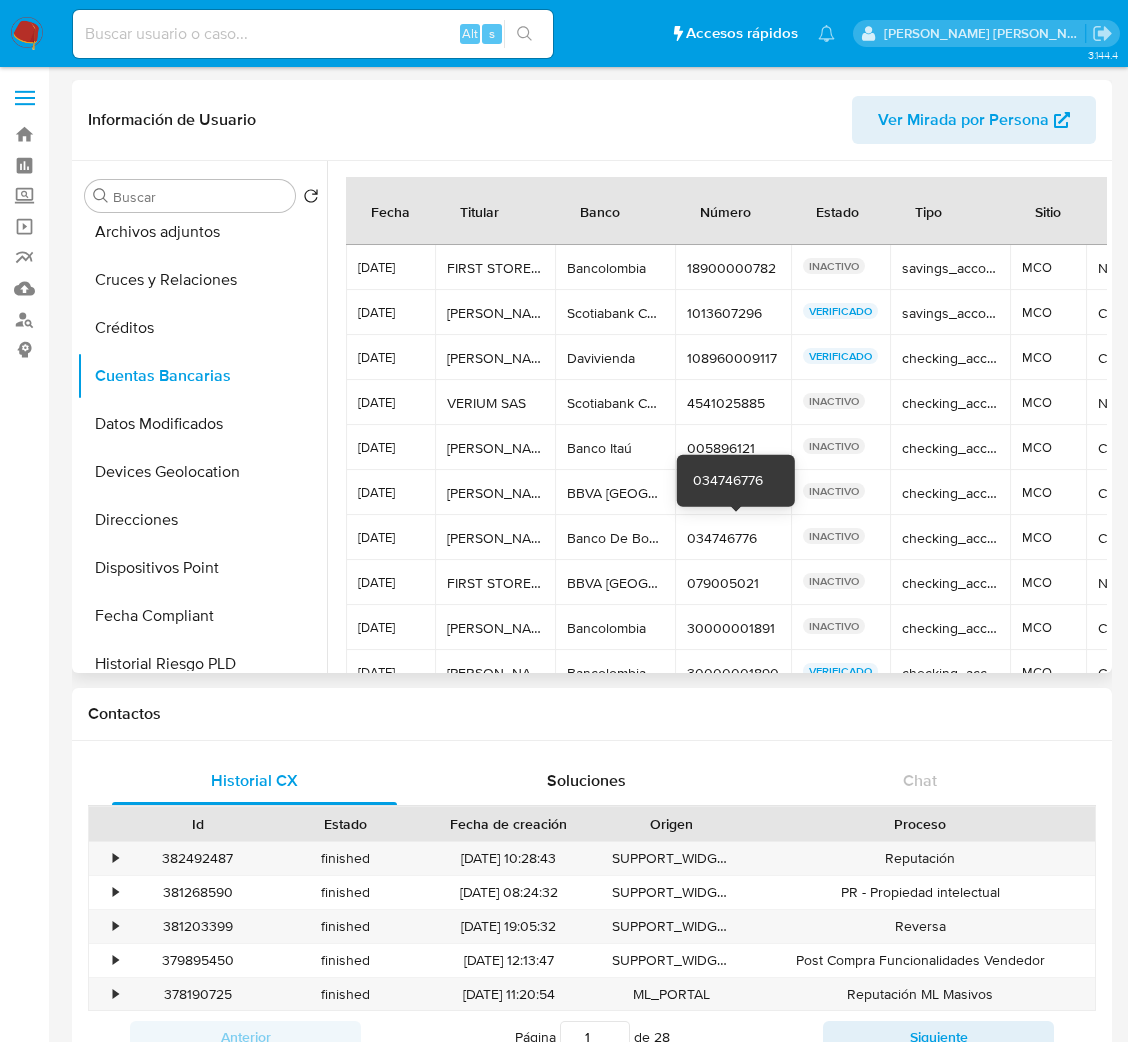 scroll, scrollTop: 111, scrollLeft: 0, axis: vertical 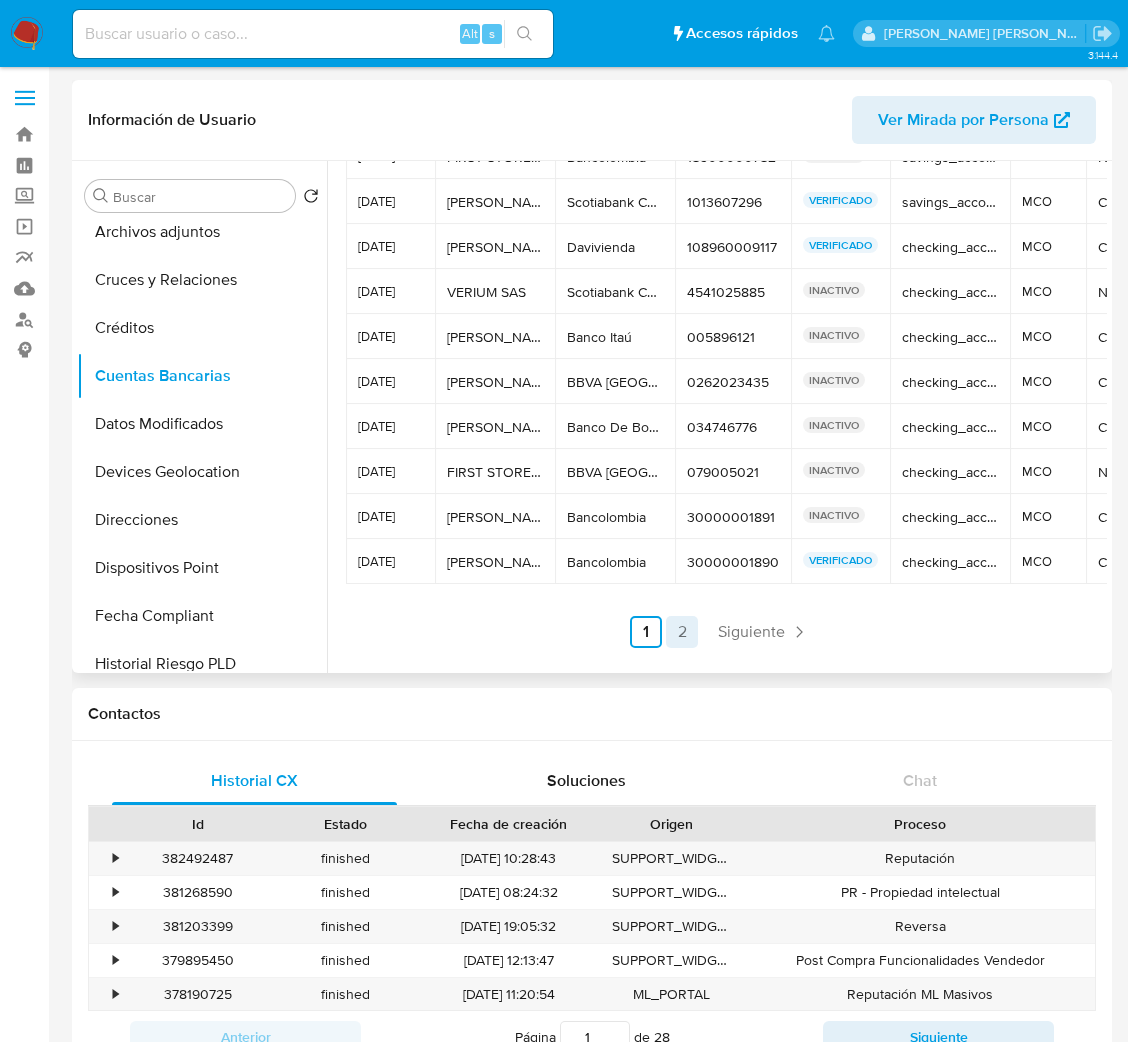 click on "2" at bounding box center (682, 632) 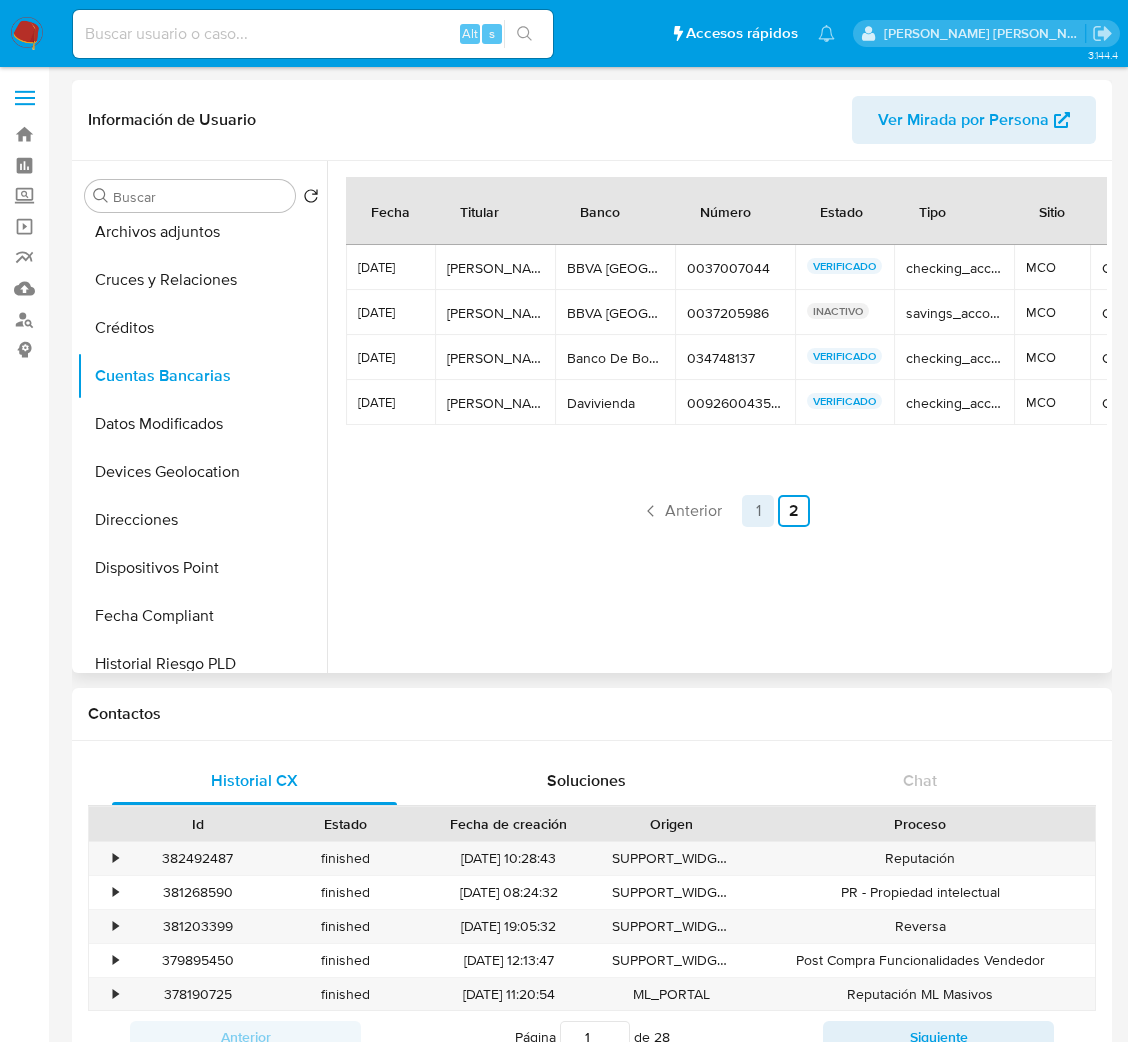 click on "1" at bounding box center [758, 511] 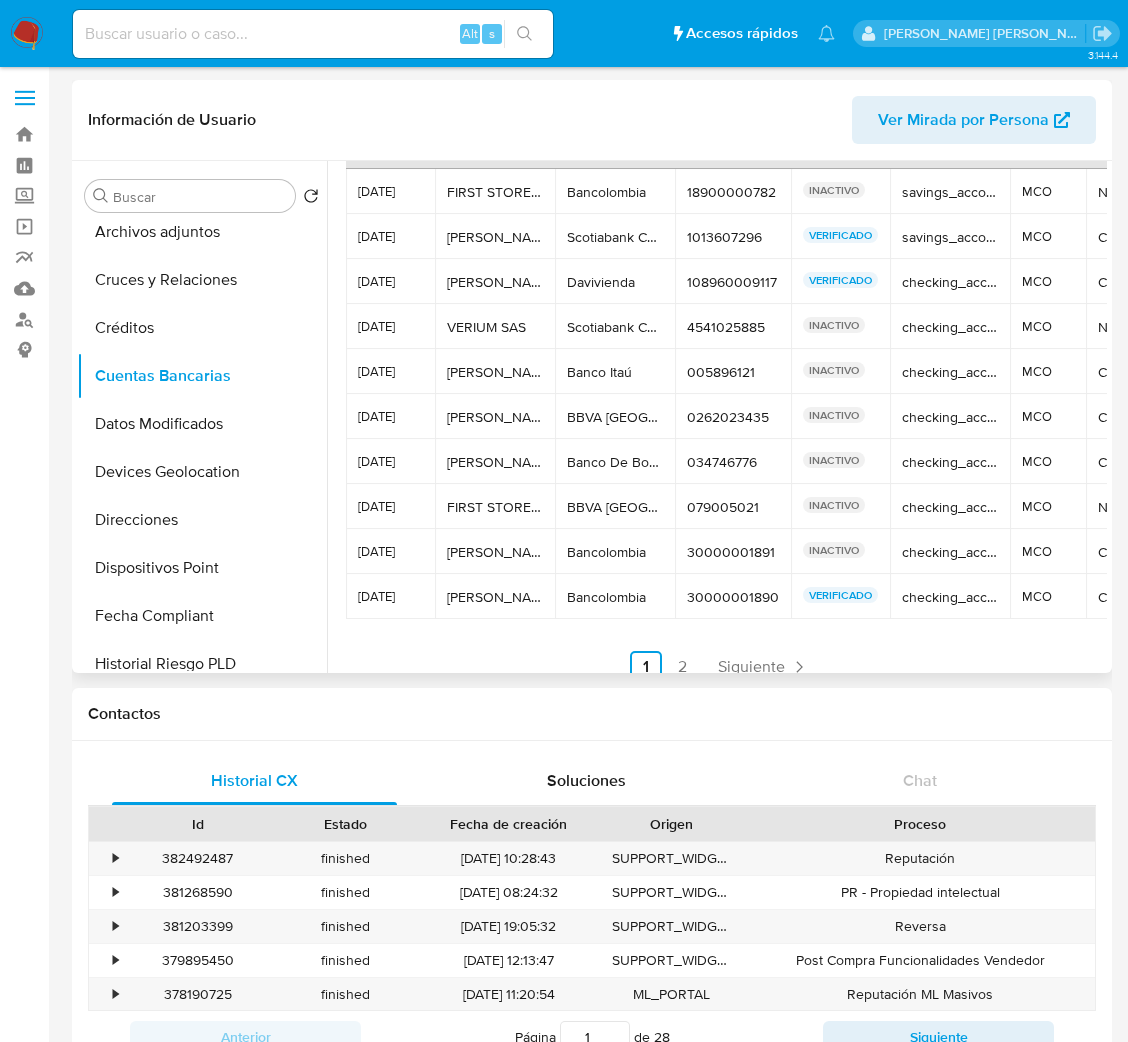scroll, scrollTop: 111, scrollLeft: 0, axis: vertical 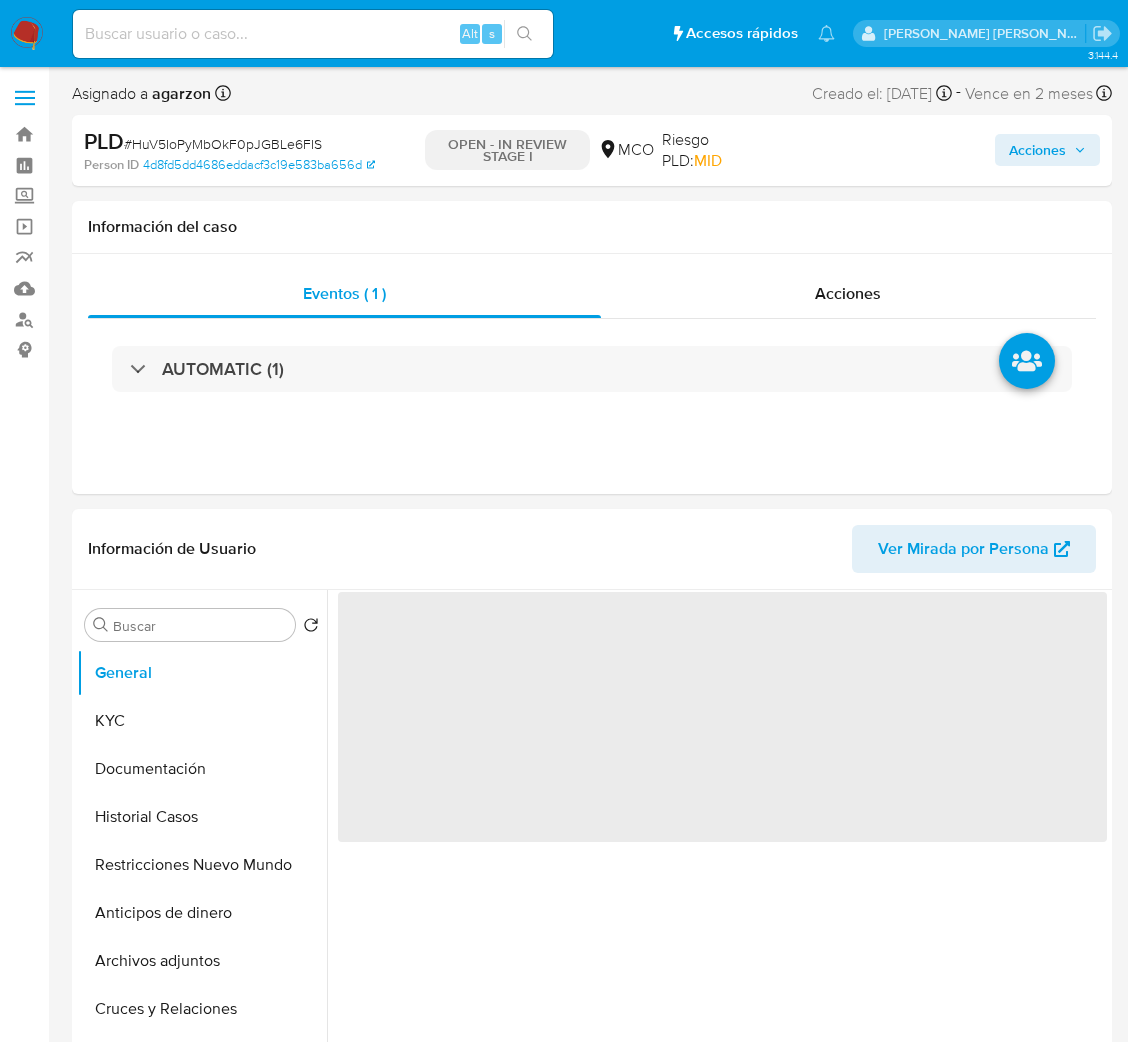 select on "10" 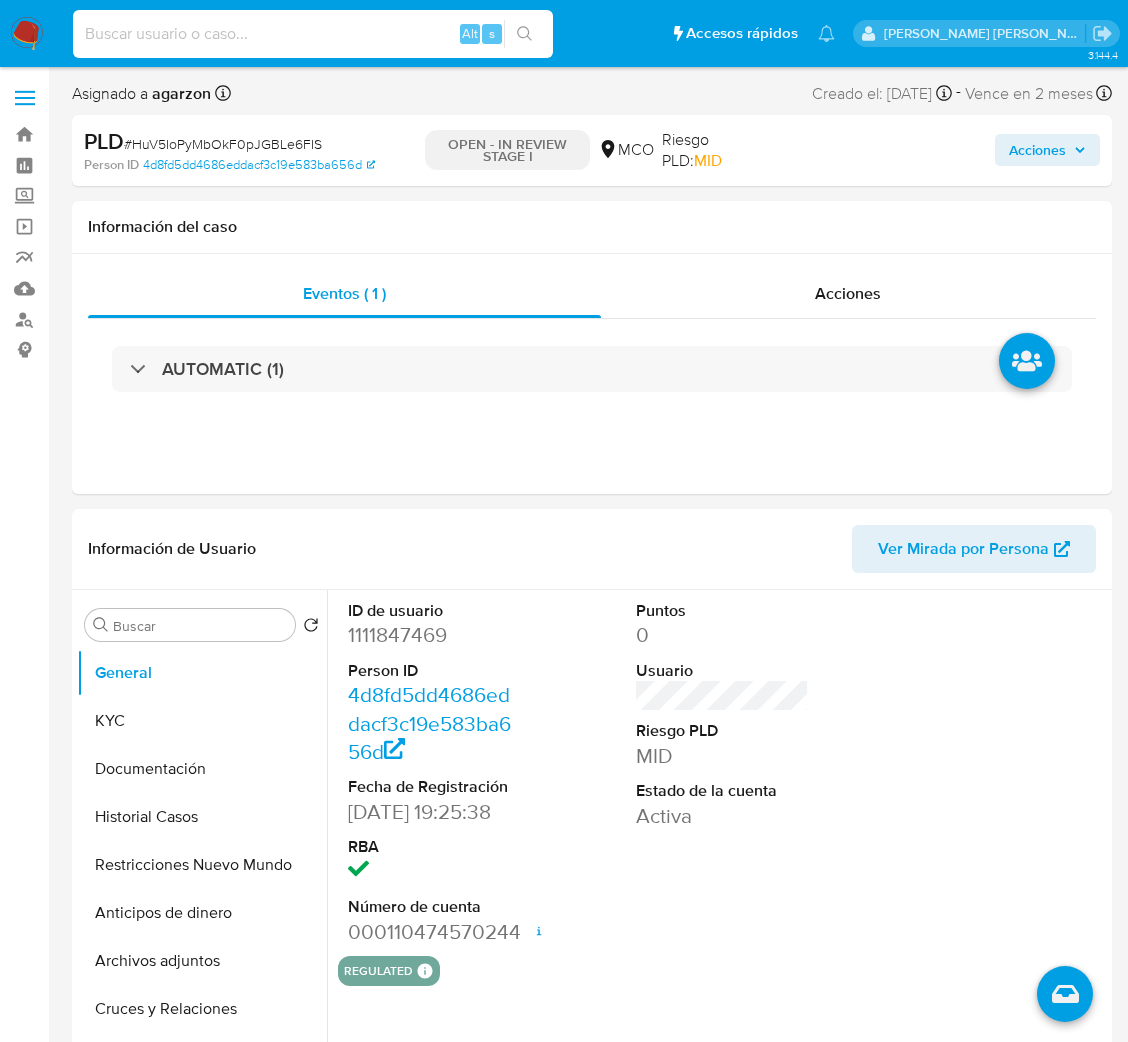 click at bounding box center (313, 34) 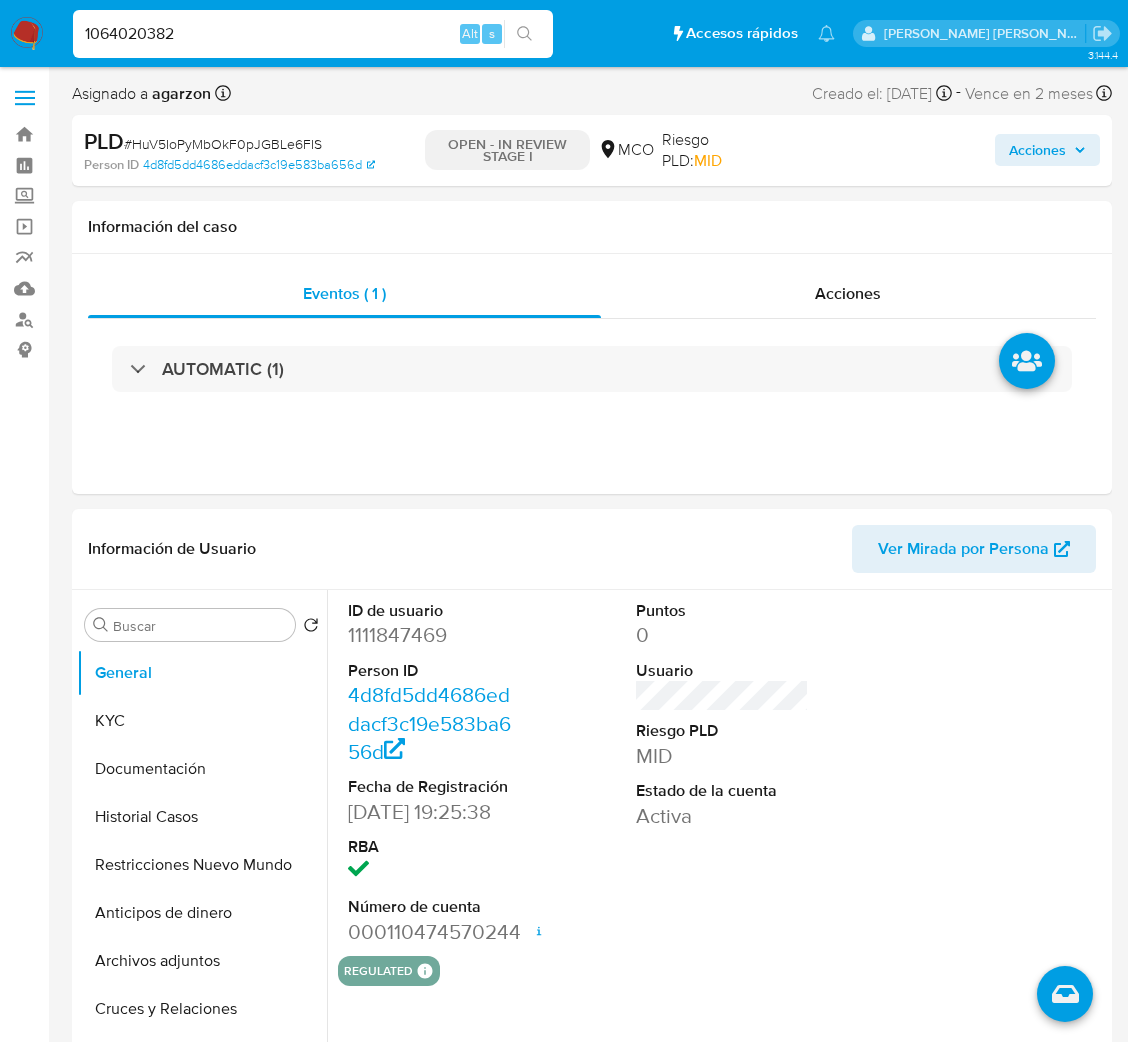 type on "1064020382" 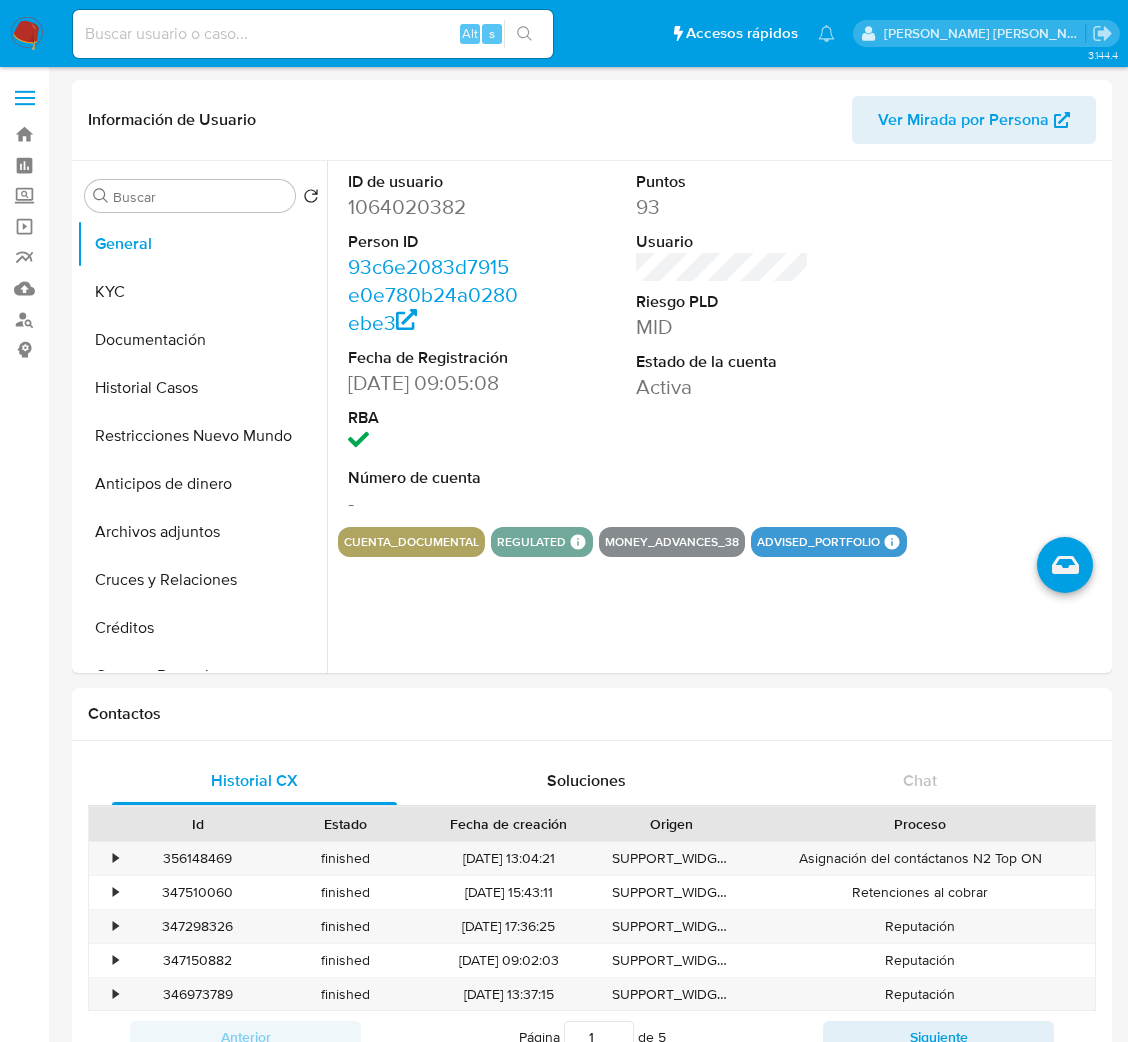 select on "10" 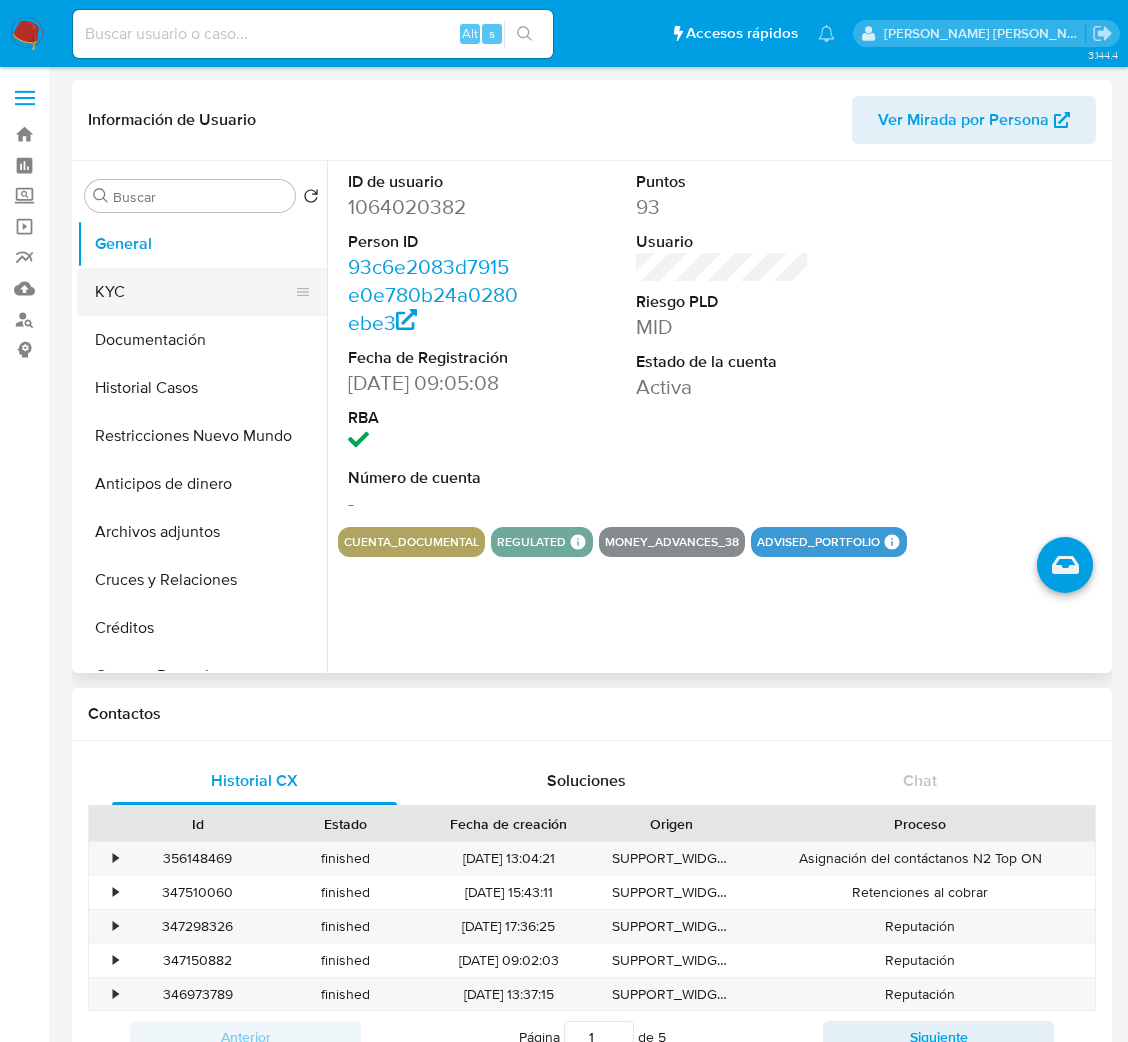 click on "KYC" at bounding box center [194, 292] 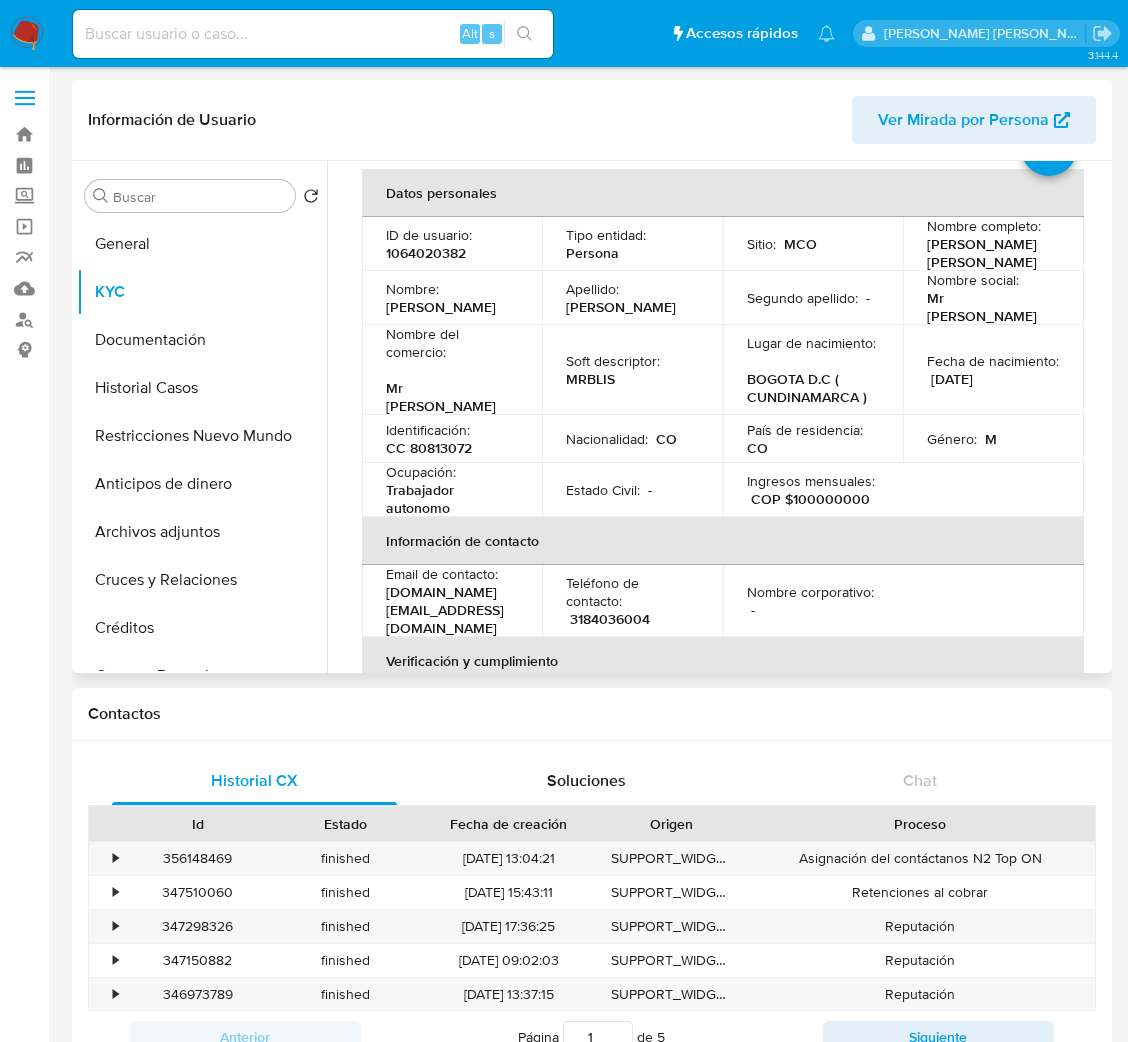 scroll, scrollTop: 0, scrollLeft: 0, axis: both 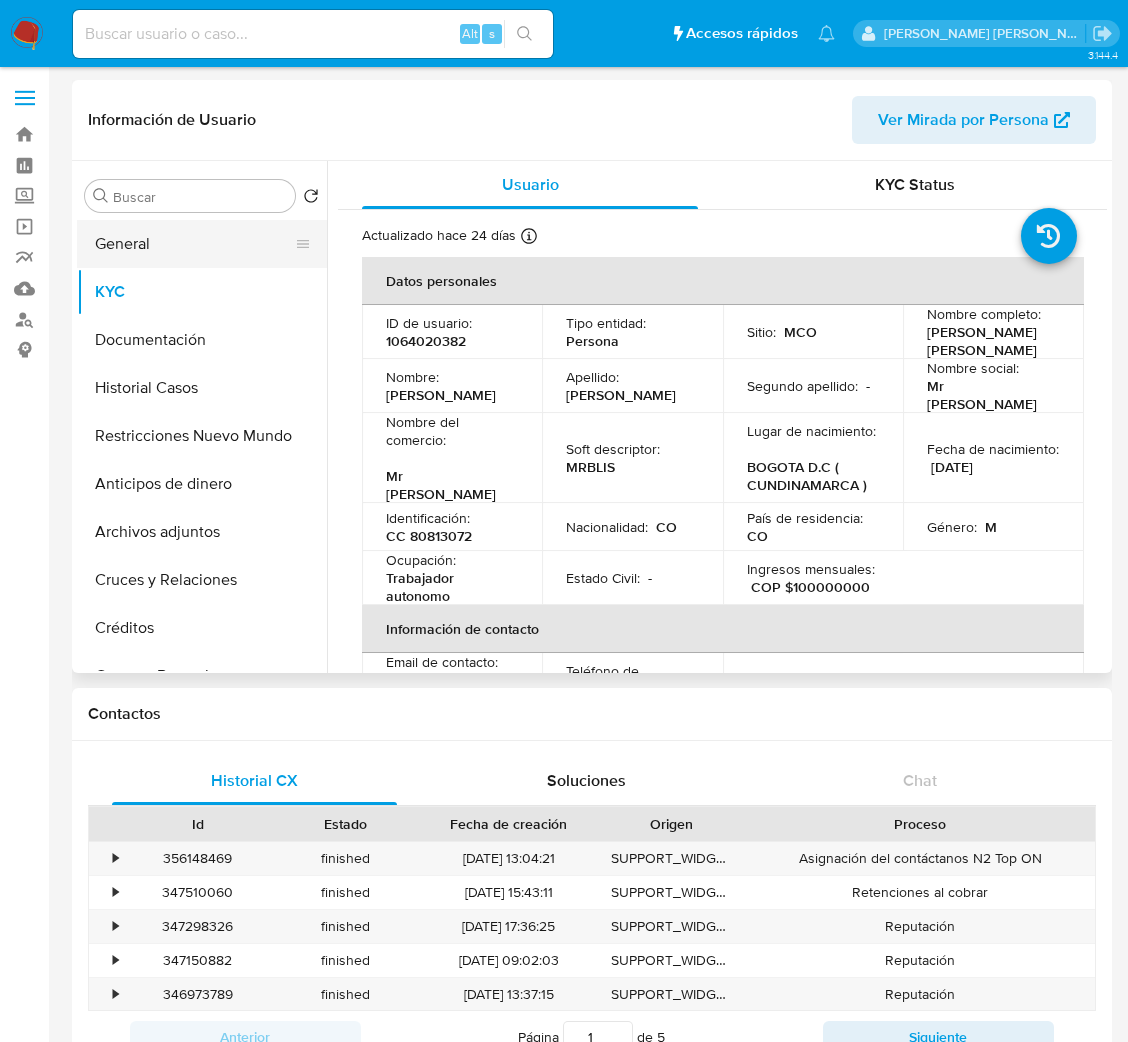 click on "General" at bounding box center [194, 244] 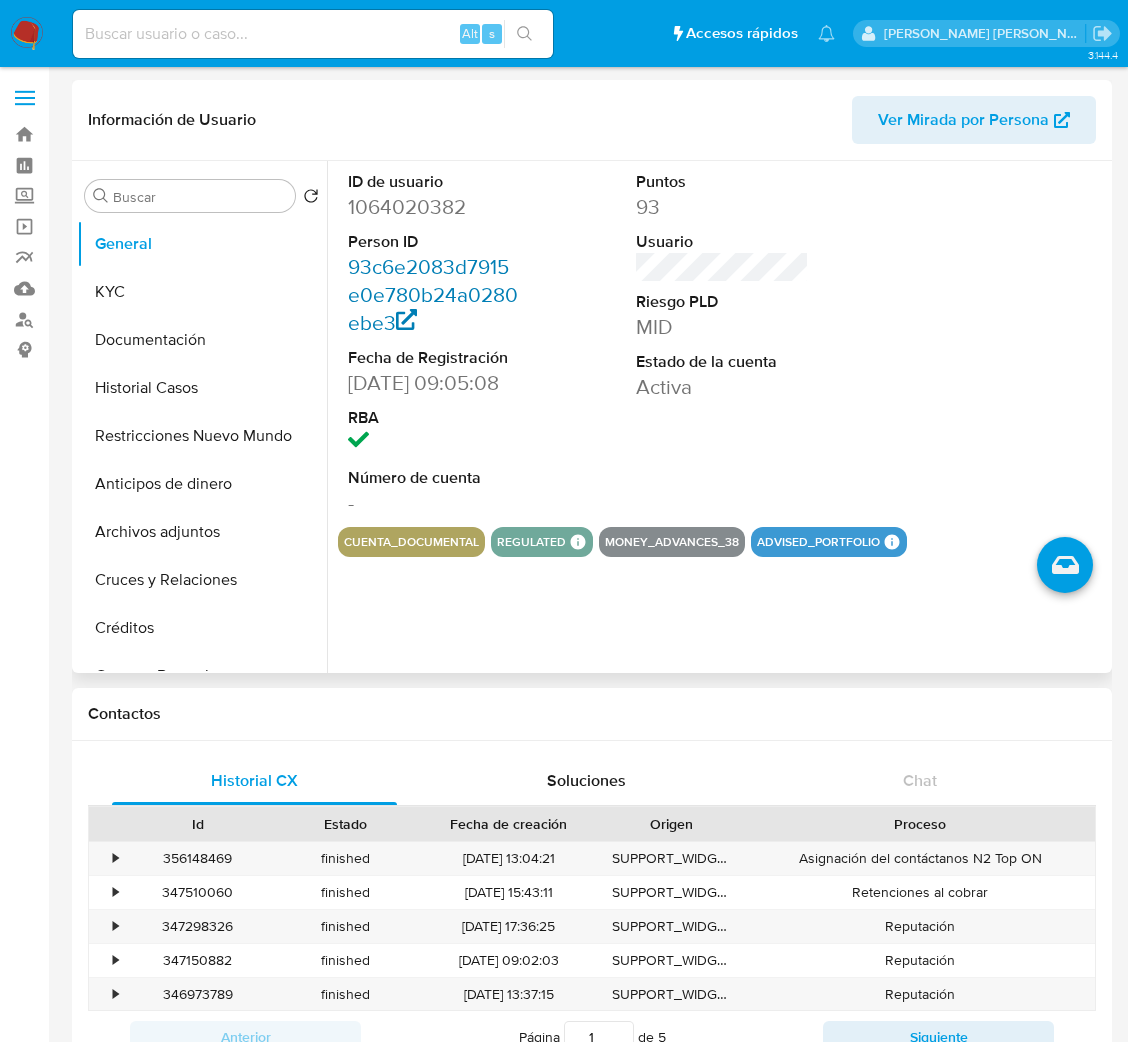 click on "93c6e2083d7915e0e780b24a0280ebe3" at bounding box center [433, 294] 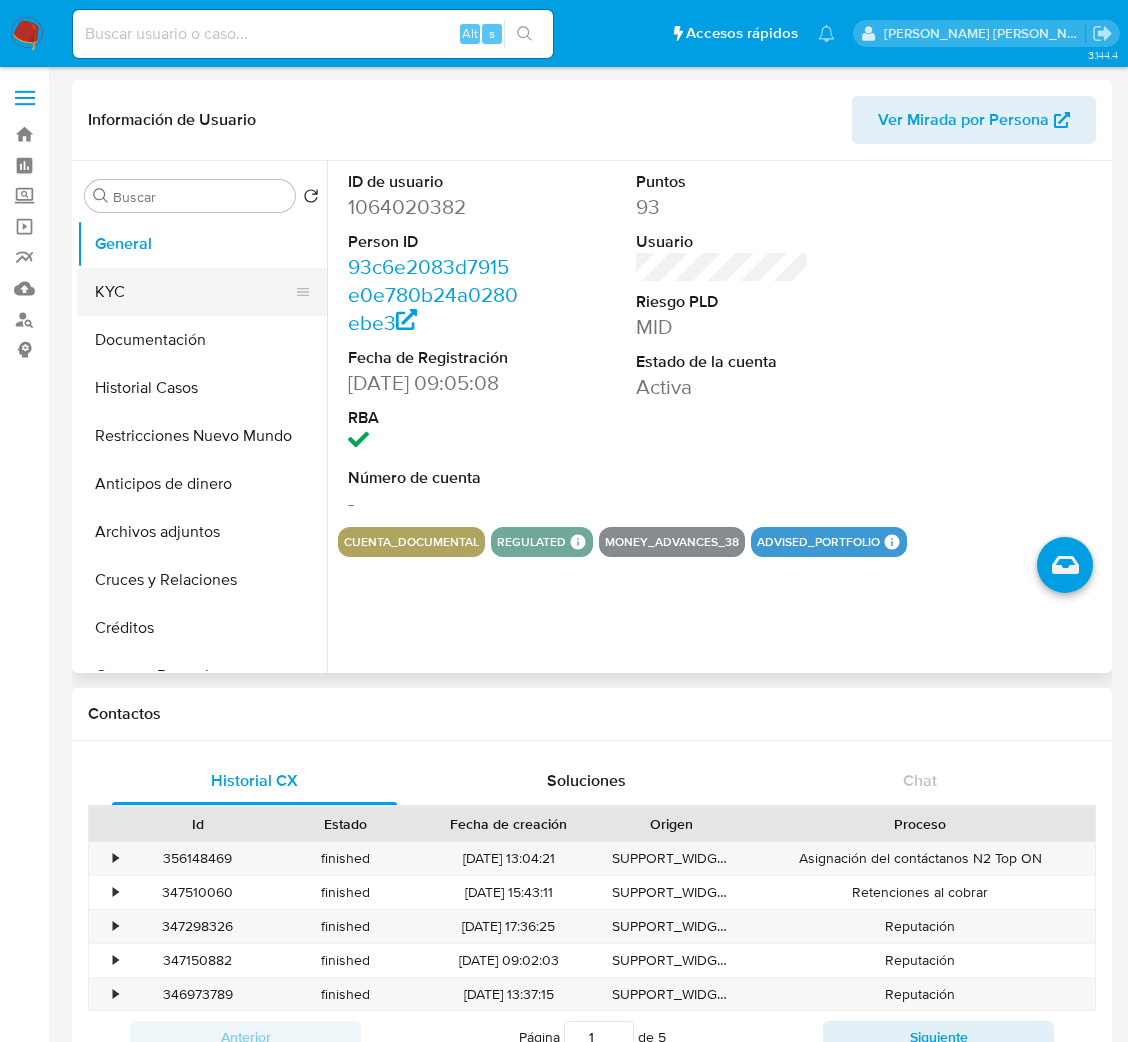 click on "KYC" at bounding box center (194, 292) 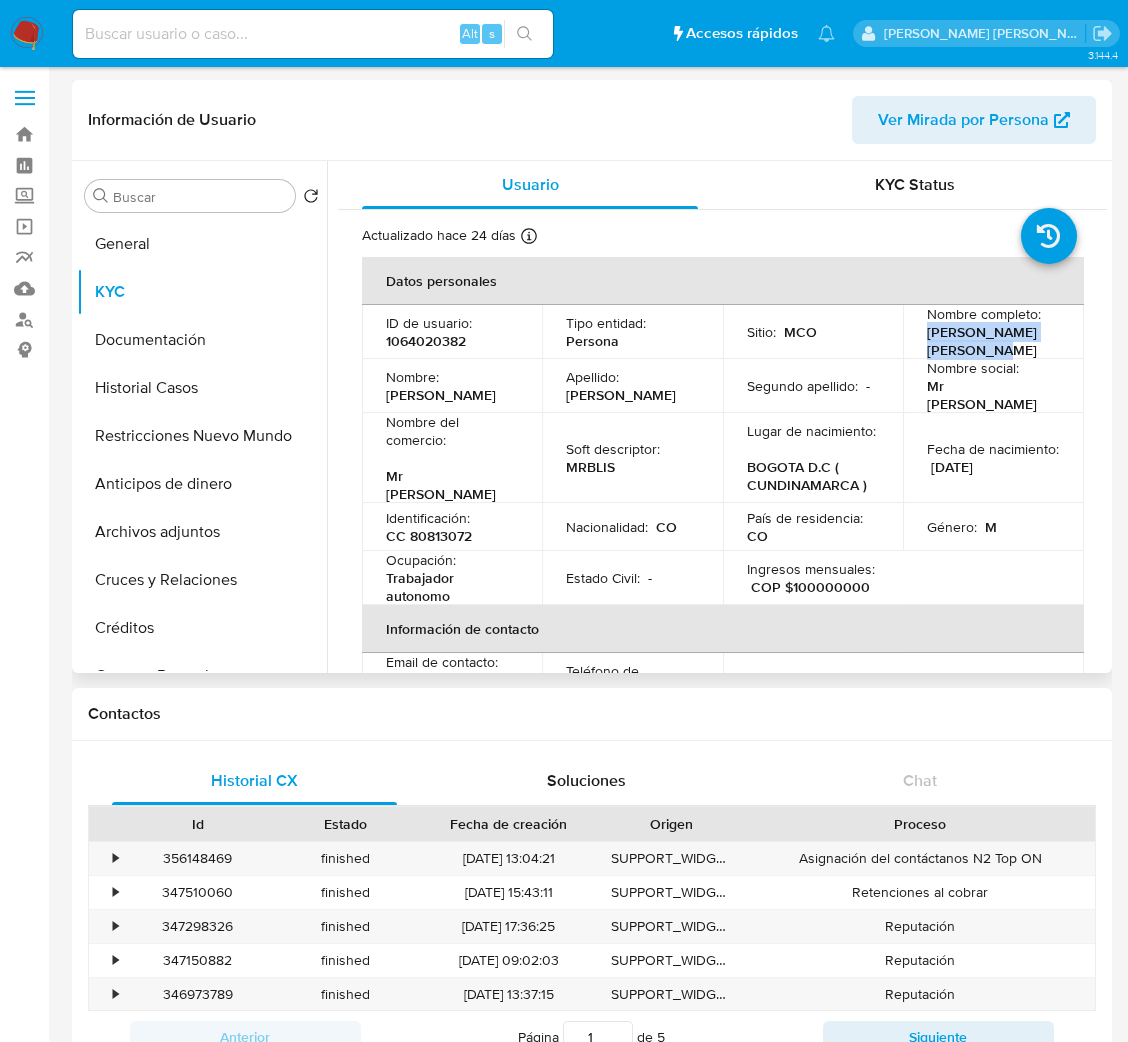 drag, startPoint x: 925, startPoint y: 332, endPoint x: 968, endPoint y: 345, distance: 44.922153 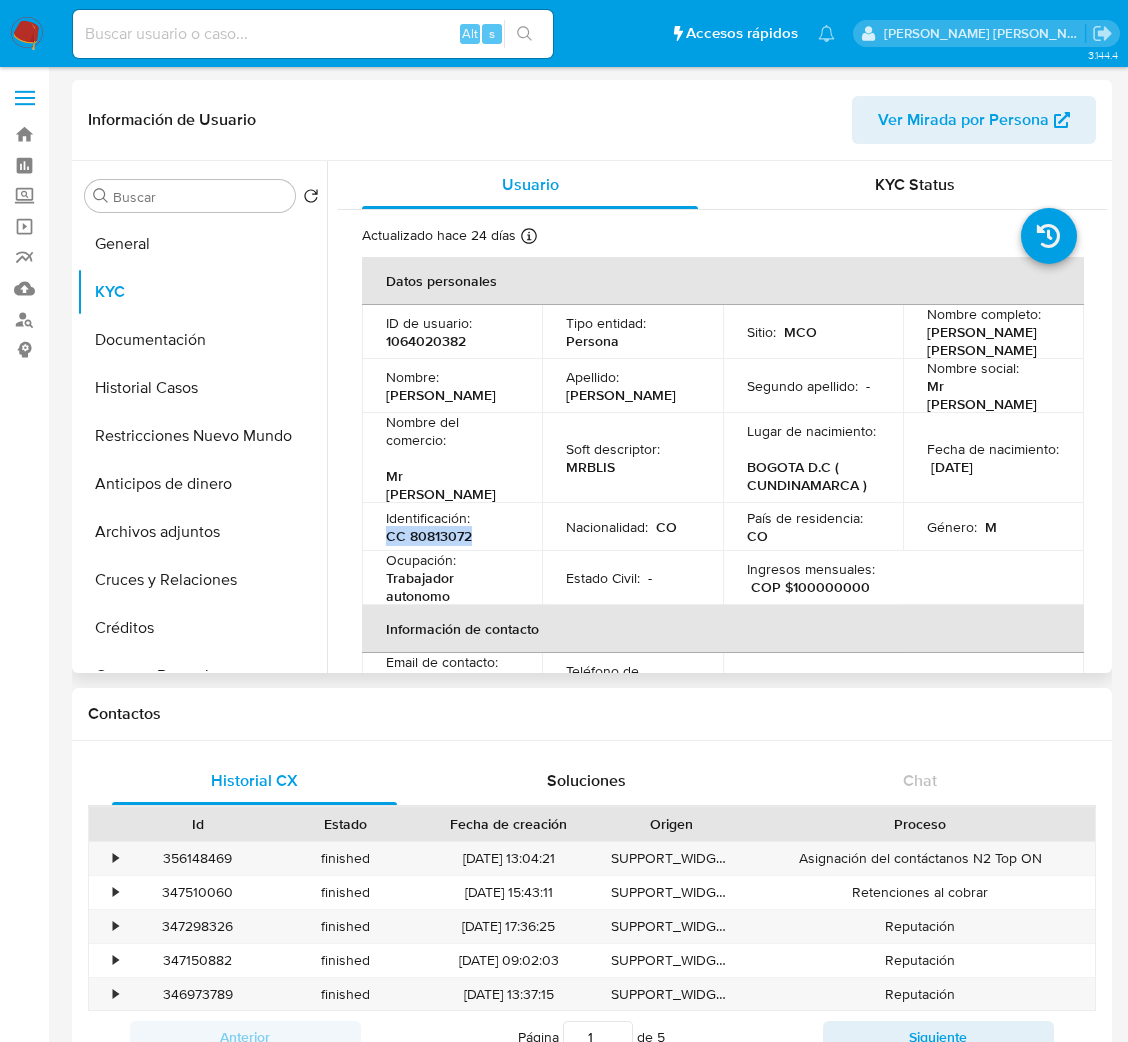 drag, startPoint x: 467, startPoint y: 515, endPoint x: 373, endPoint y: 516, distance: 94.00532 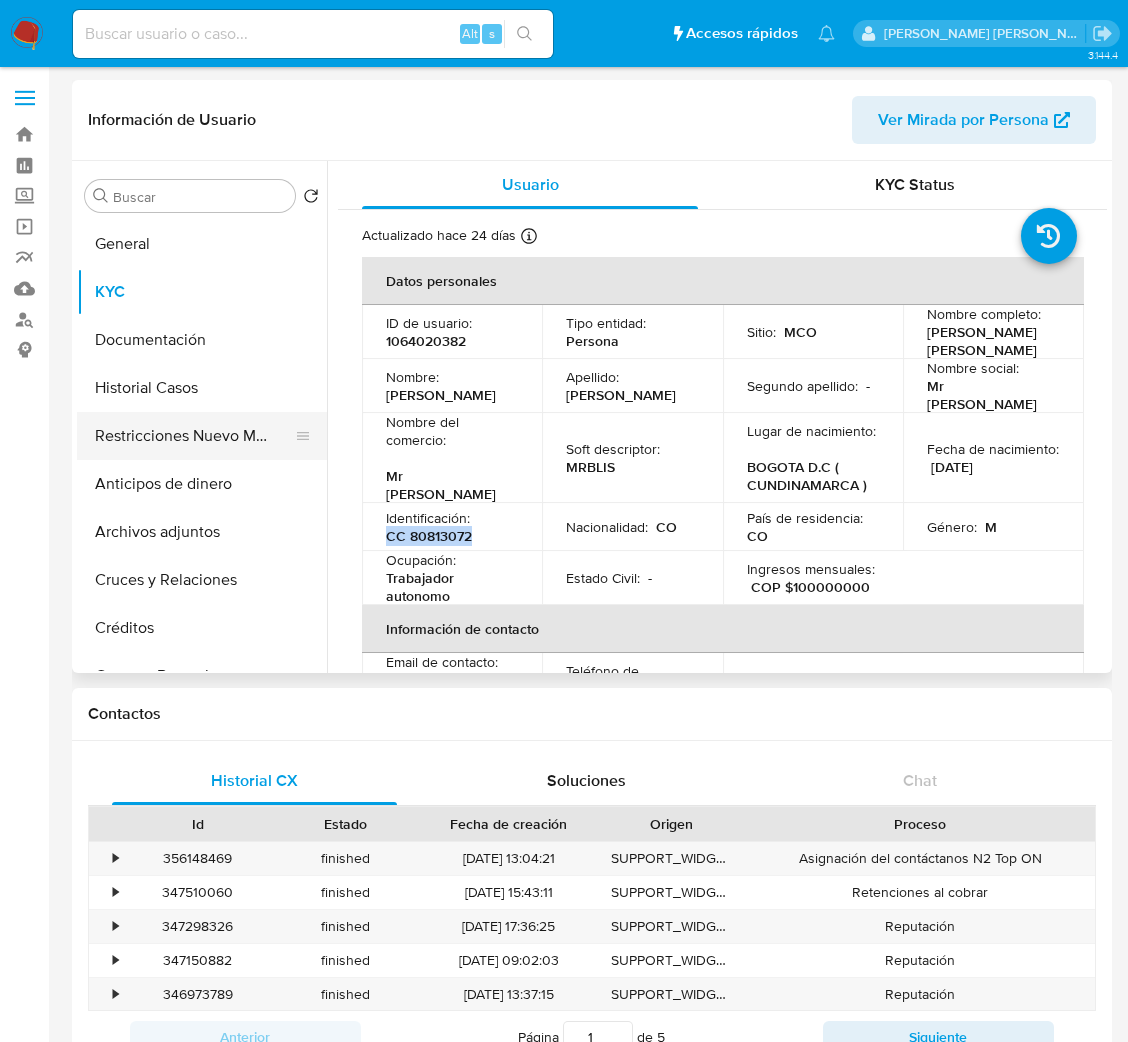 click on "Restricciones Nuevo Mundo" at bounding box center [194, 436] 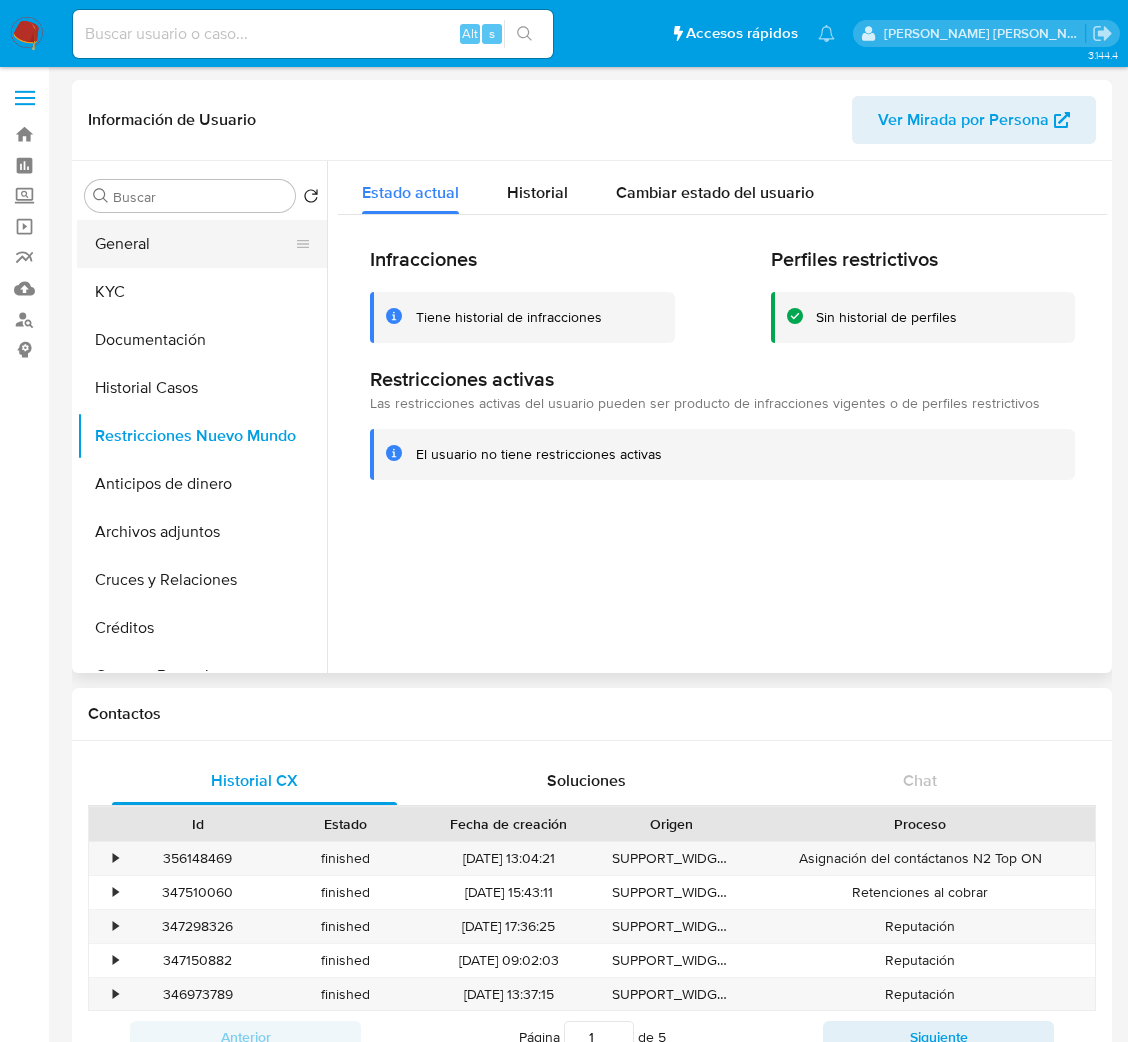 click on "General" at bounding box center (194, 244) 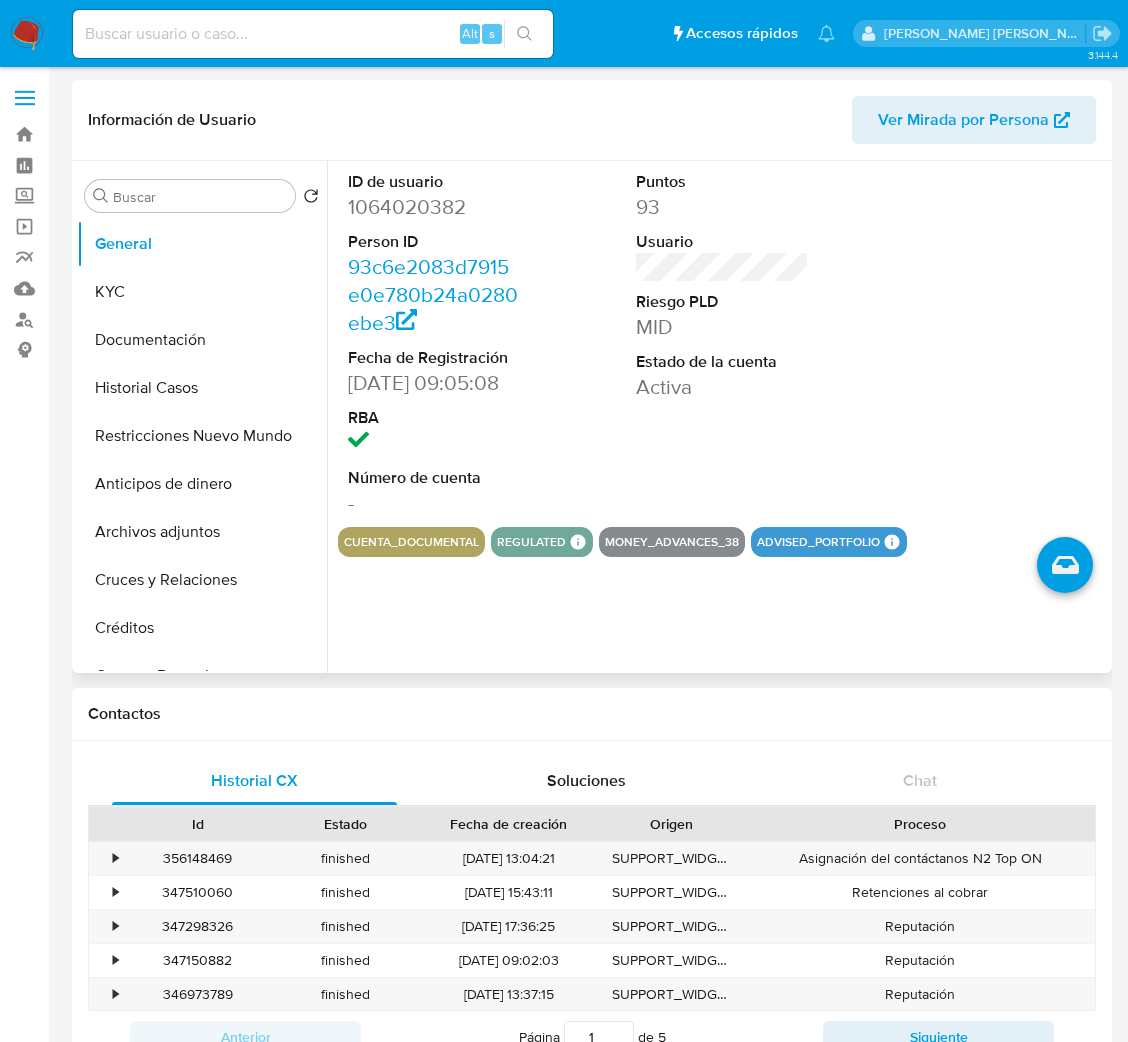 click on "1064020382" at bounding box center [434, 207] 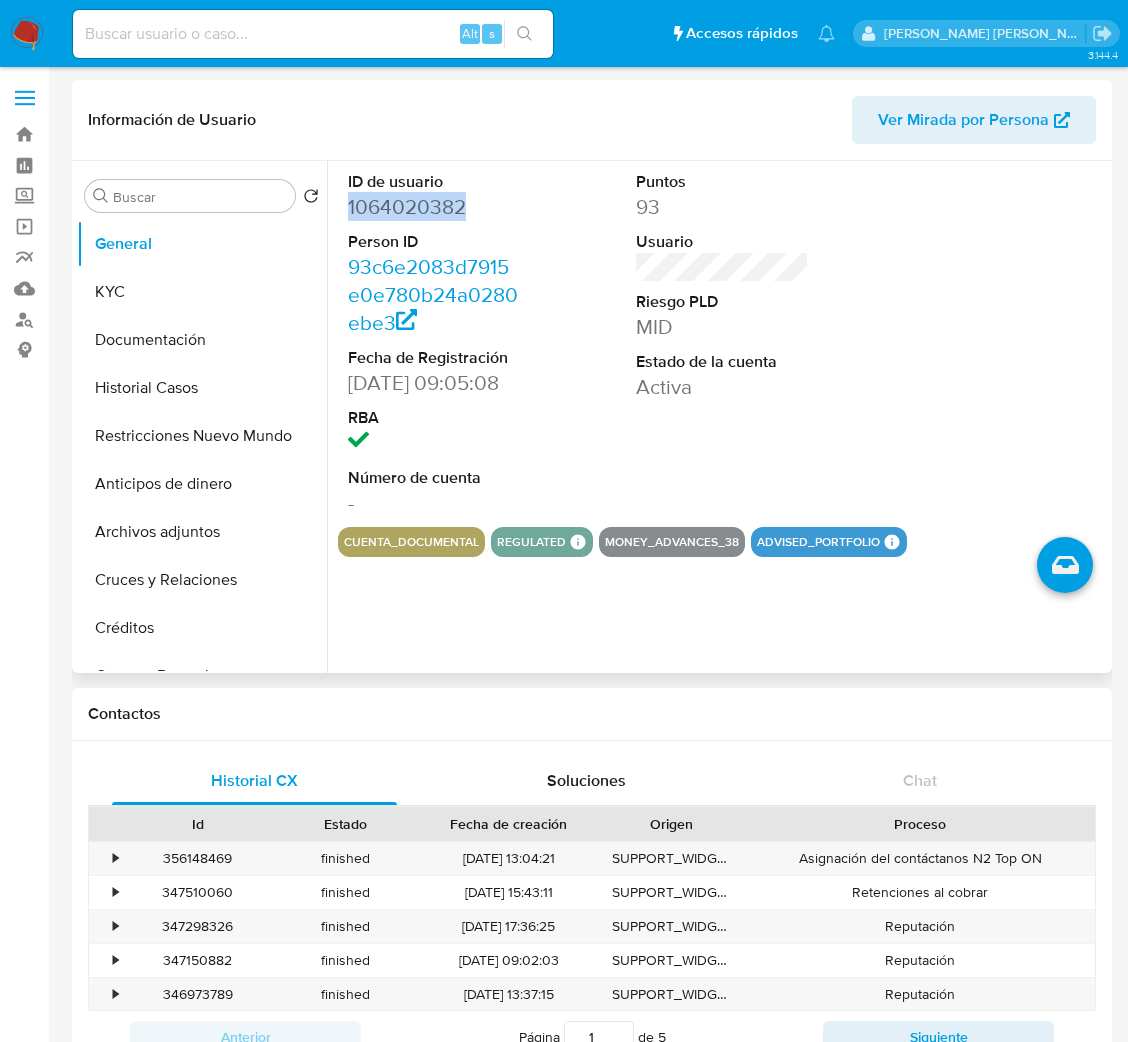click on "1064020382" at bounding box center [434, 207] 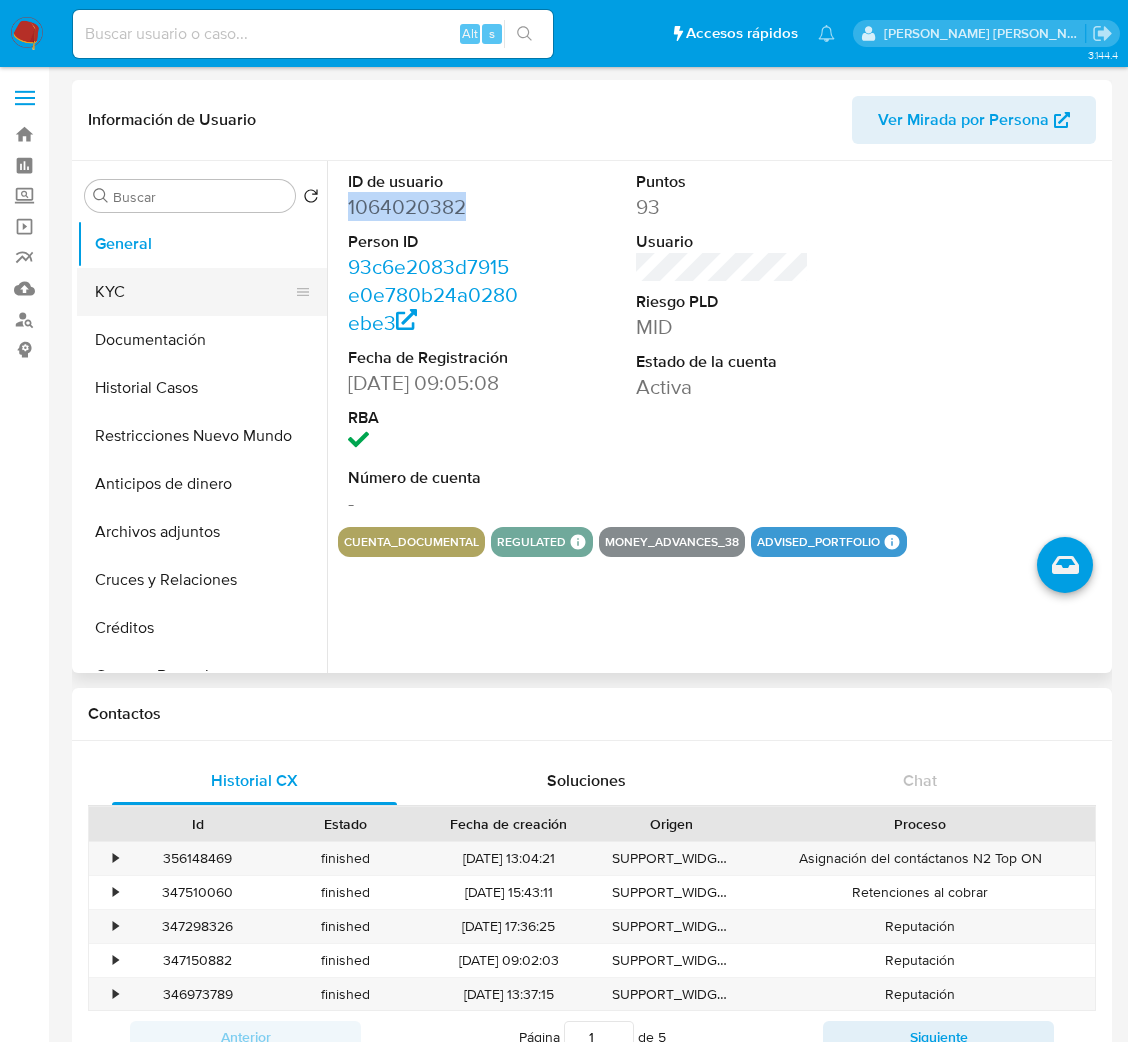 click on "KYC" at bounding box center (194, 292) 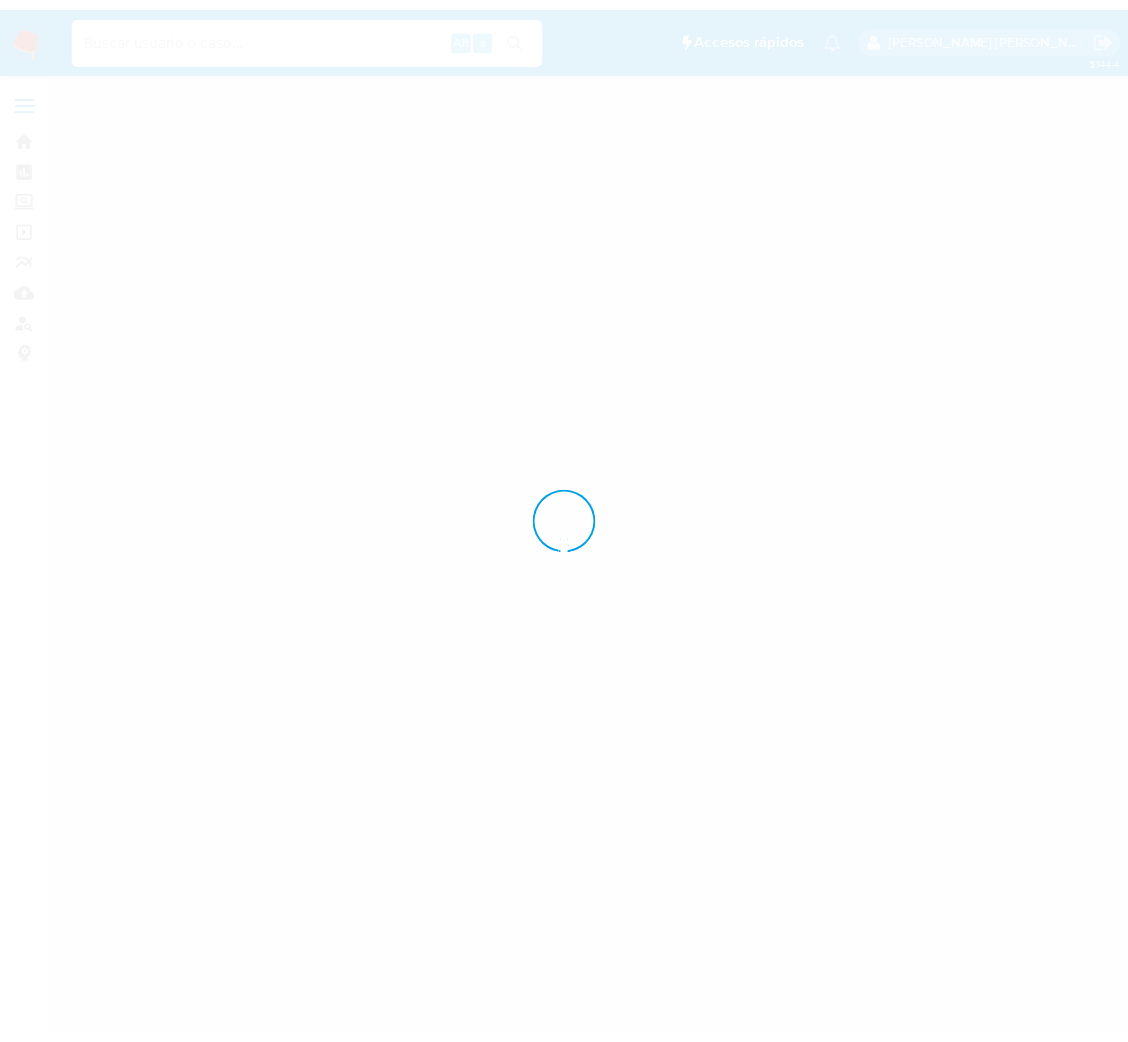 scroll, scrollTop: 0, scrollLeft: 0, axis: both 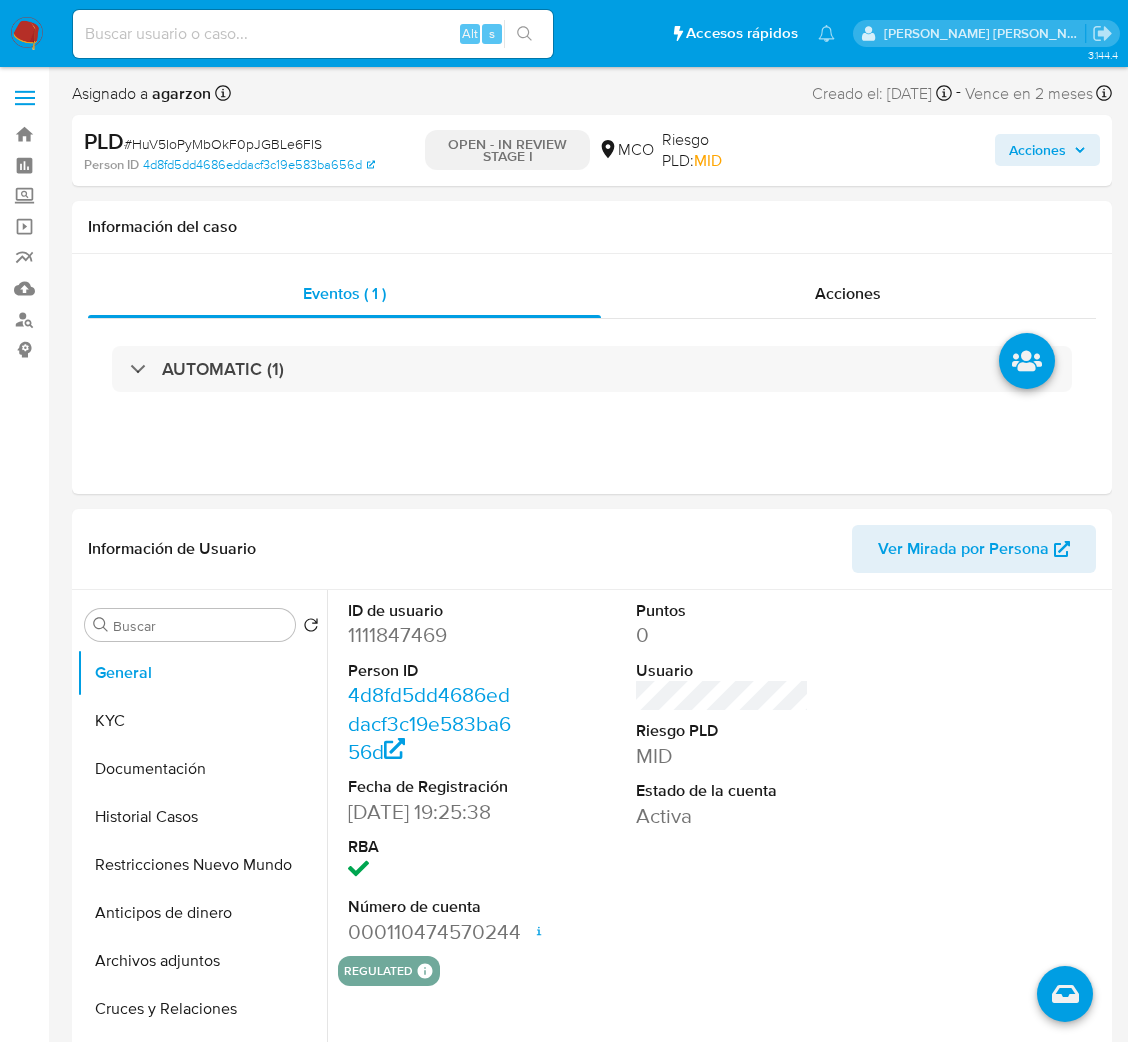select on "10" 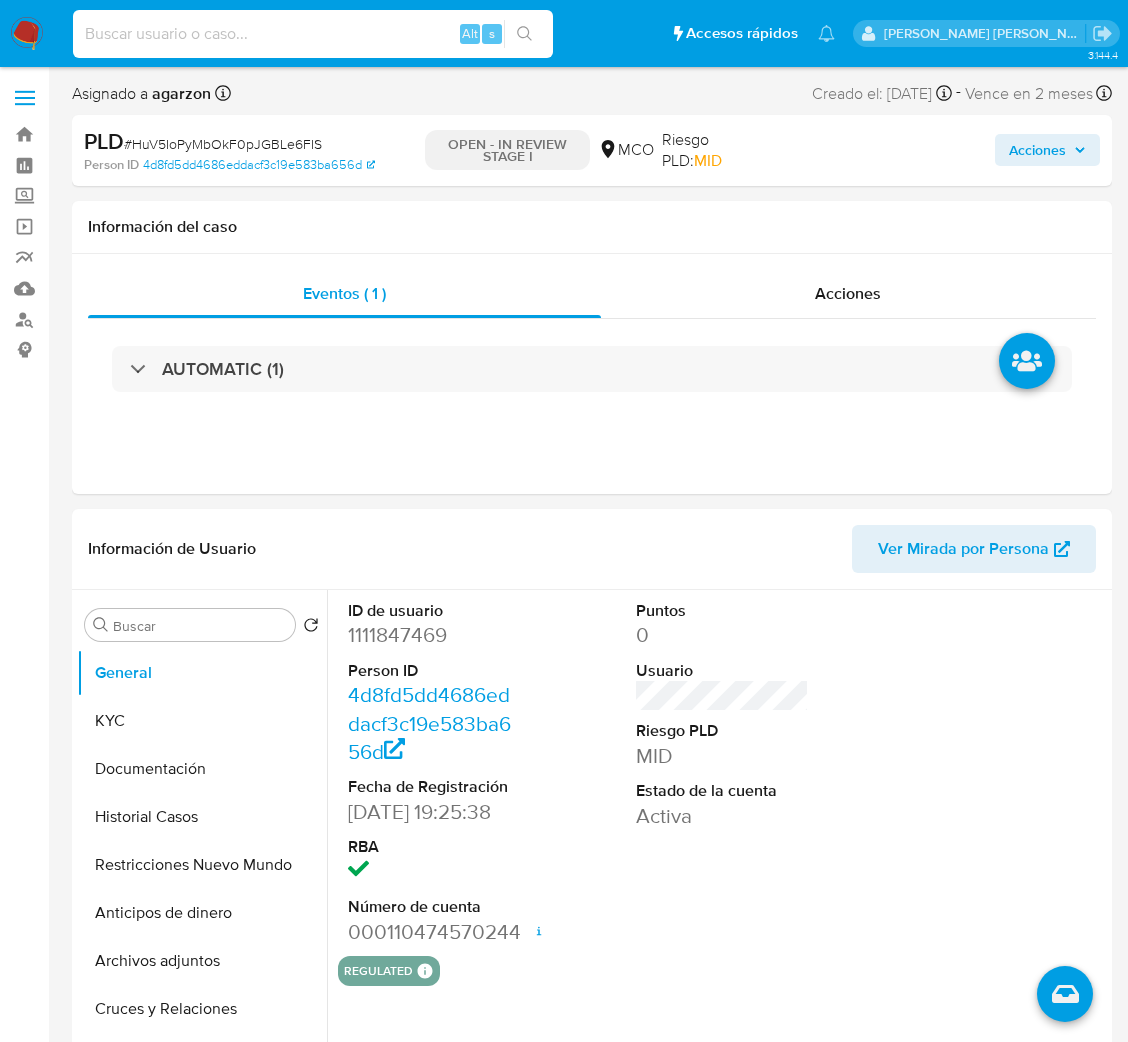 click at bounding box center (313, 34) 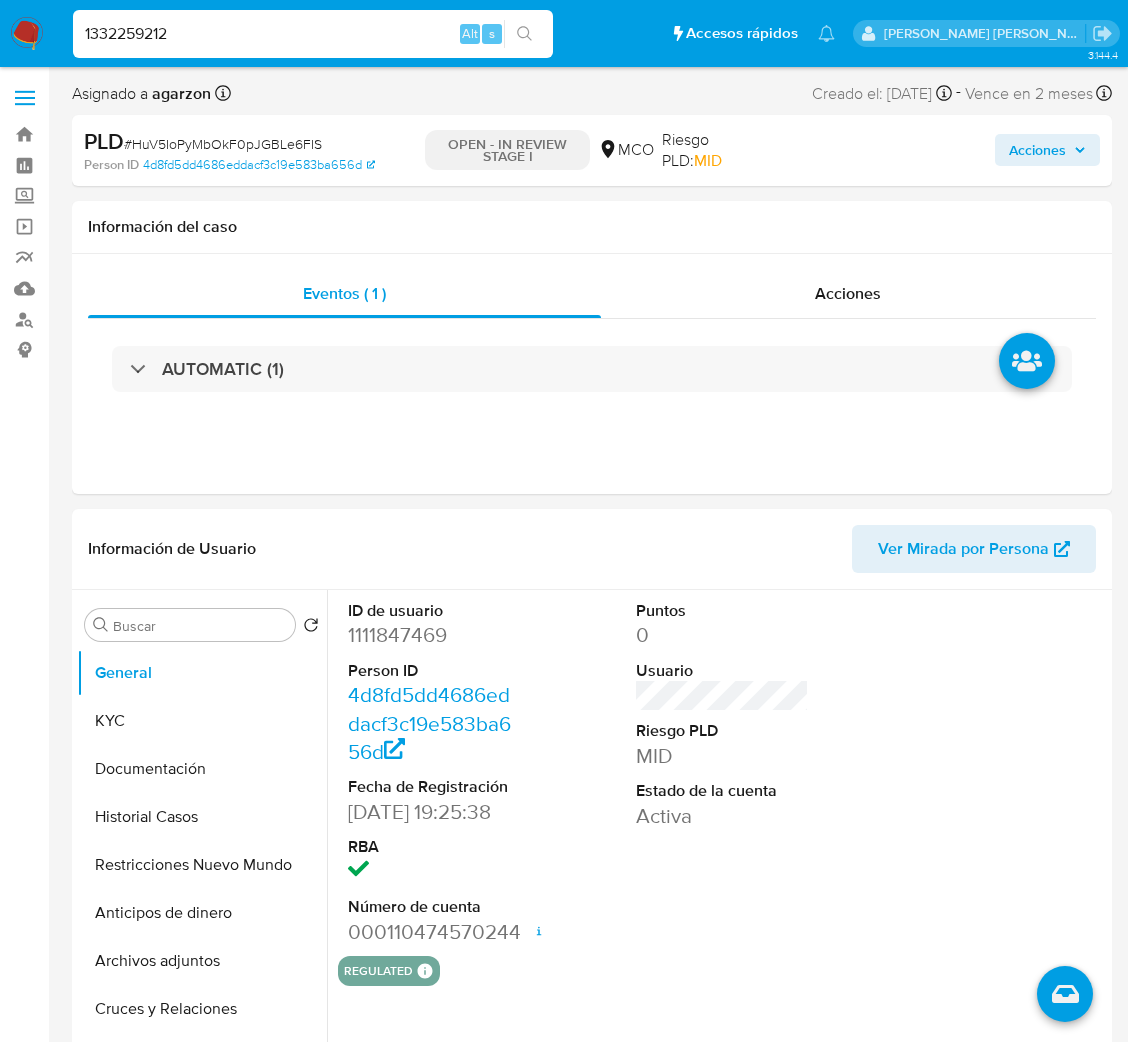 type on "1332259212" 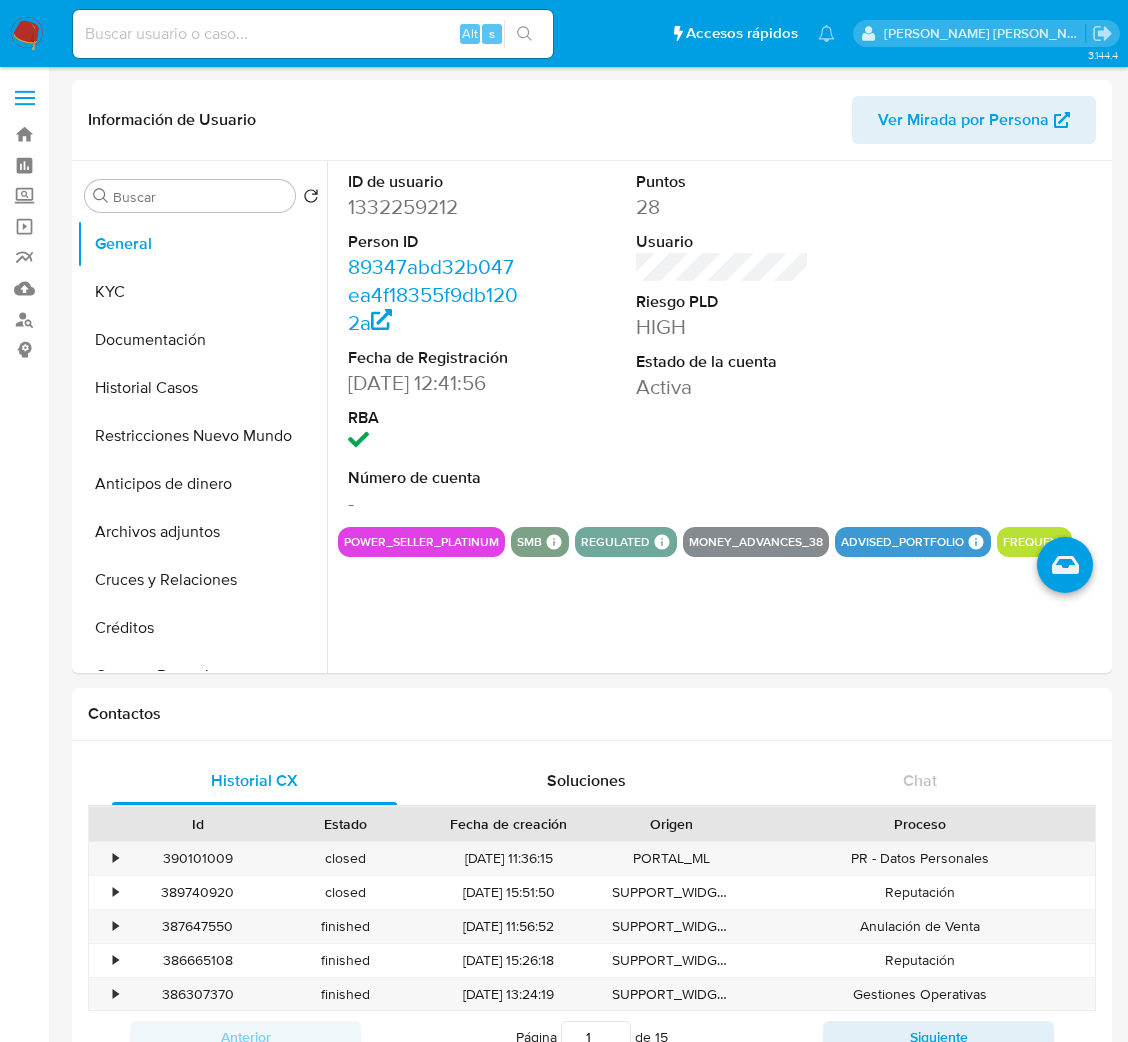 select on "10" 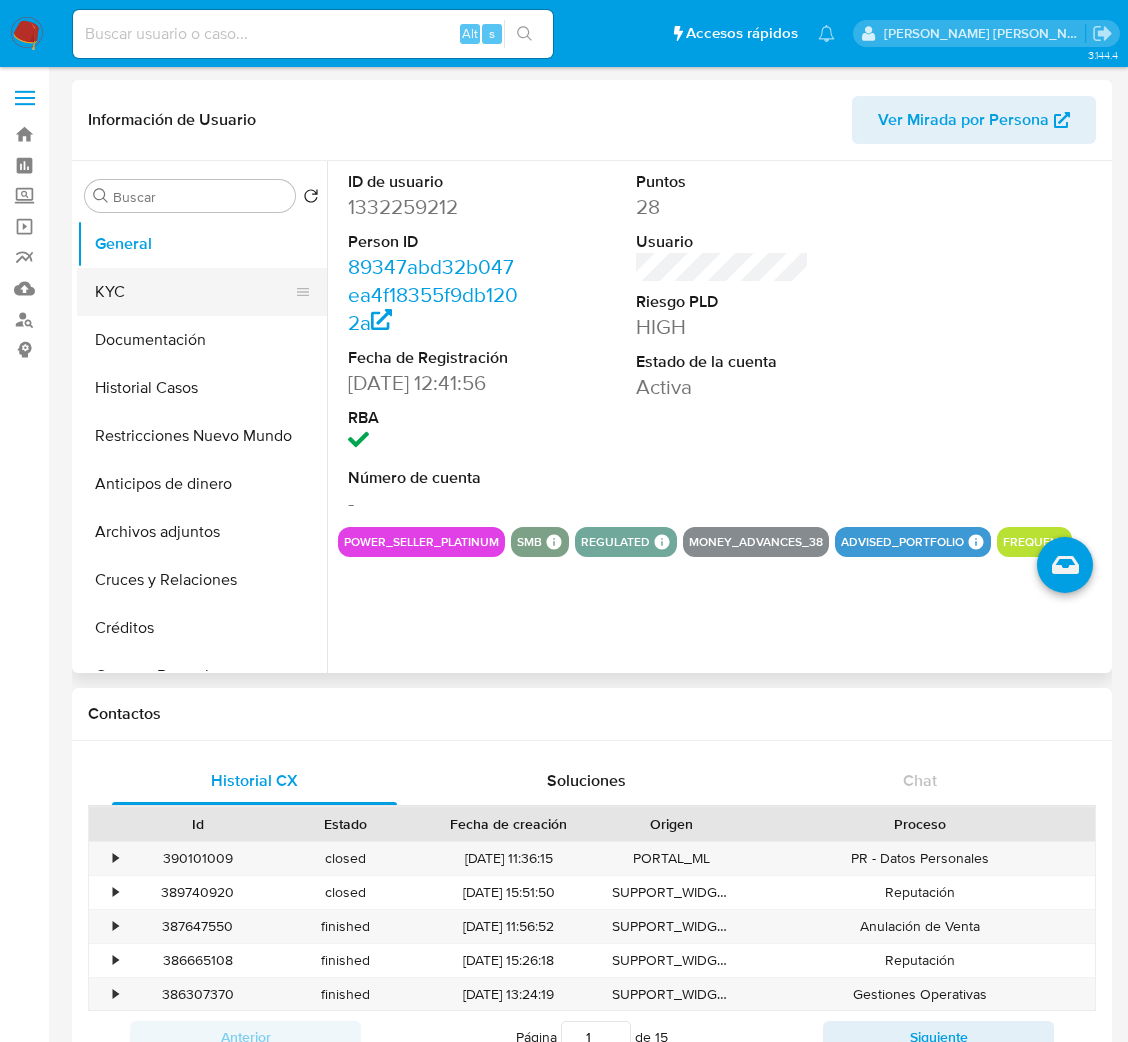click on "KYC" at bounding box center (194, 292) 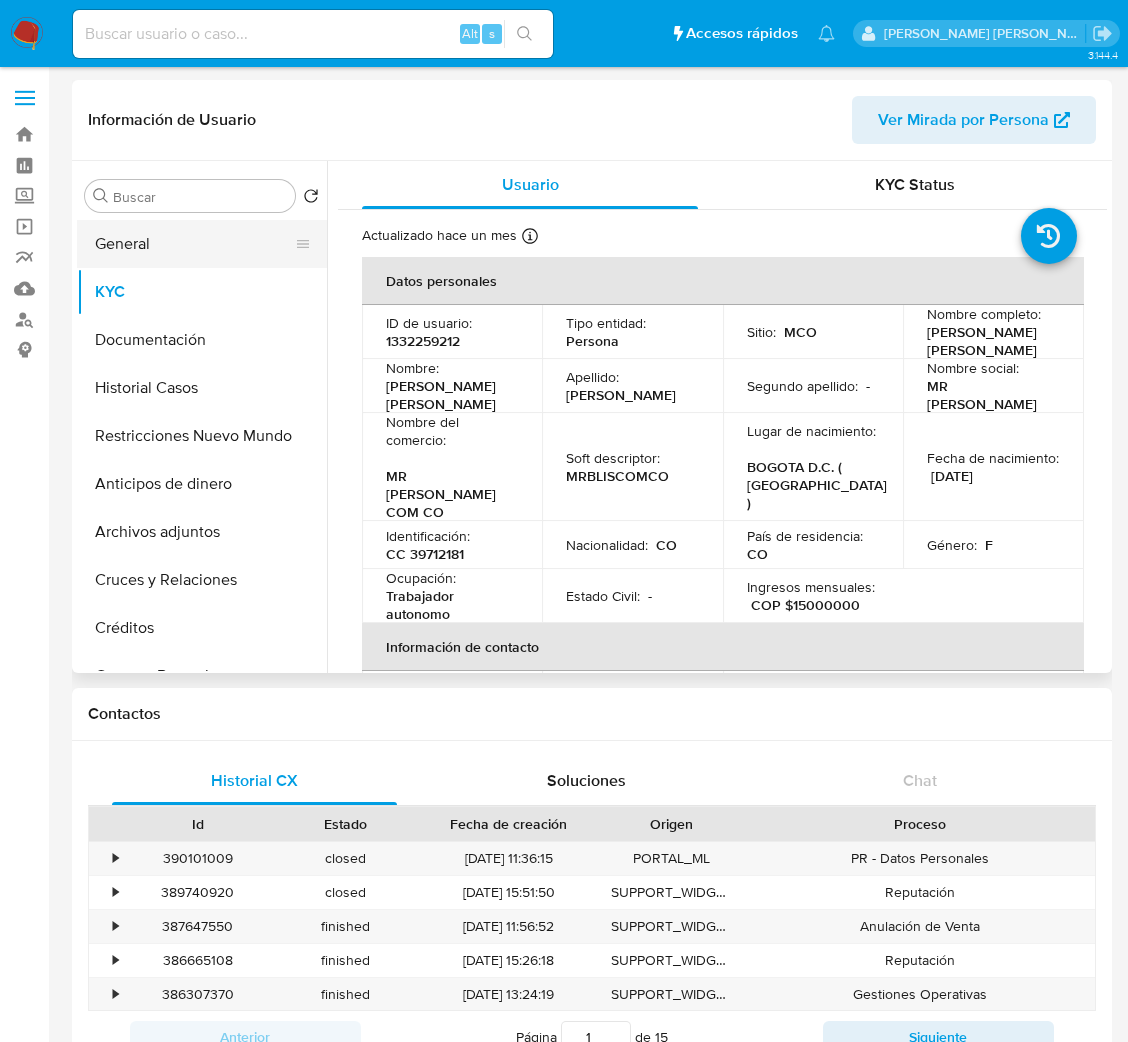 click on "General" at bounding box center (194, 244) 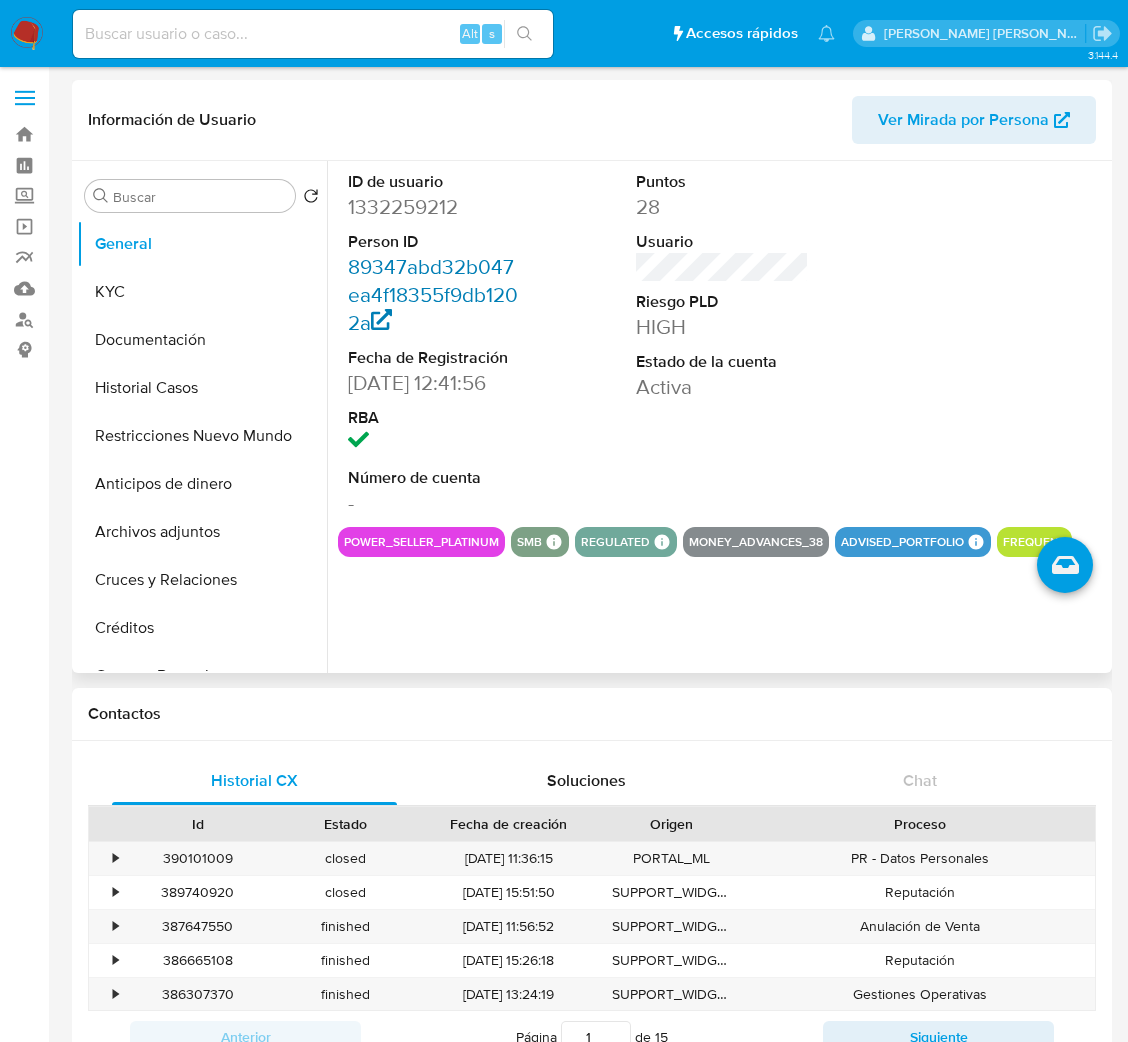 click on "89347abd32b047ea4f18355f9db1202a" at bounding box center [433, 294] 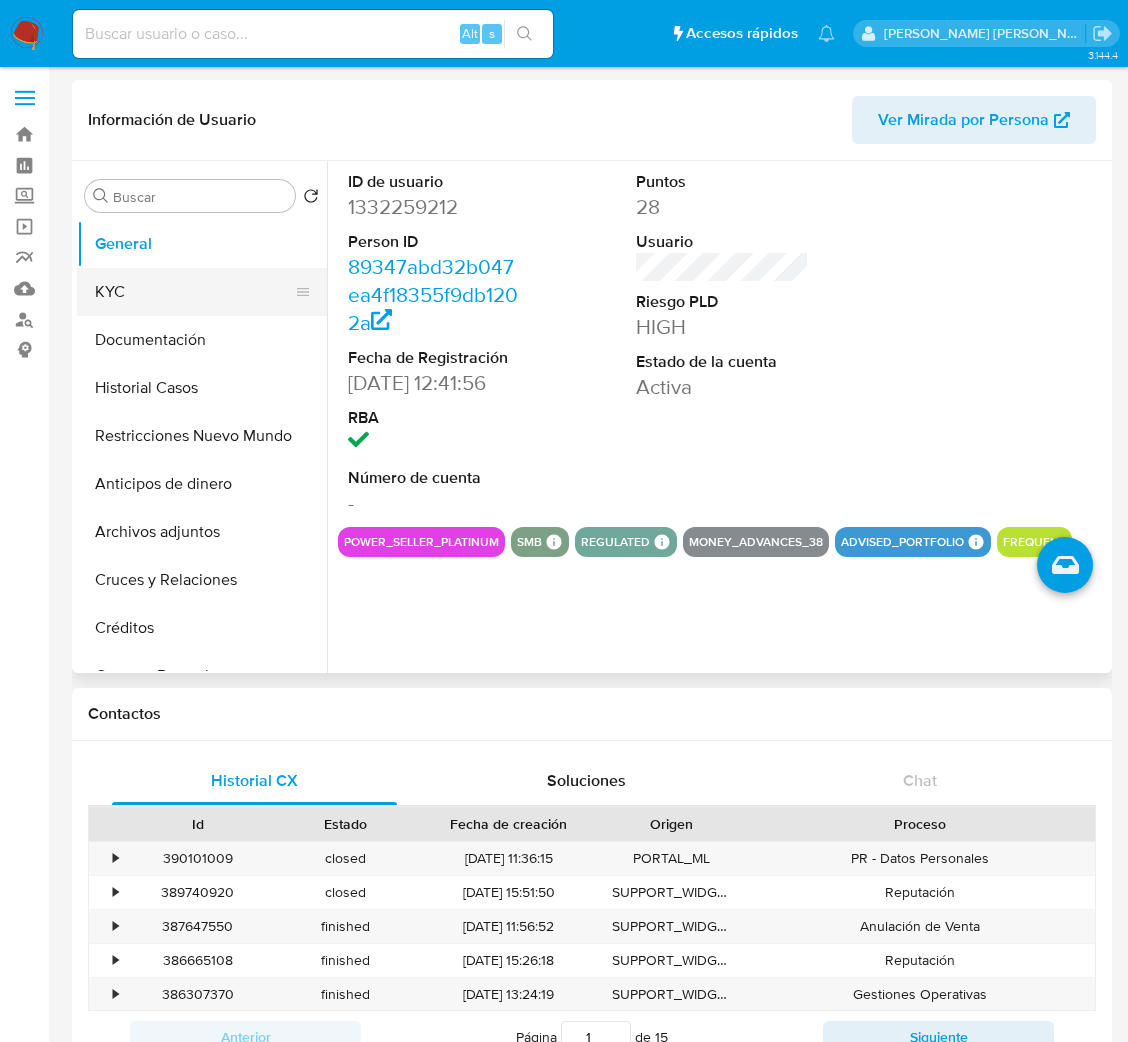 click on "KYC" at bounding box center [194, 292] 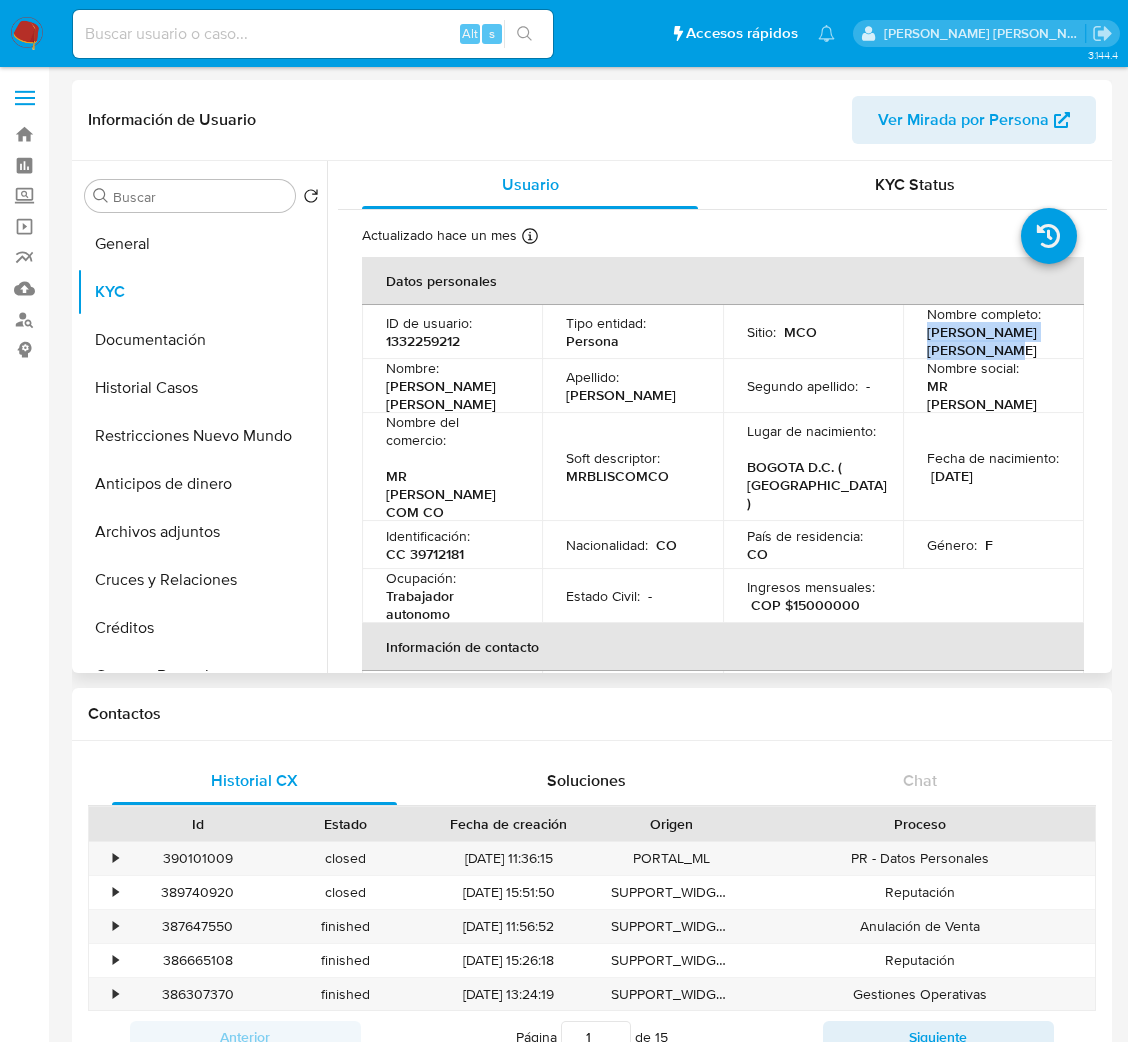 drag, startPoint x: 913, startPoint y: 336, endPoint x: 968, endPoint y: 344, distance: 55.578773 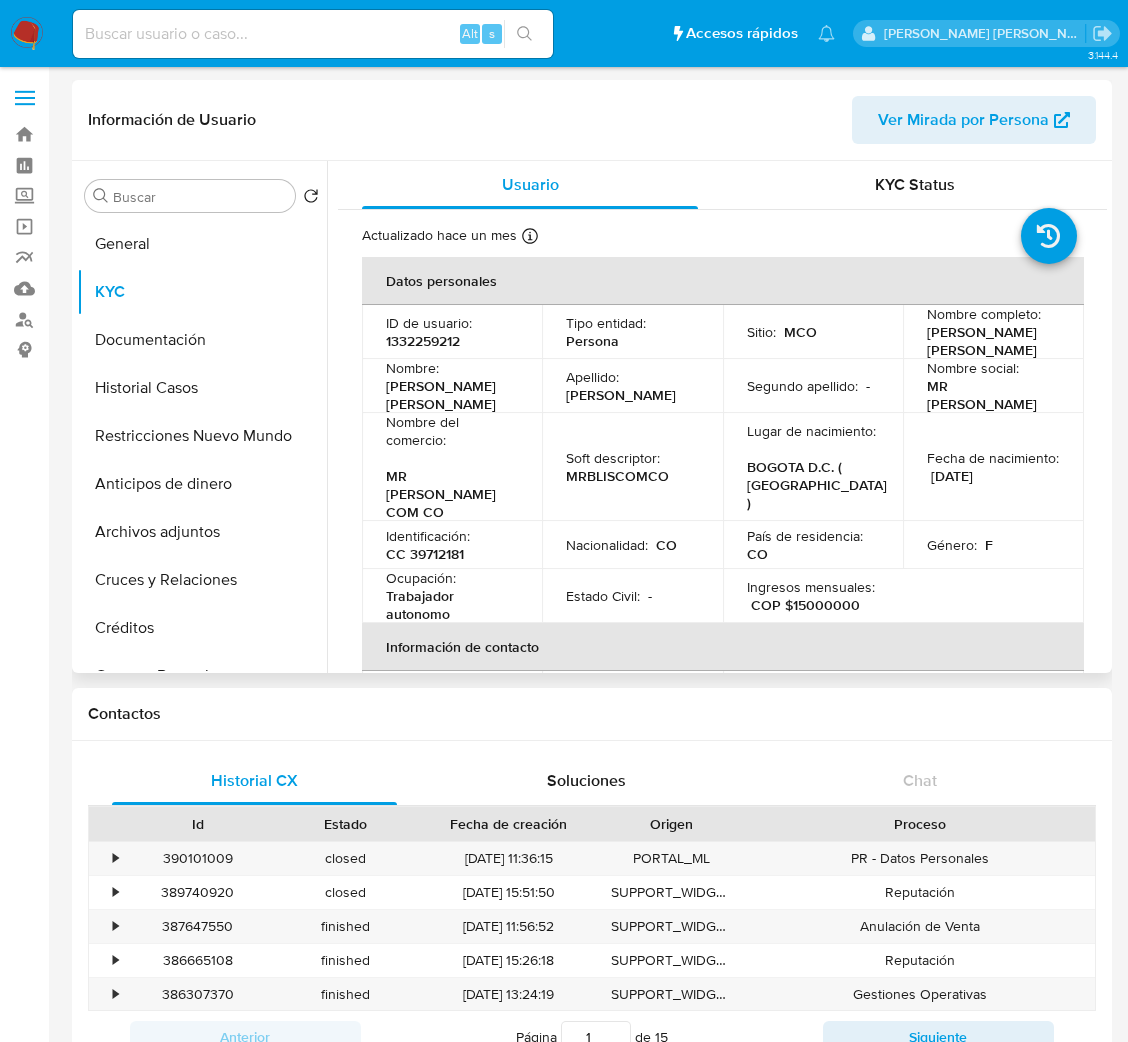 click on "Nombre social :    MR BLIS" at bounding box center [993, 386] 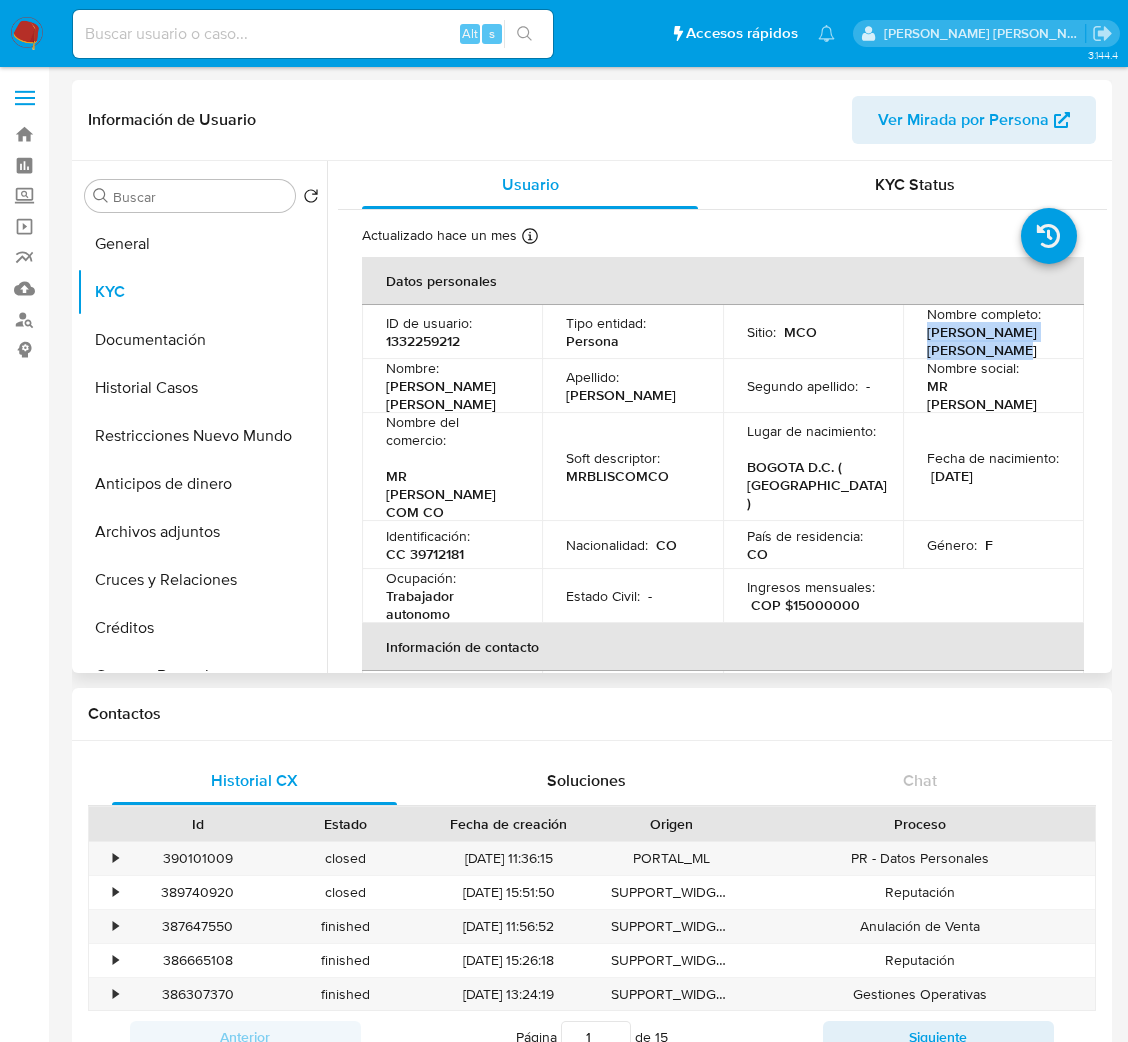 drag, startPoint x: 982, startPoint y: 347, endPoint x: 914, endPoint y: 341, distance: 68.26419 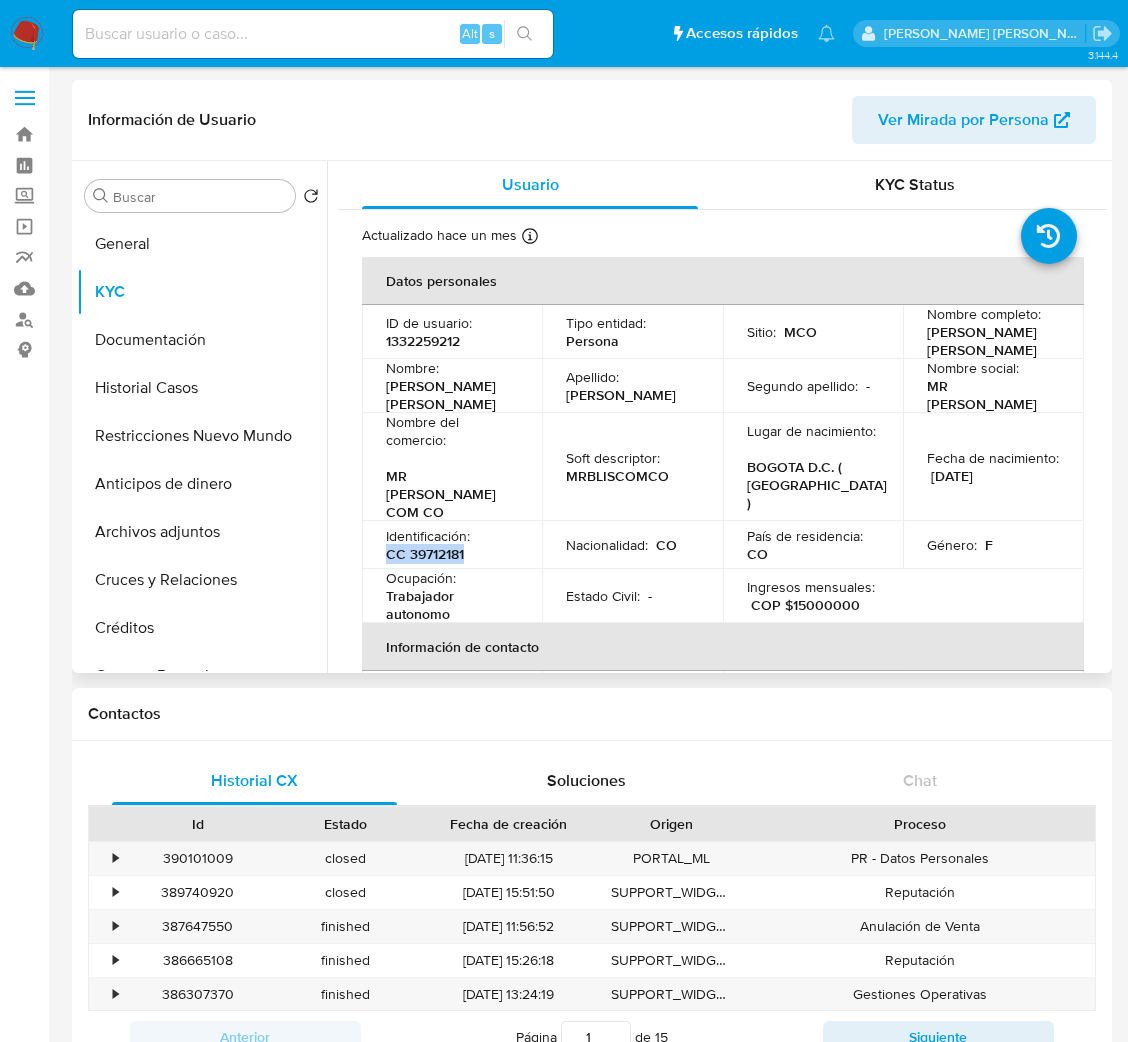 drag, startPoint x: 471, startPoint y: 521, endPoint x: 385, endPoint y: 519, distance: 86.023254 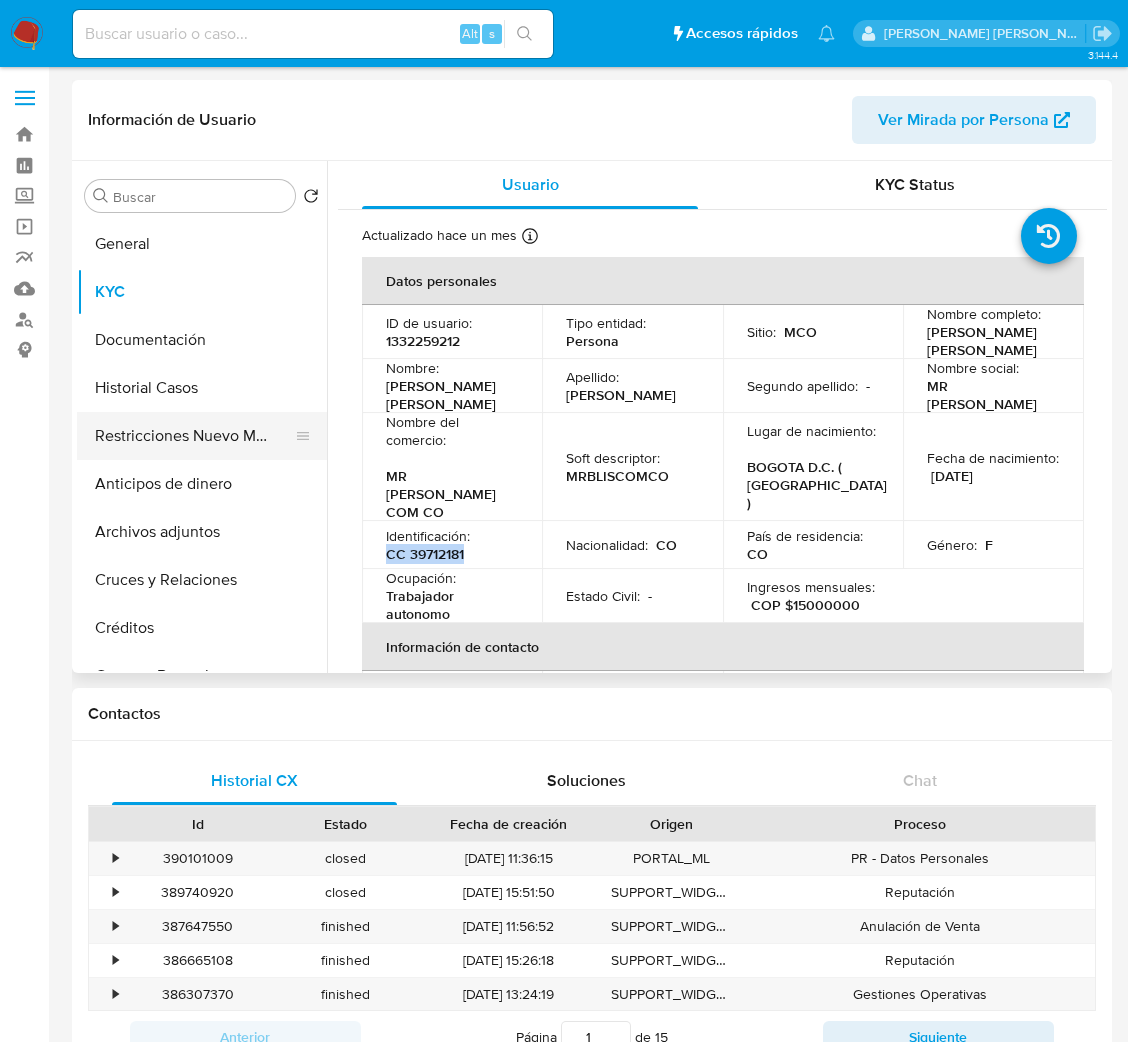 click on "Restricciones Nuevo Mundo" at bounding box center [194, 436] 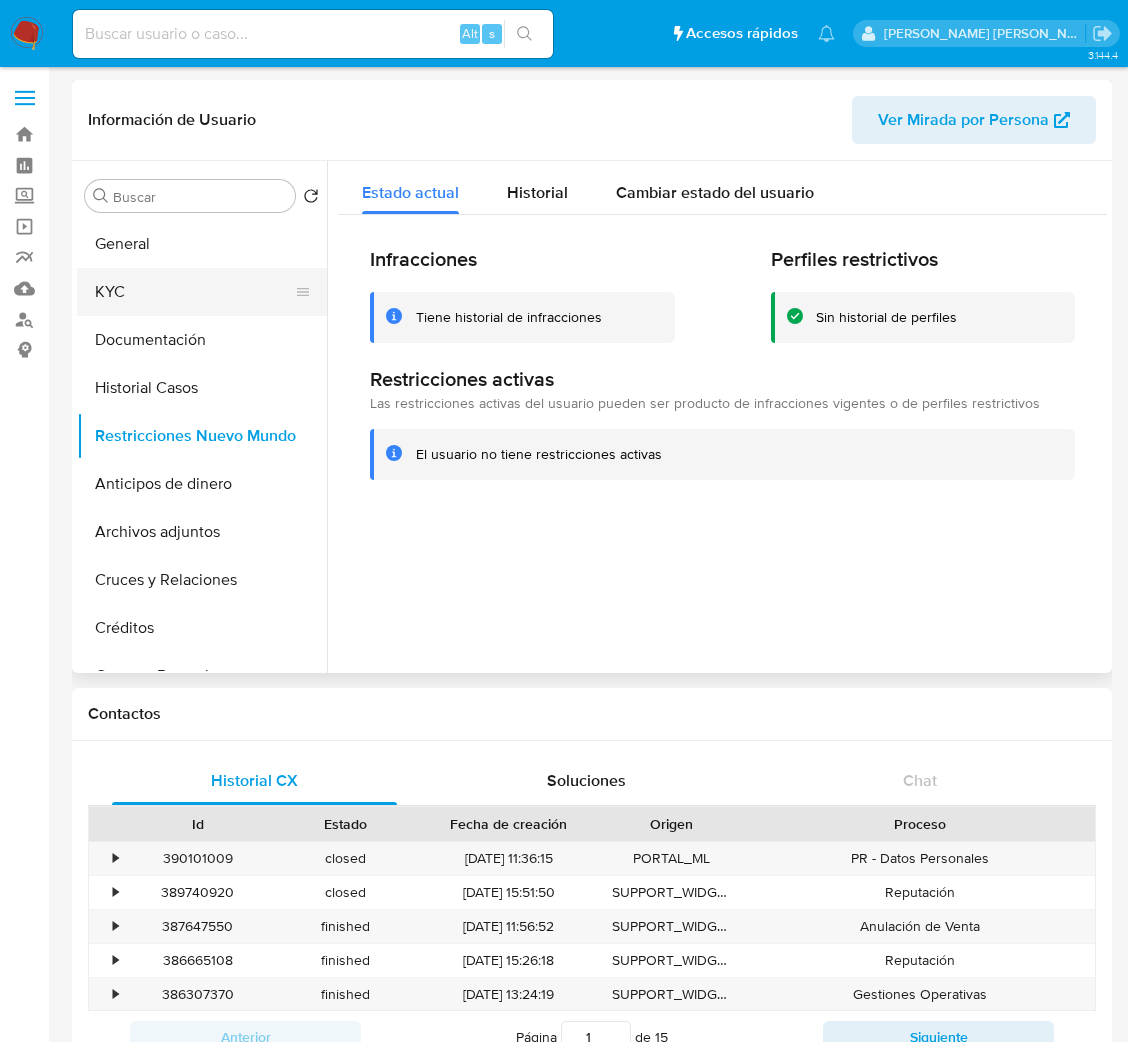 click on "KYC" at bounding box center [194, 292] 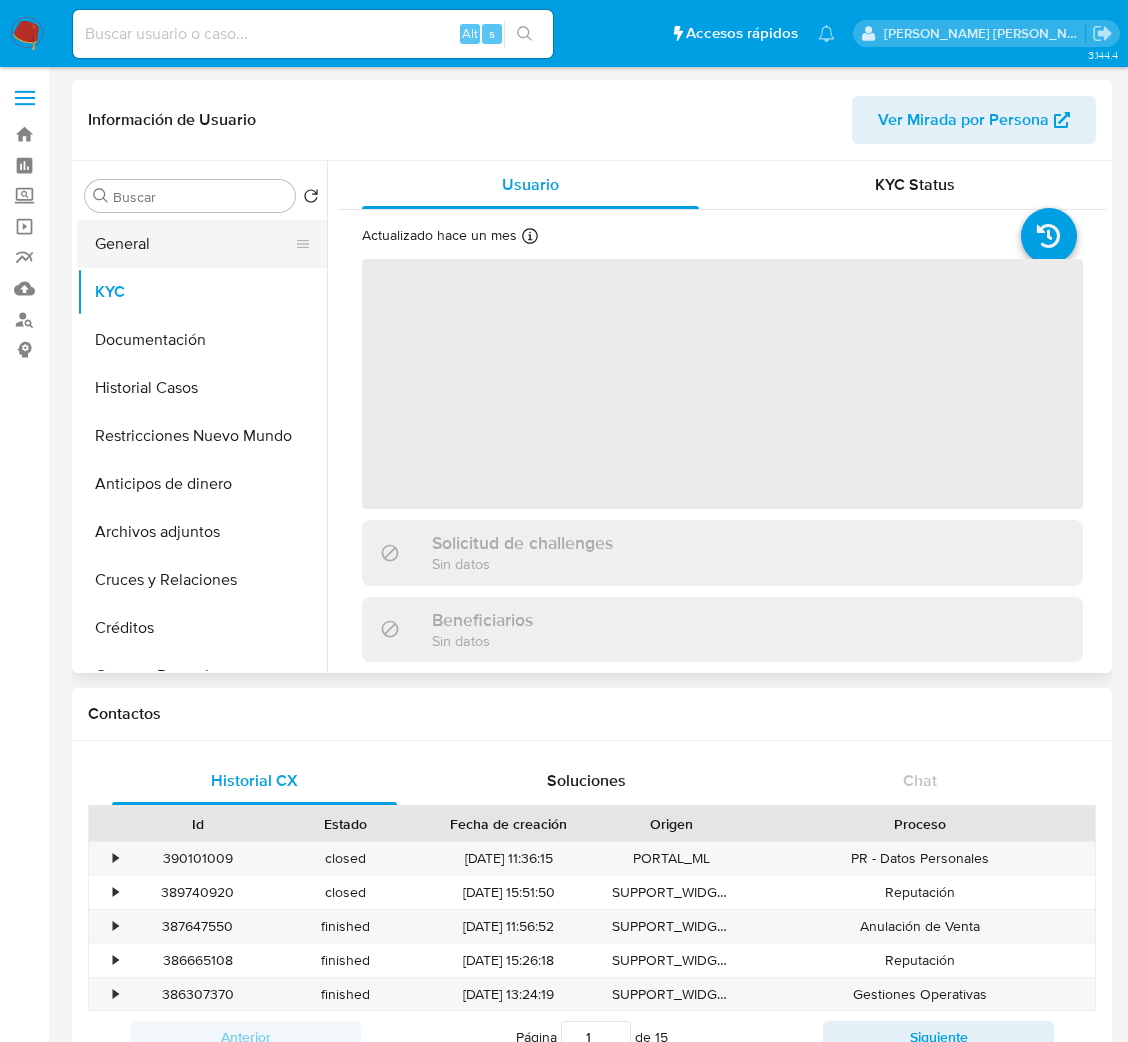 click on "General" at bounding box center [194, 244] 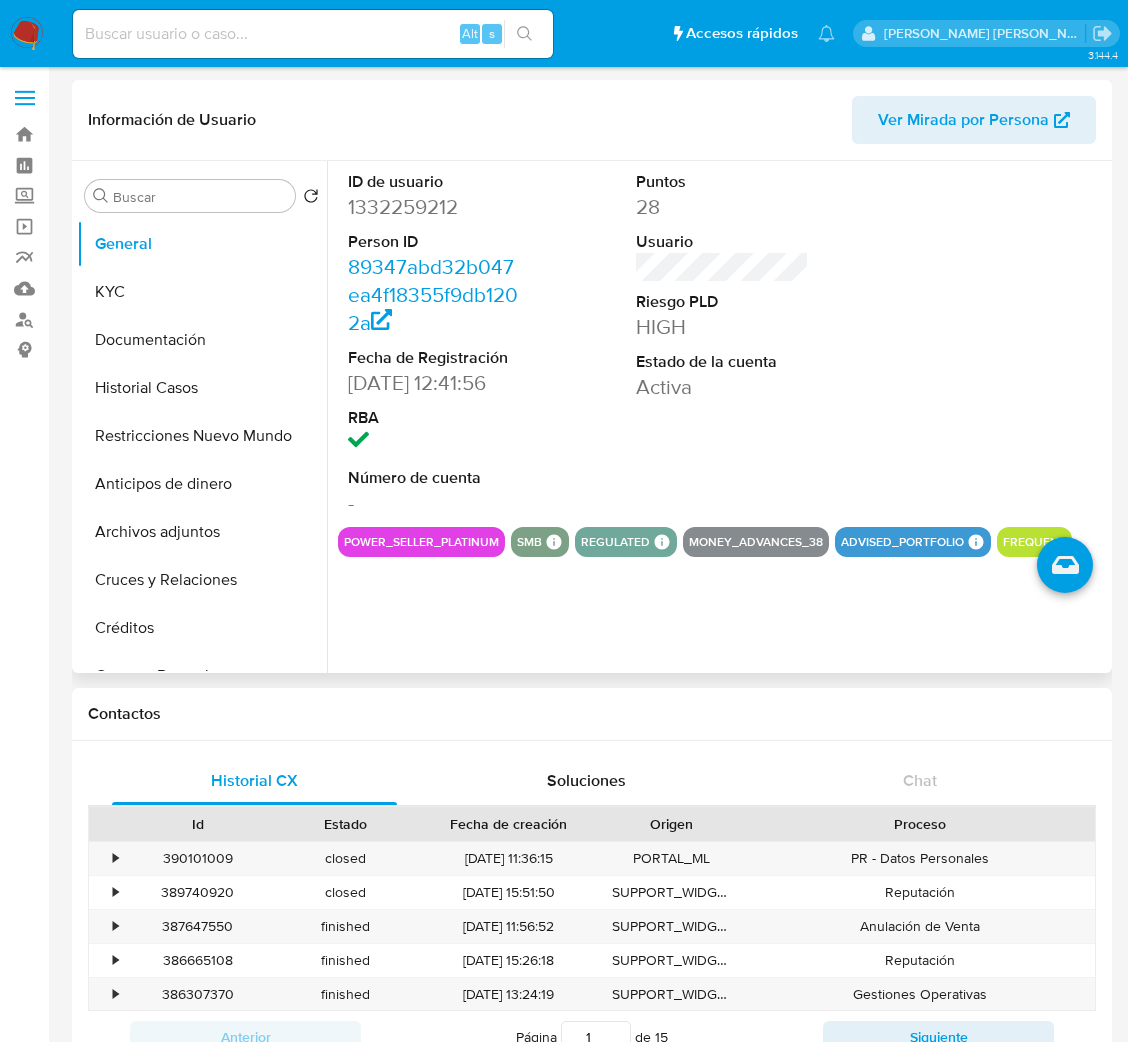 click on "1332259212" at bounding box center (434, 207) 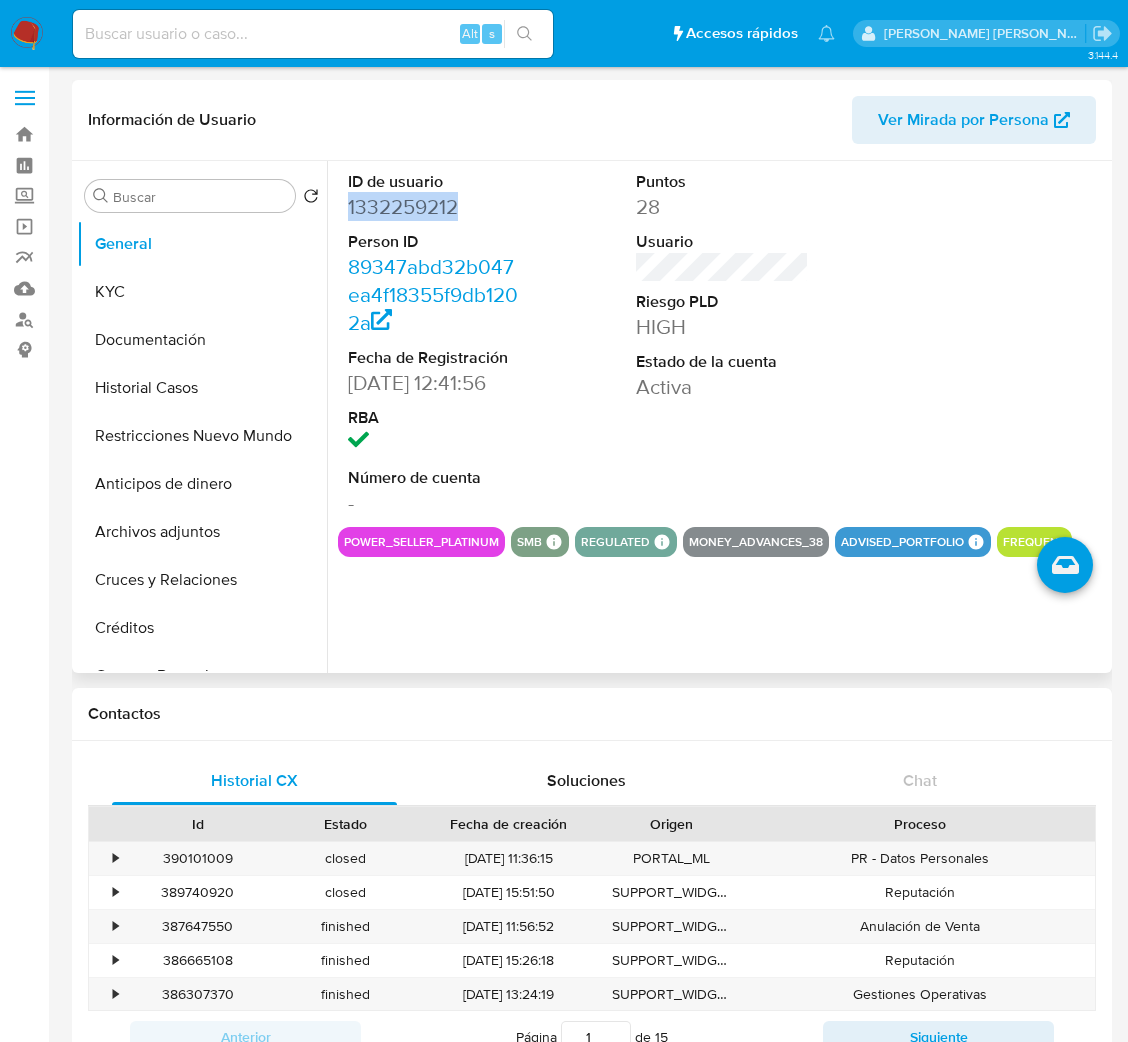 click on "1332259212" at bounding box center (434, 207) 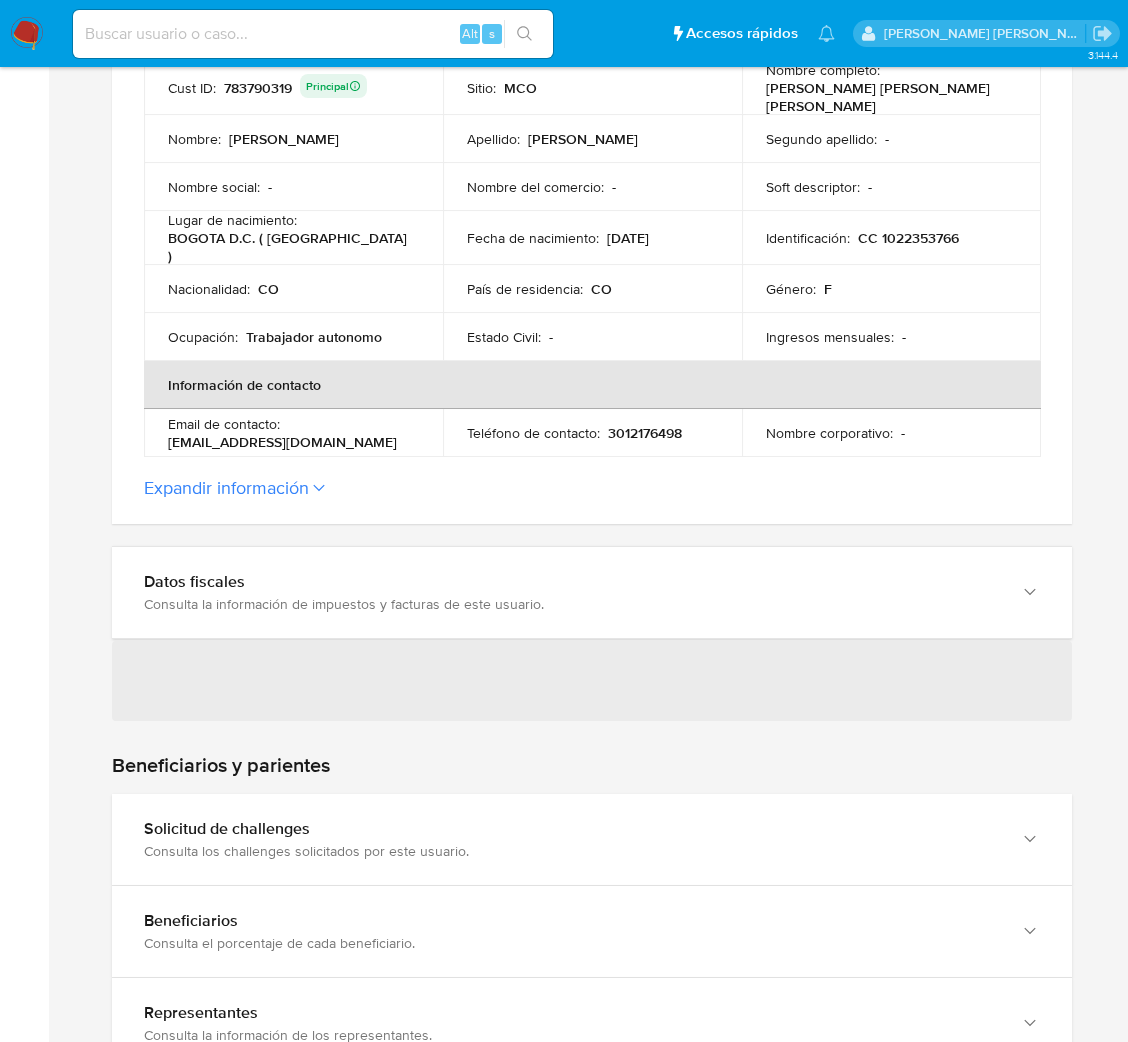 scroll, scrollTop: 600, scrollLeft: 0, axis: vertical 